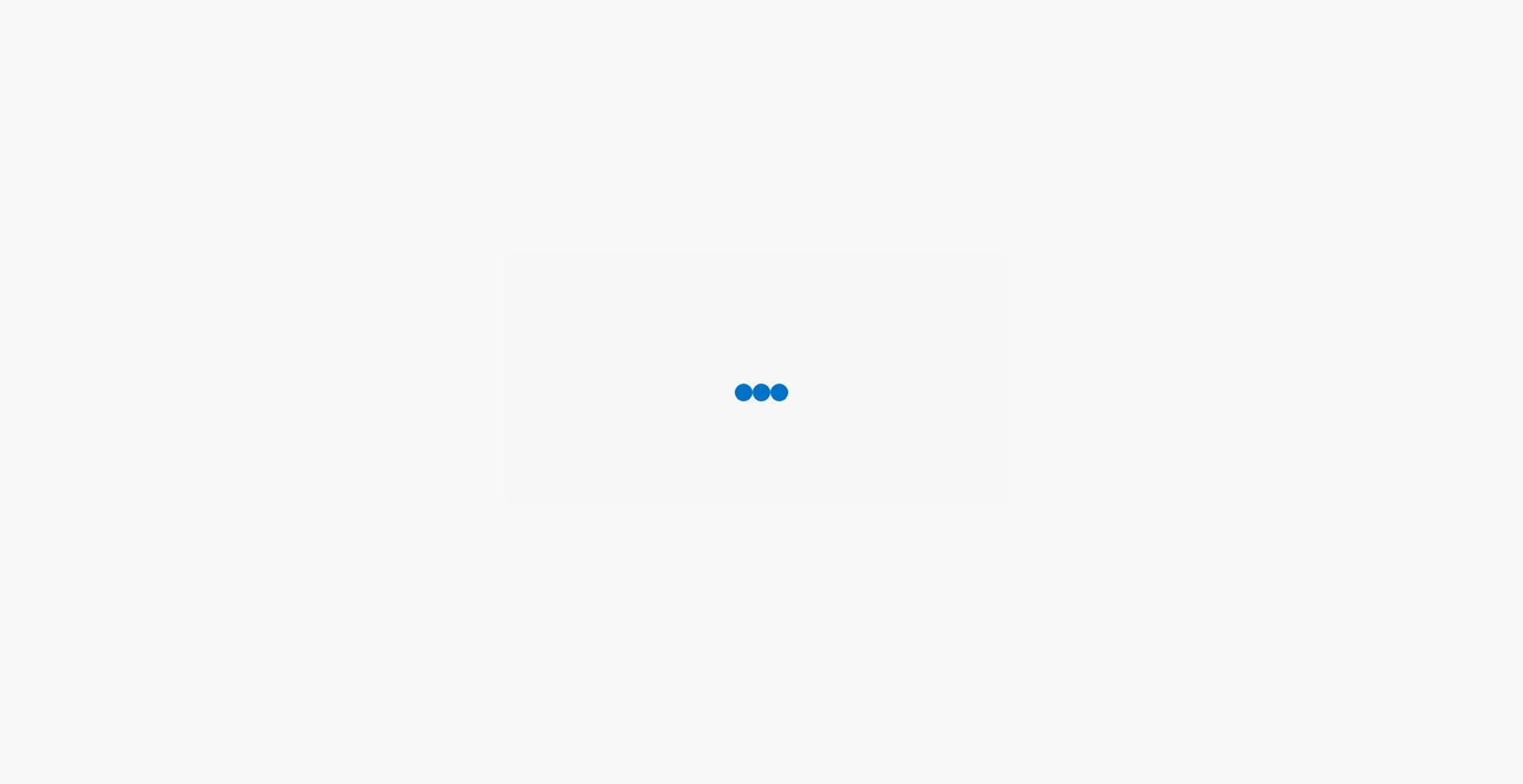 scroll, scrollTop: 0, scrollLeft: 0, axis: both 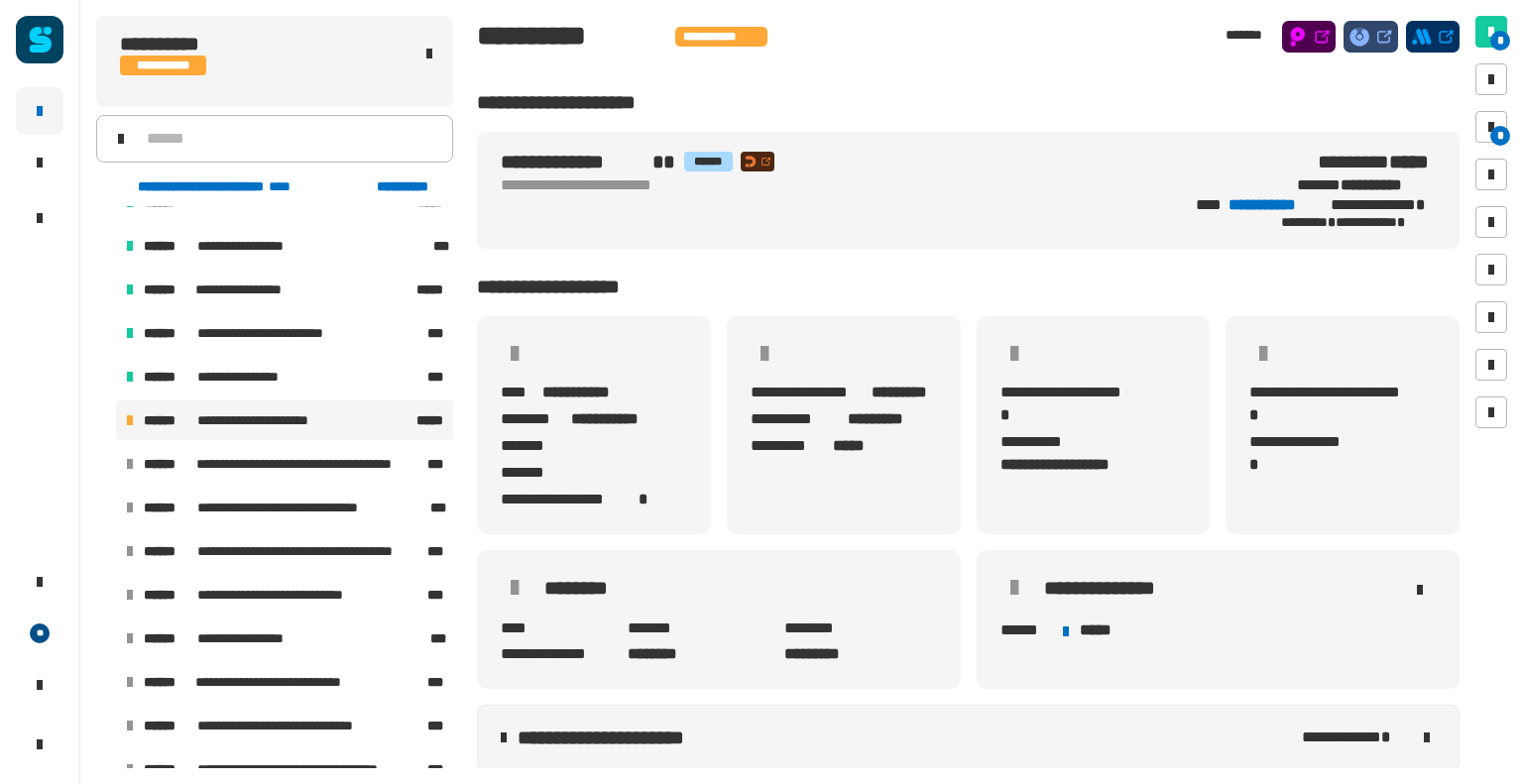 click on "******" at bounding box center [169, 420] 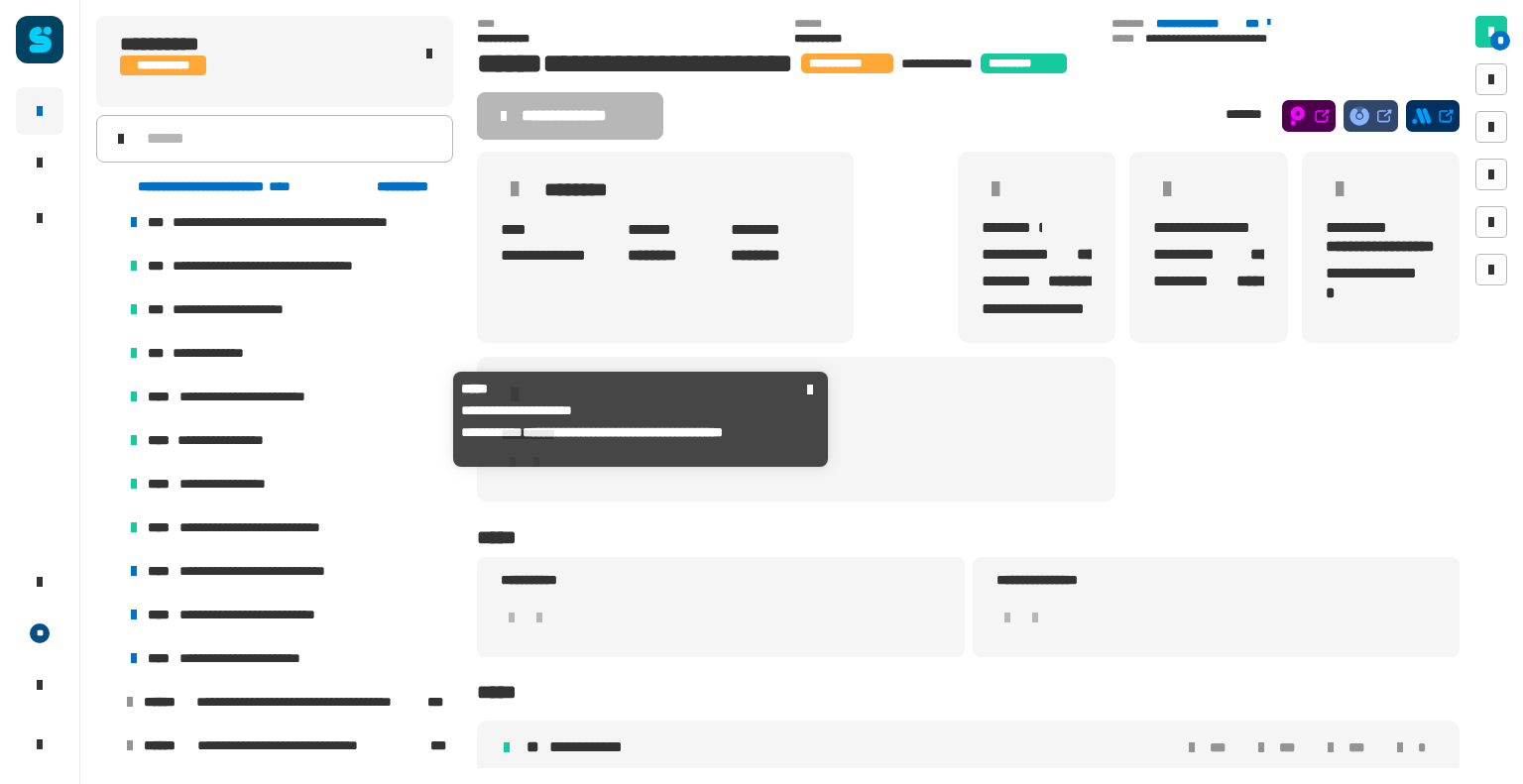 scroll, scrollTop: 1369, scrollLeft: 0, axis: vertical 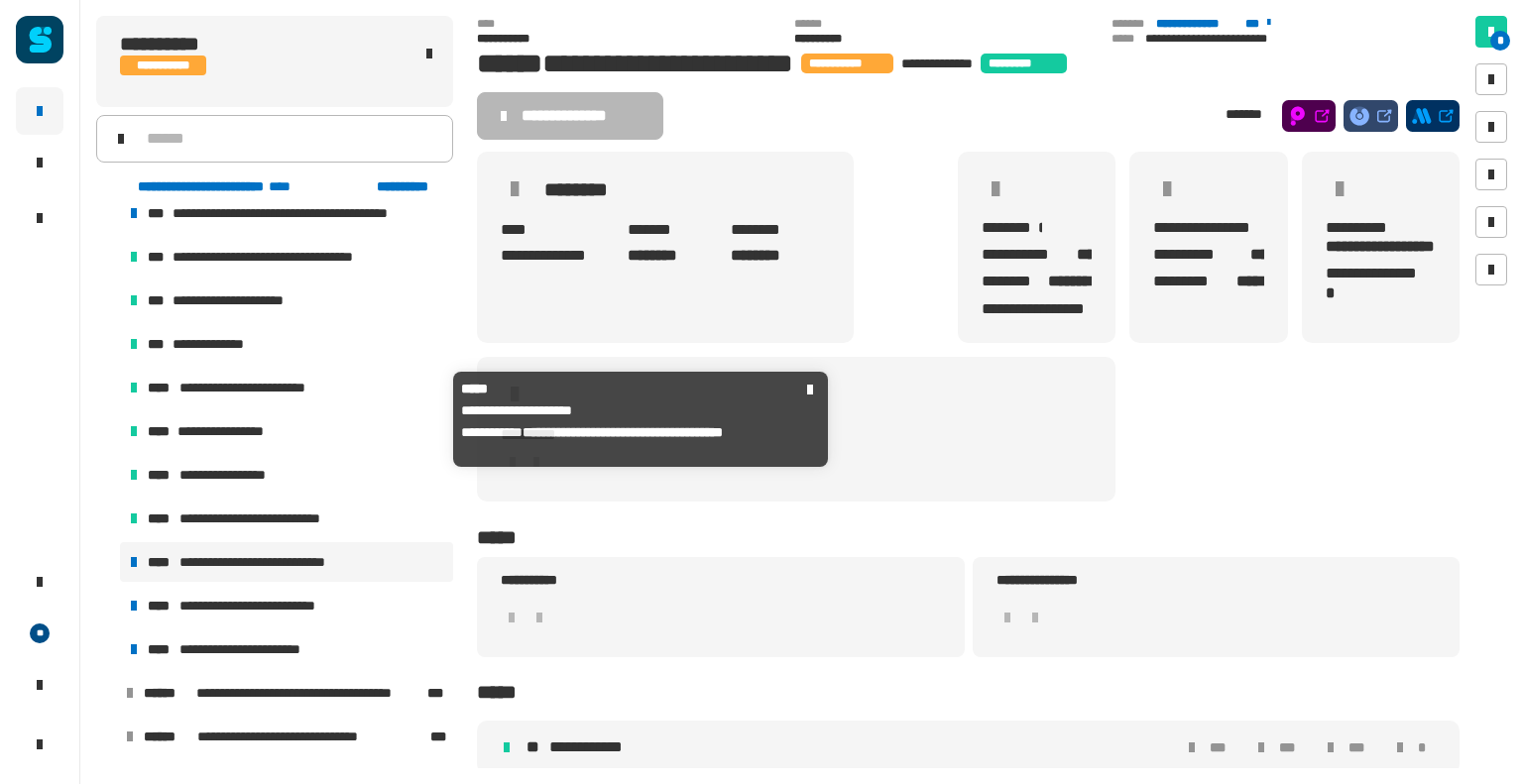click on "**********" at bounding box center [278, 562] 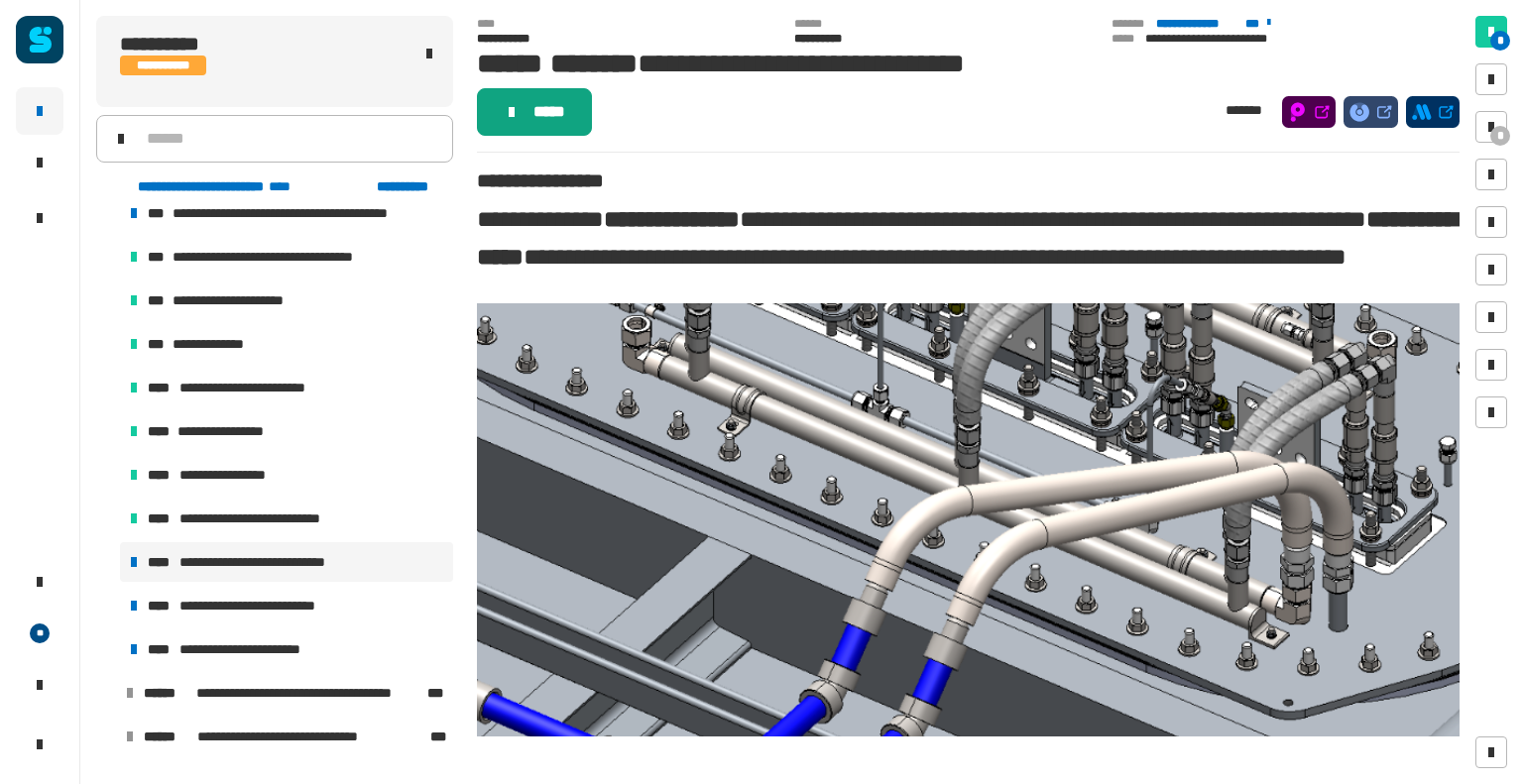 click on "*****" 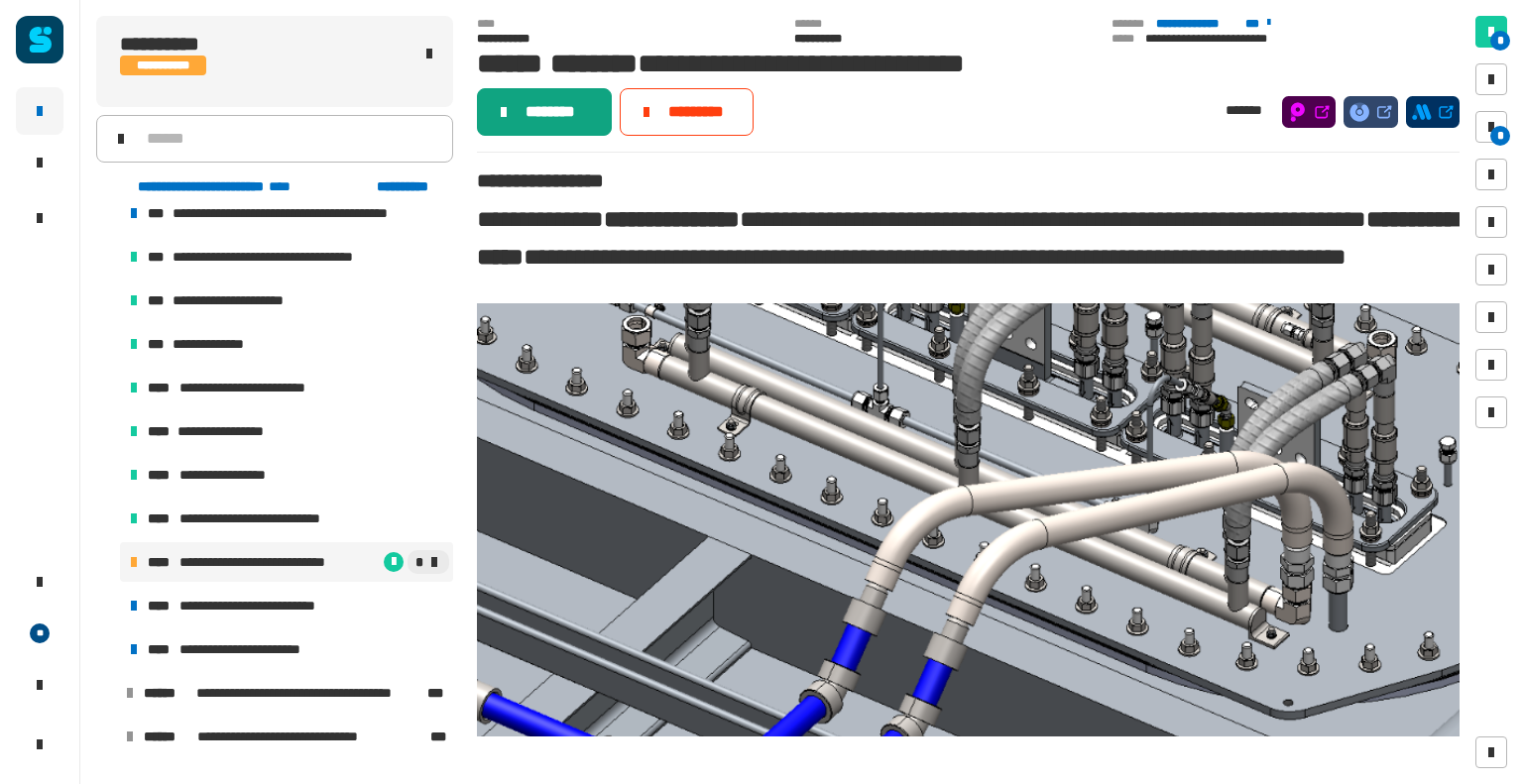 click on "********" 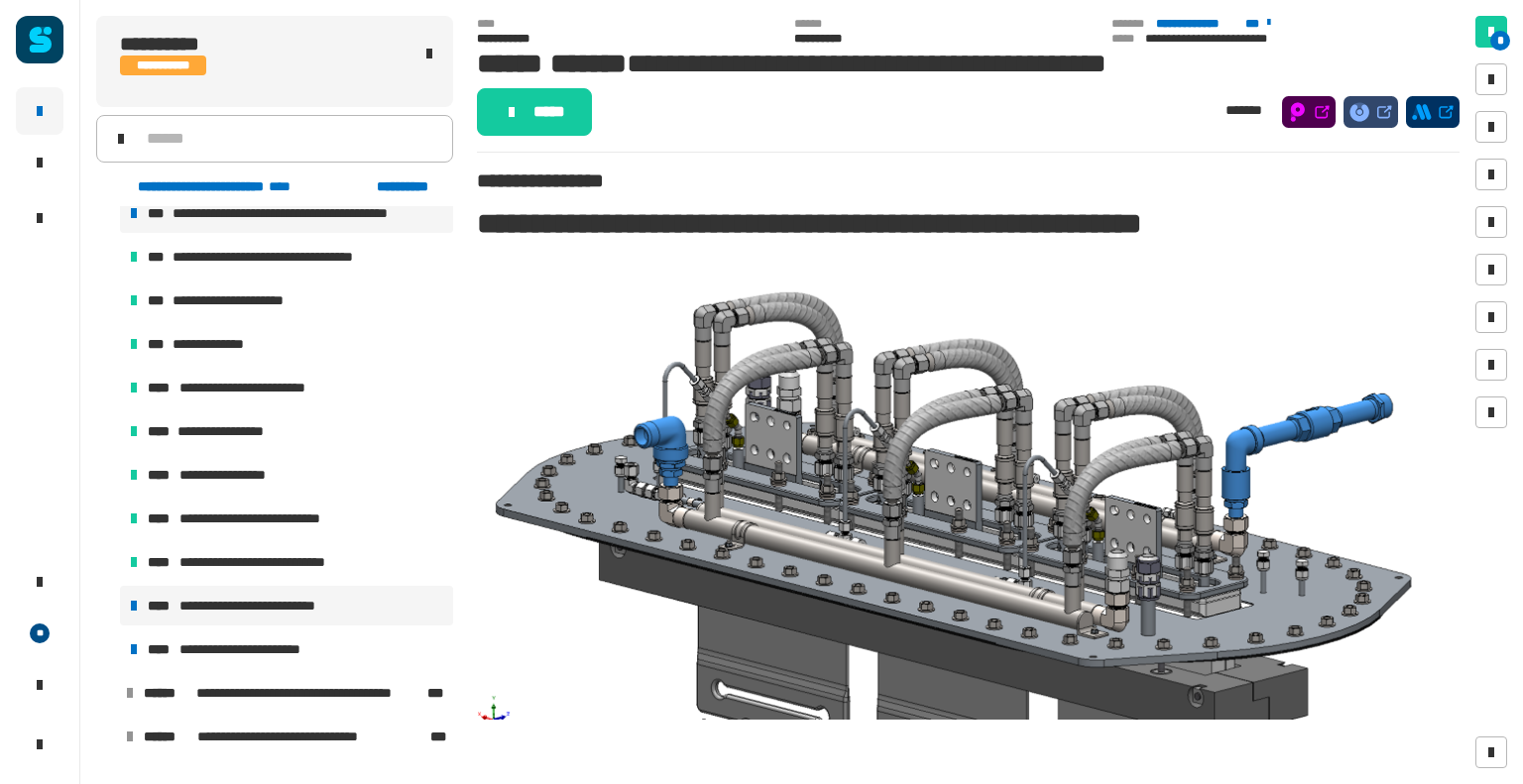 click on "****" at bounding box center [162, 606] 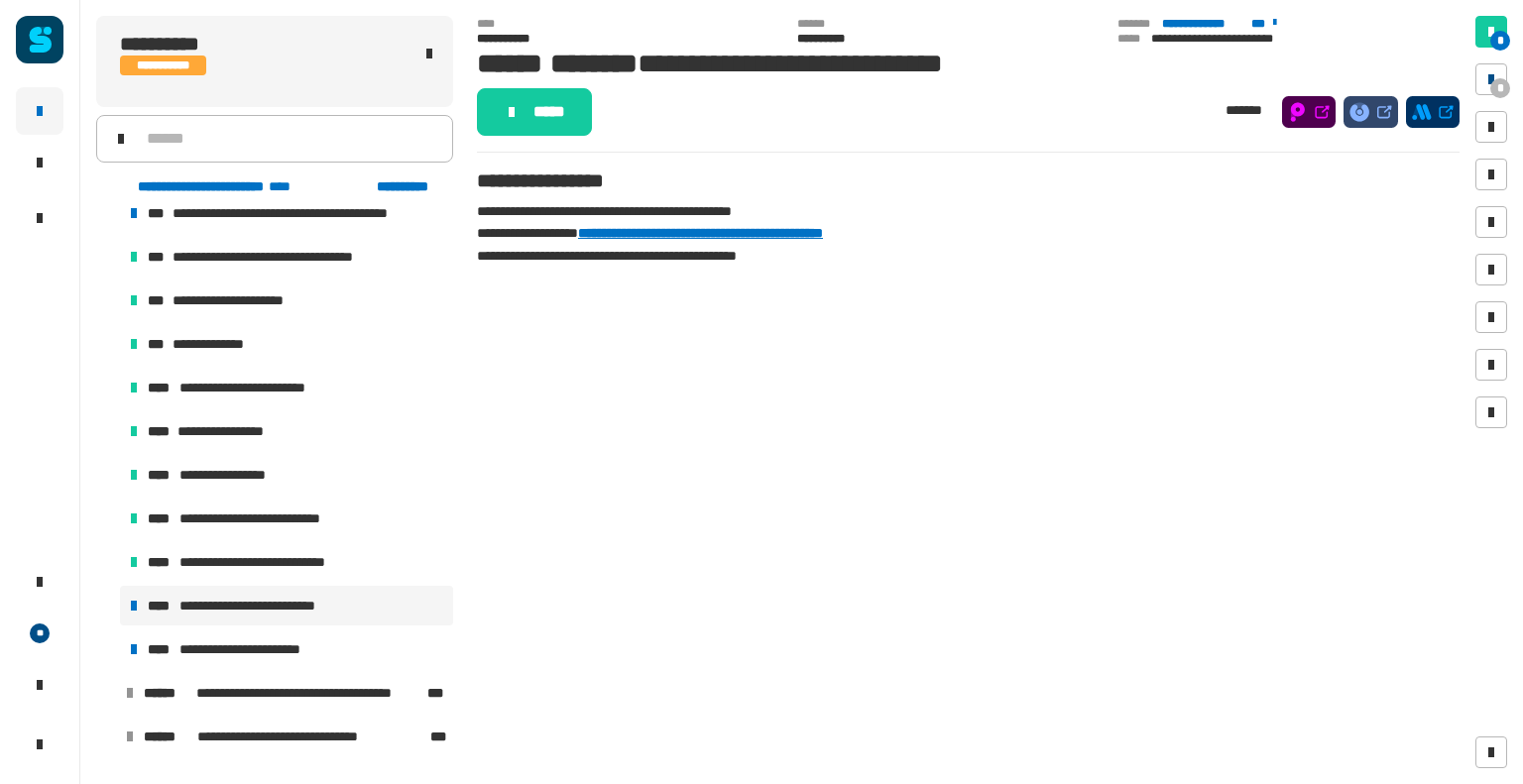 click on "*" at bounding box center (1491, 79) 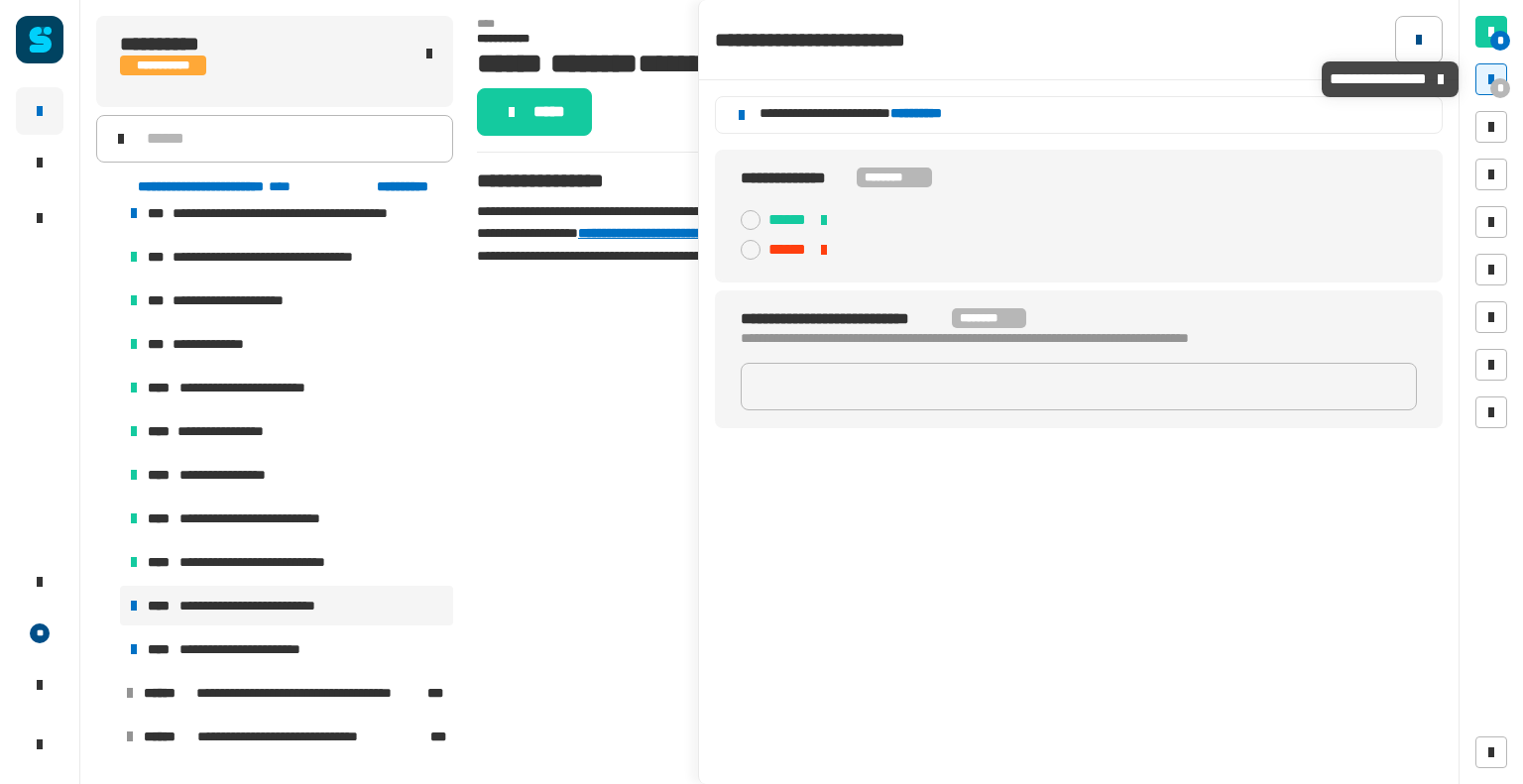 click 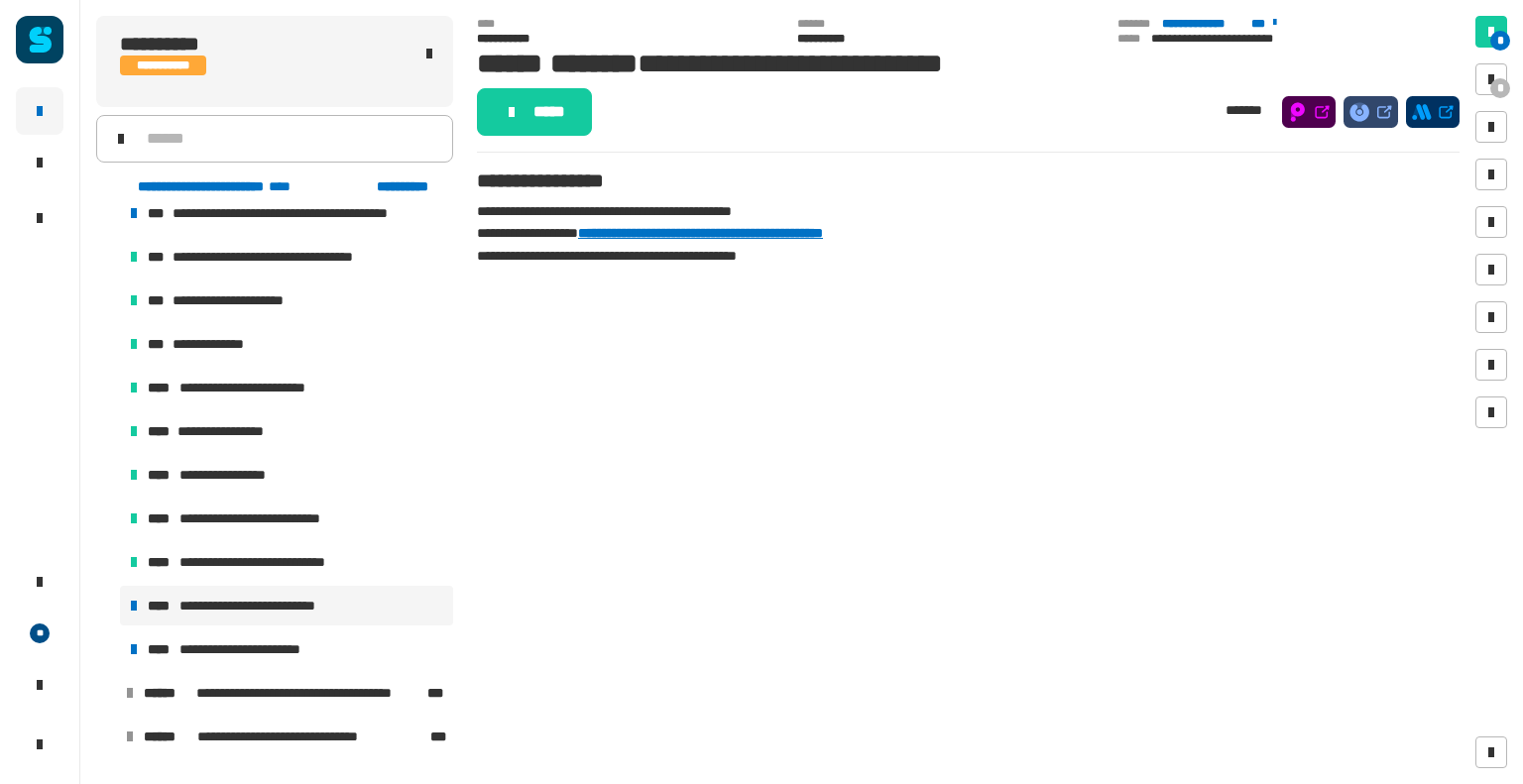 click on "**********" 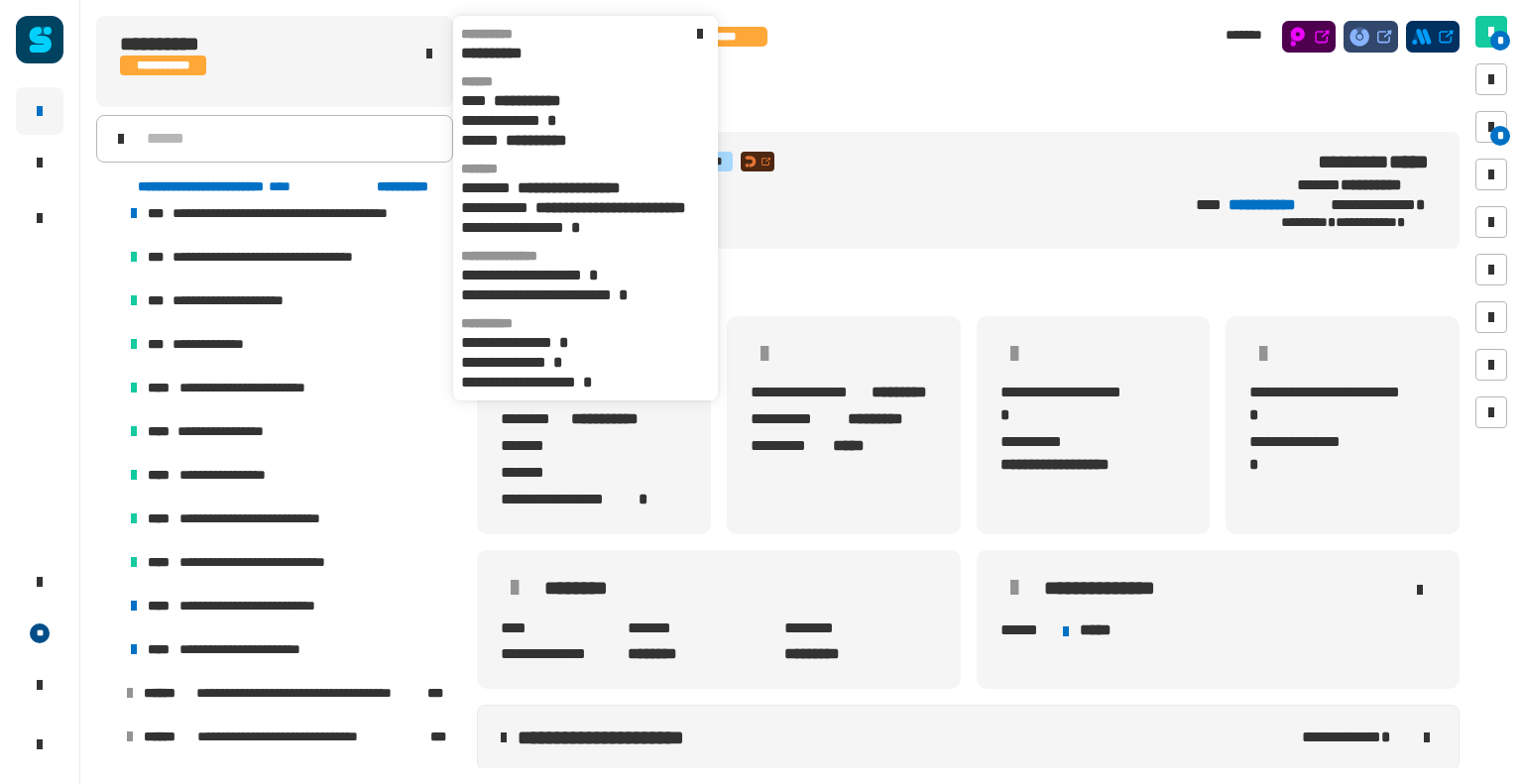 click on "**********" 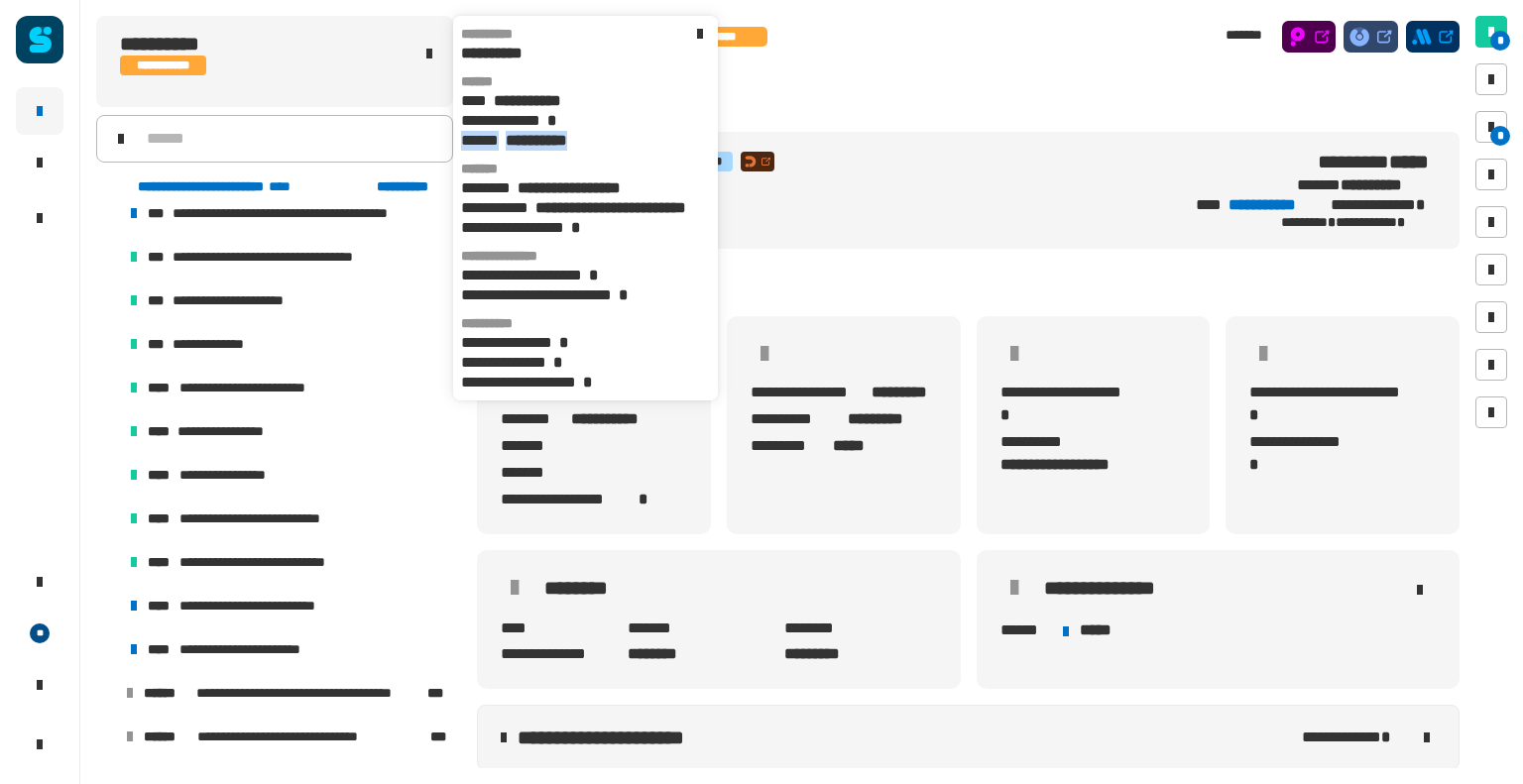 click on "**********" 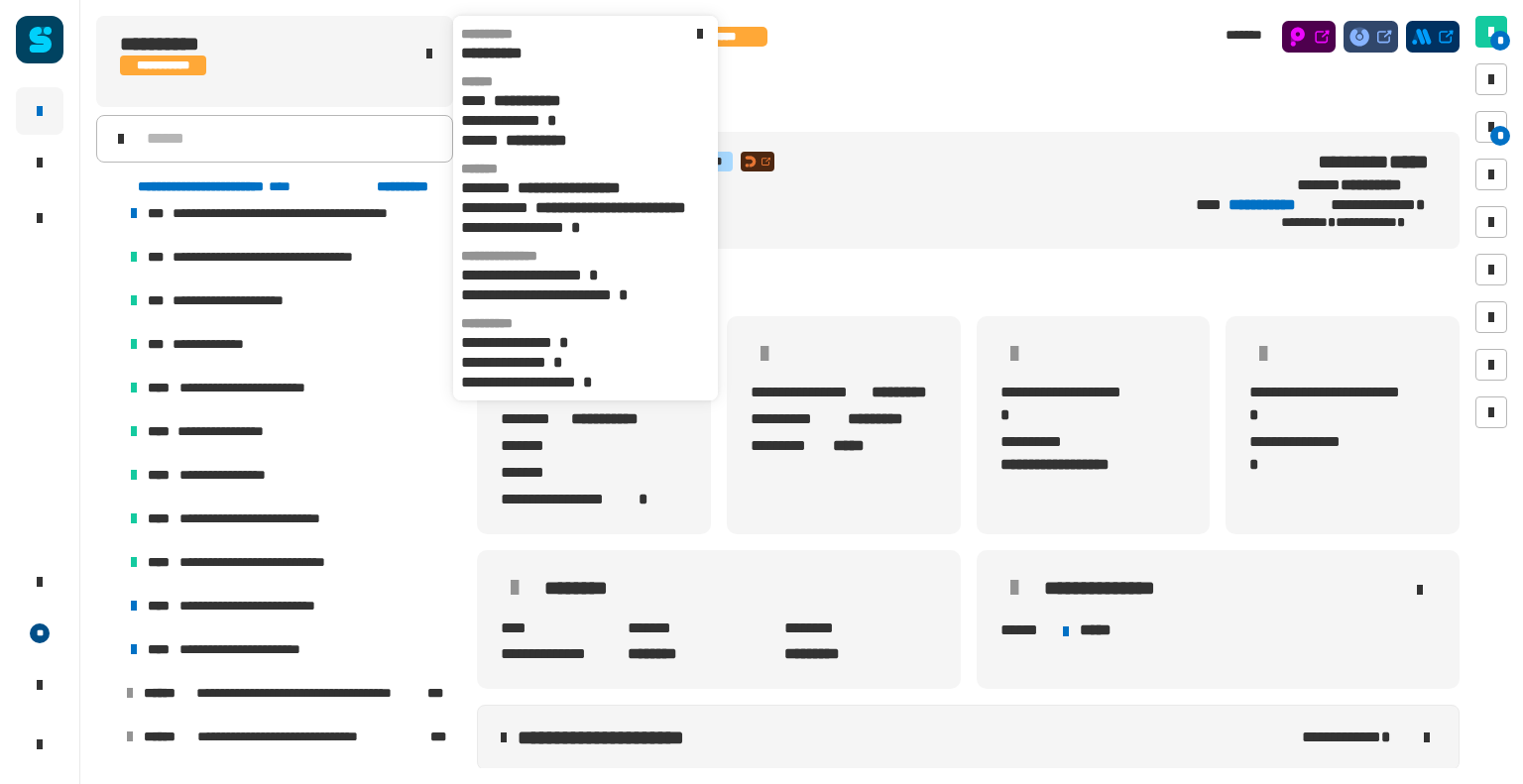 click on "**********" 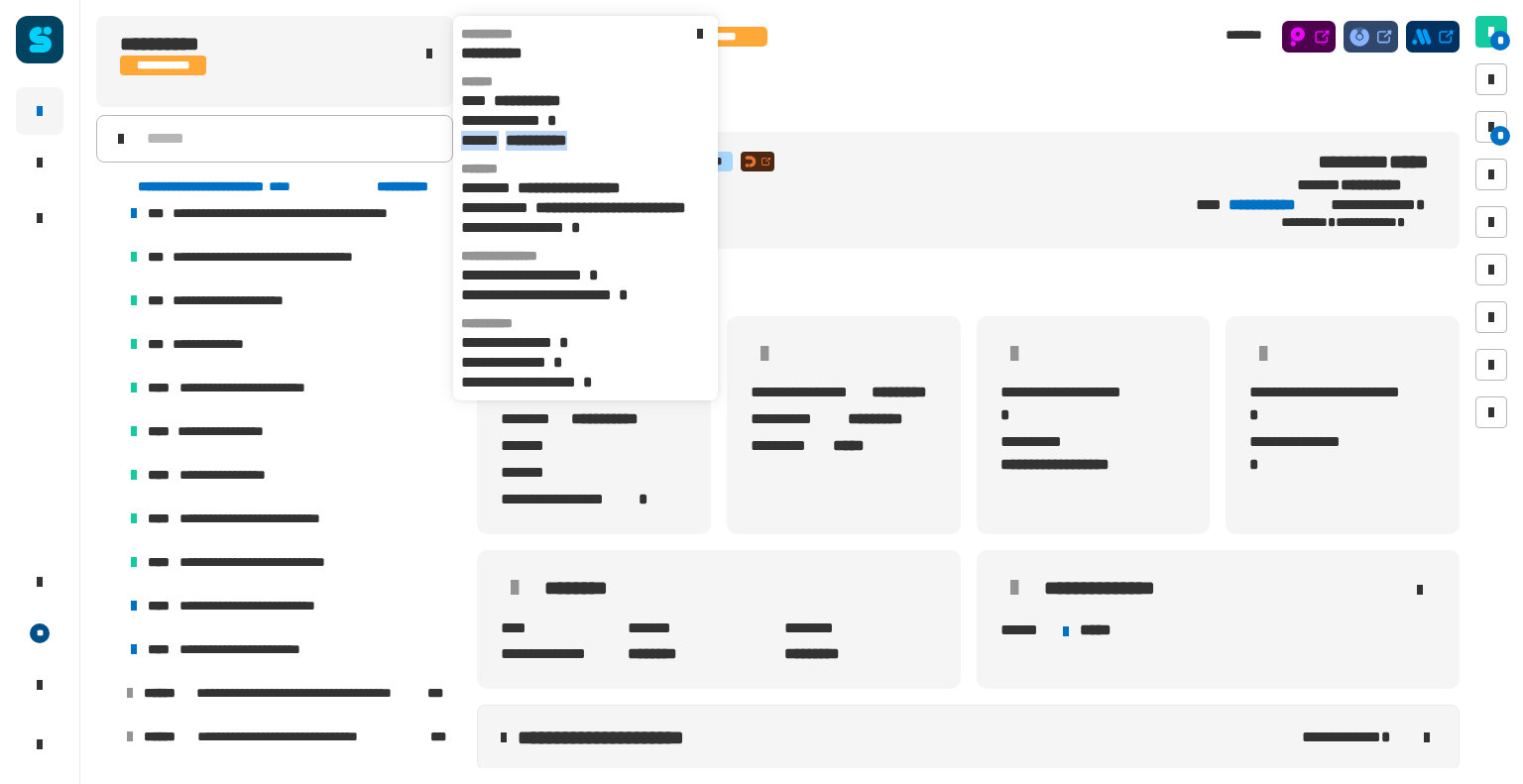 copy on "[FIRST] [LAST]" 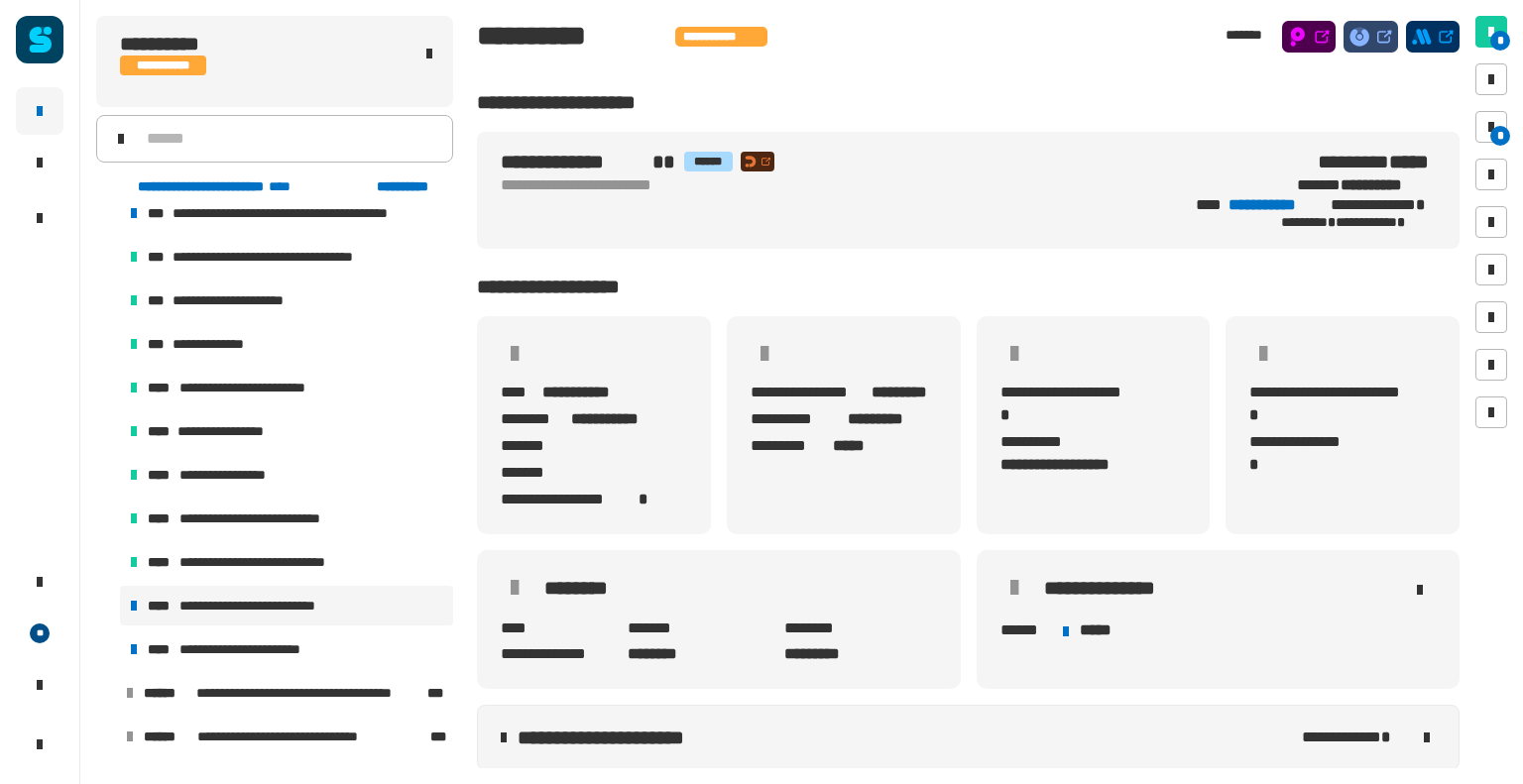 click on "**********" at bounding box center [258, 606] 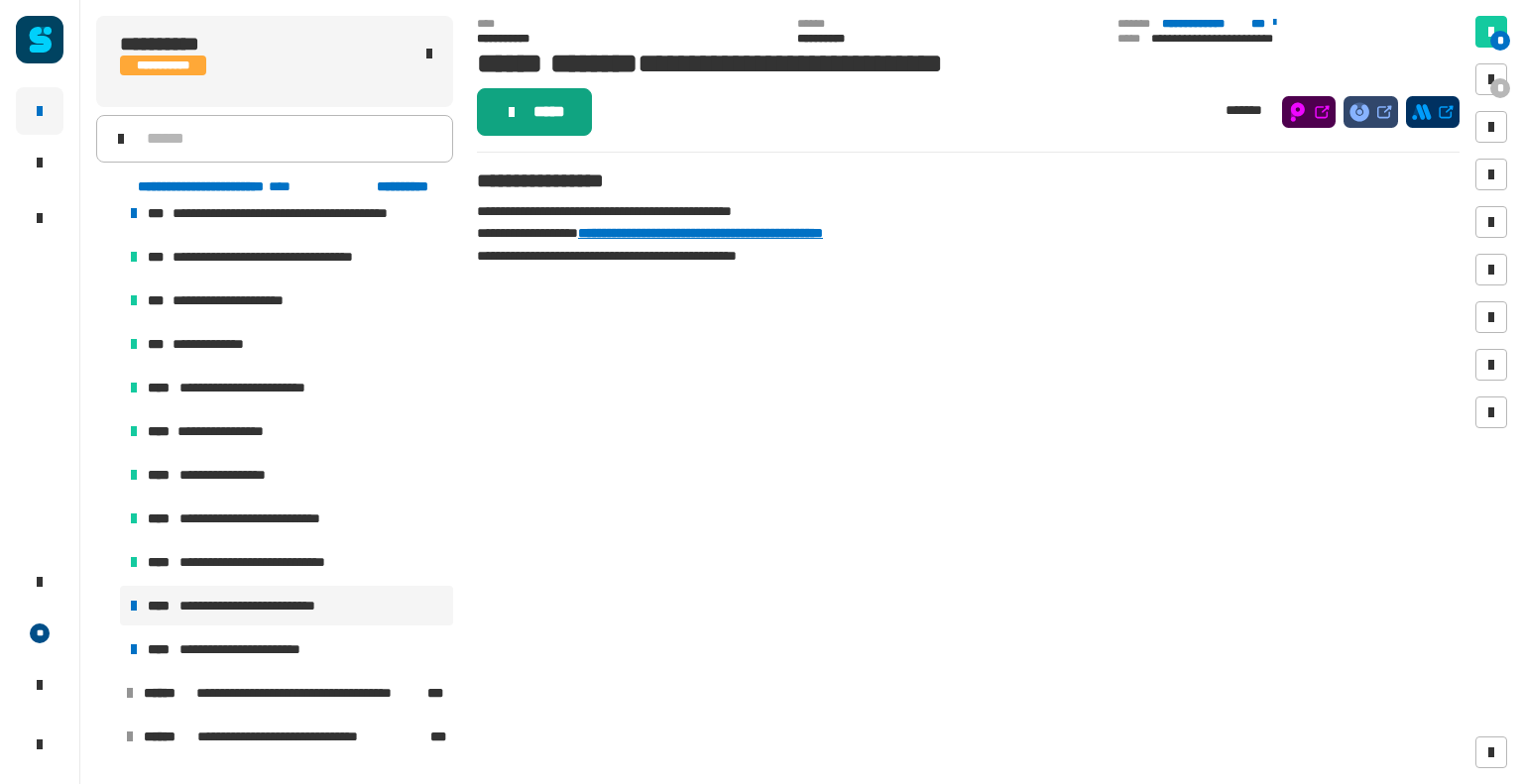 click on "*****" 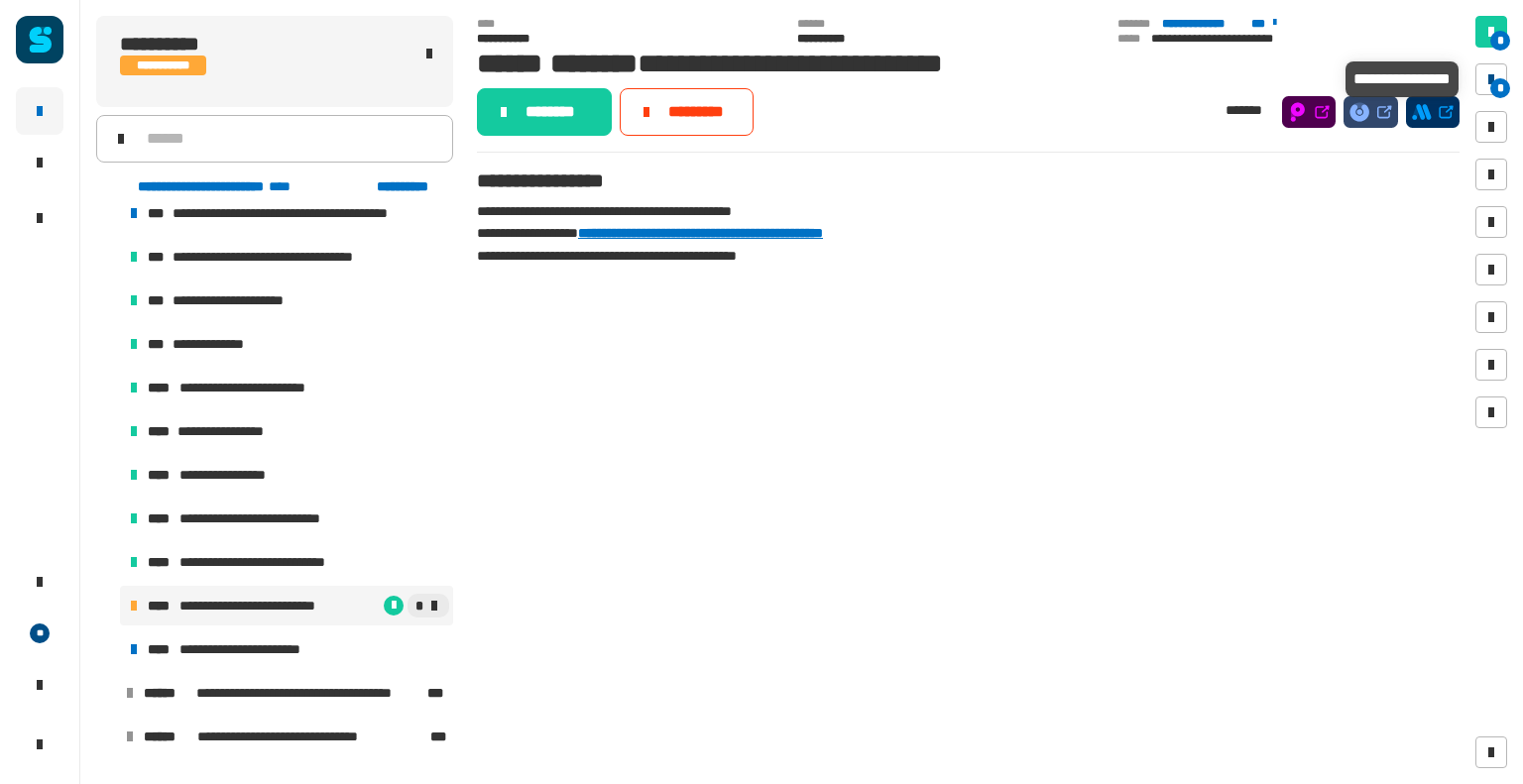 click on "*" at bounding box center (1500, 88) 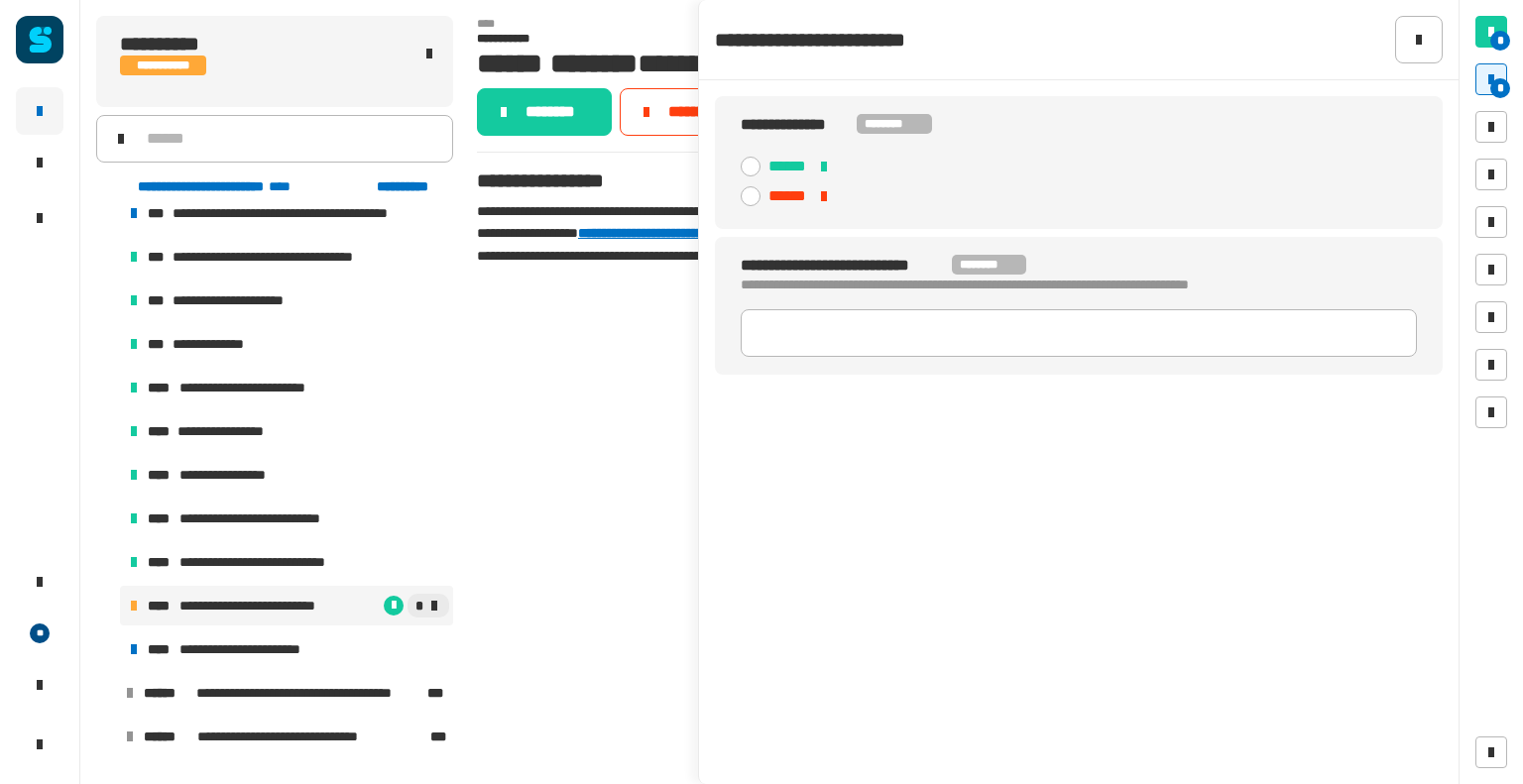 click 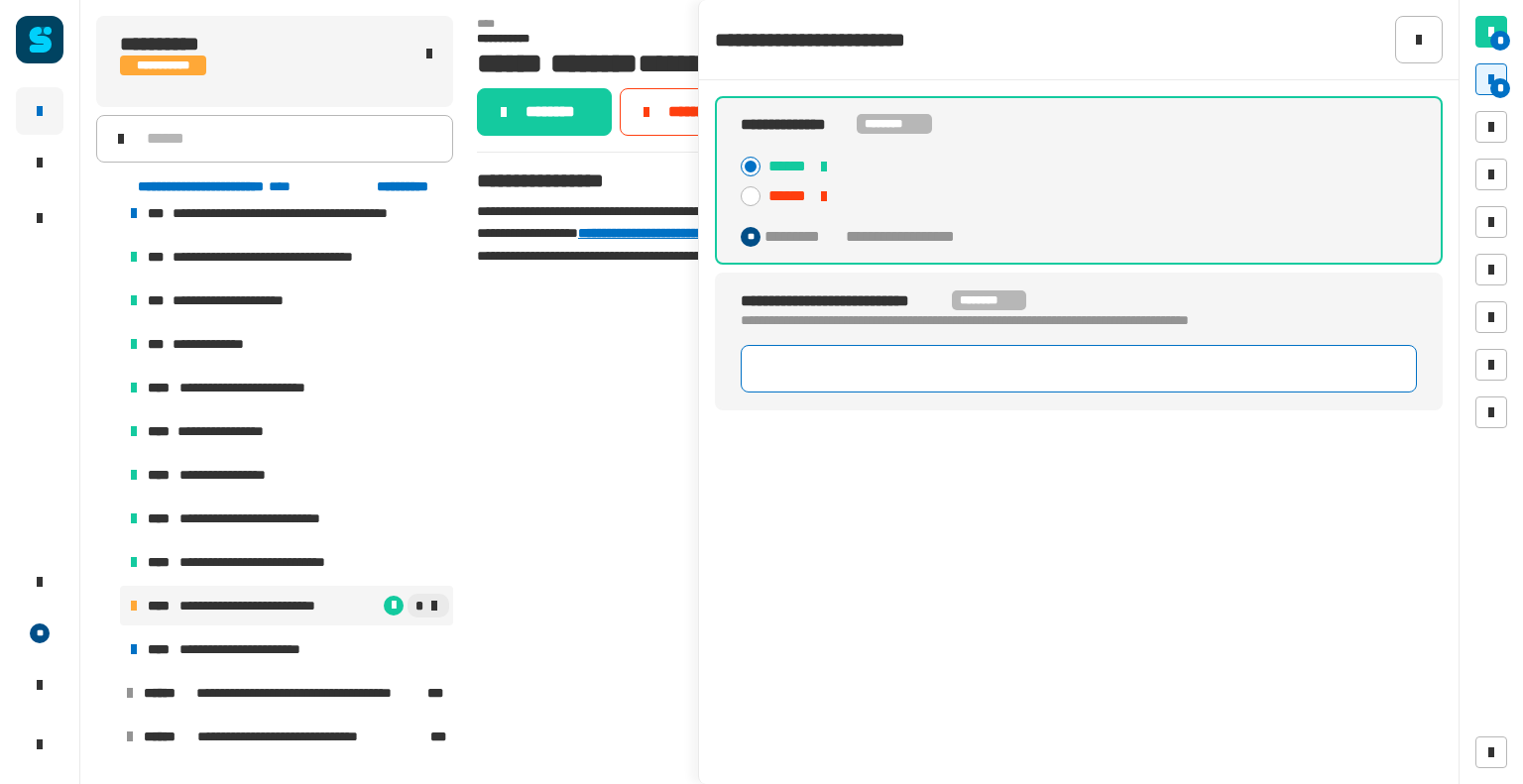 click 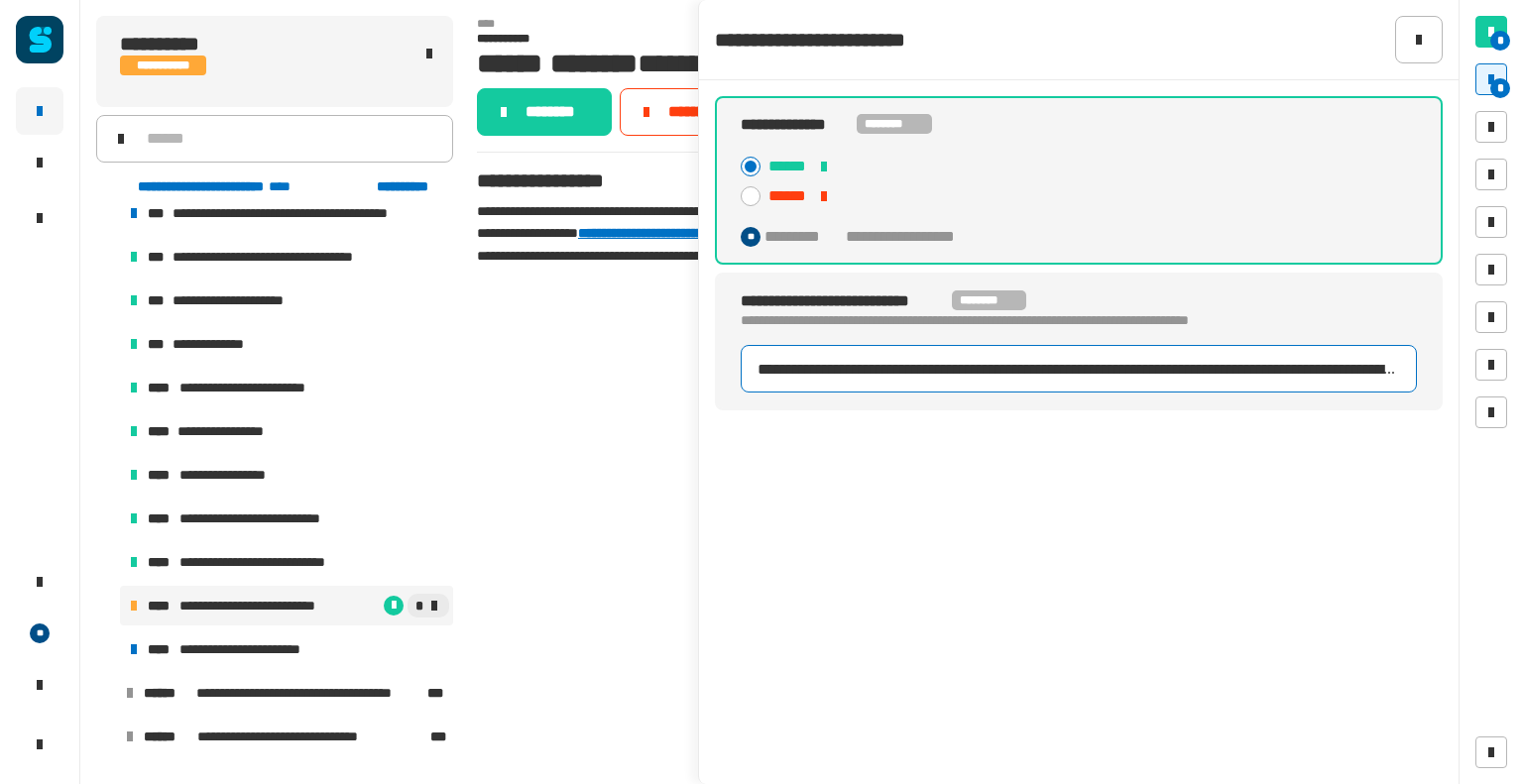 scroll, scrollTop: 0, scrollLeft: 155, axis: horizontal 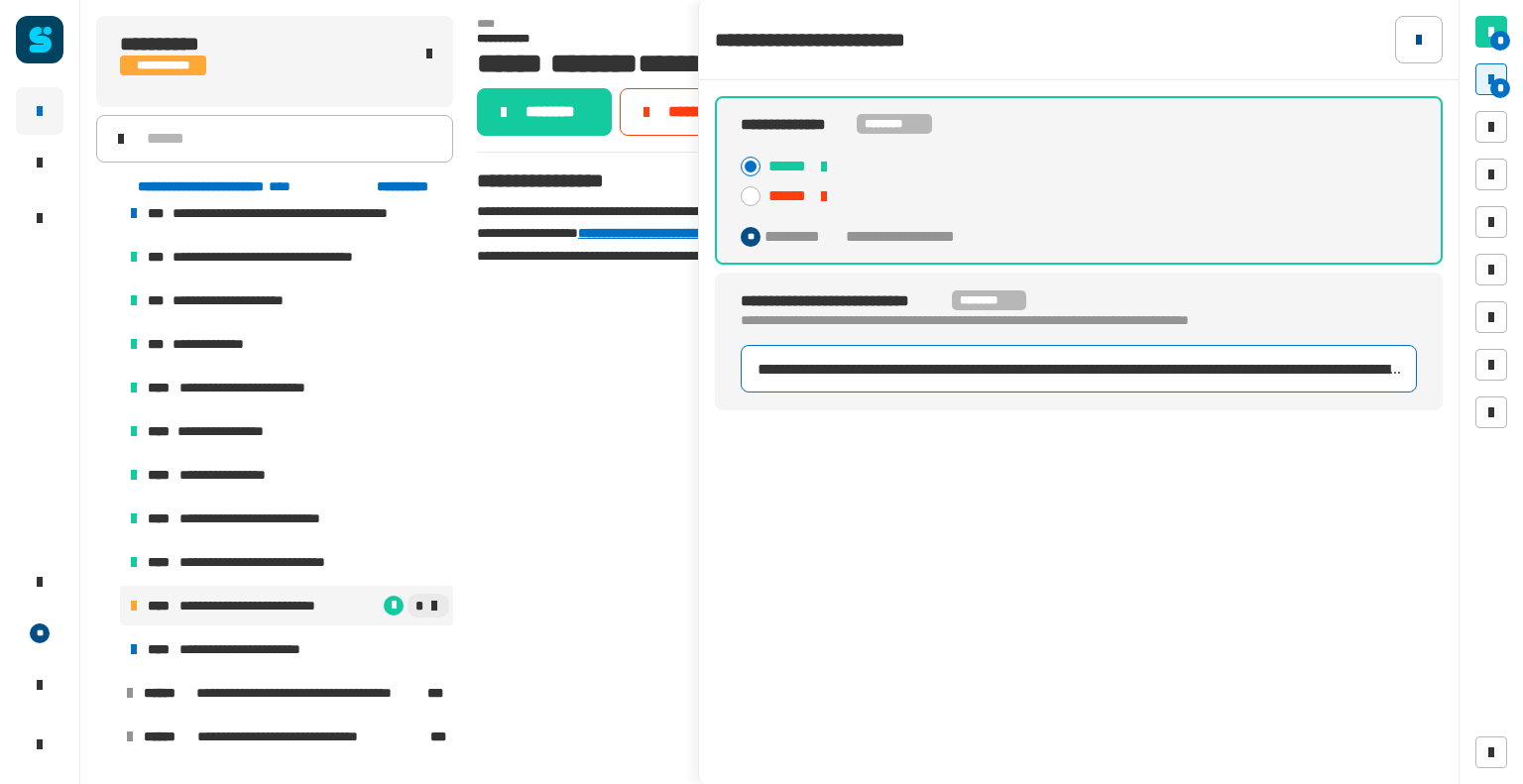 type on "**********" 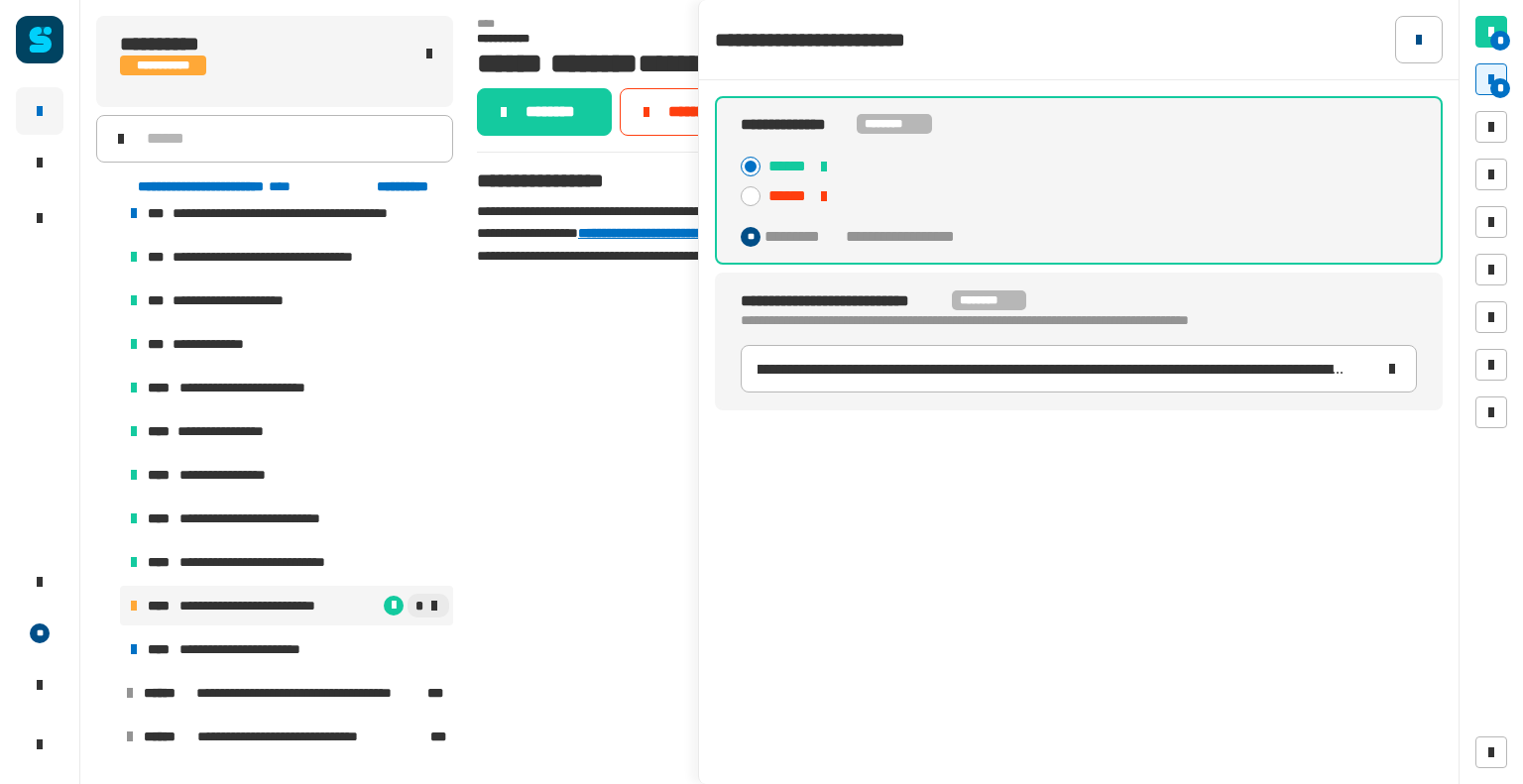 scroll, scrollTop: 0, scrollLeft: 0, axis: both 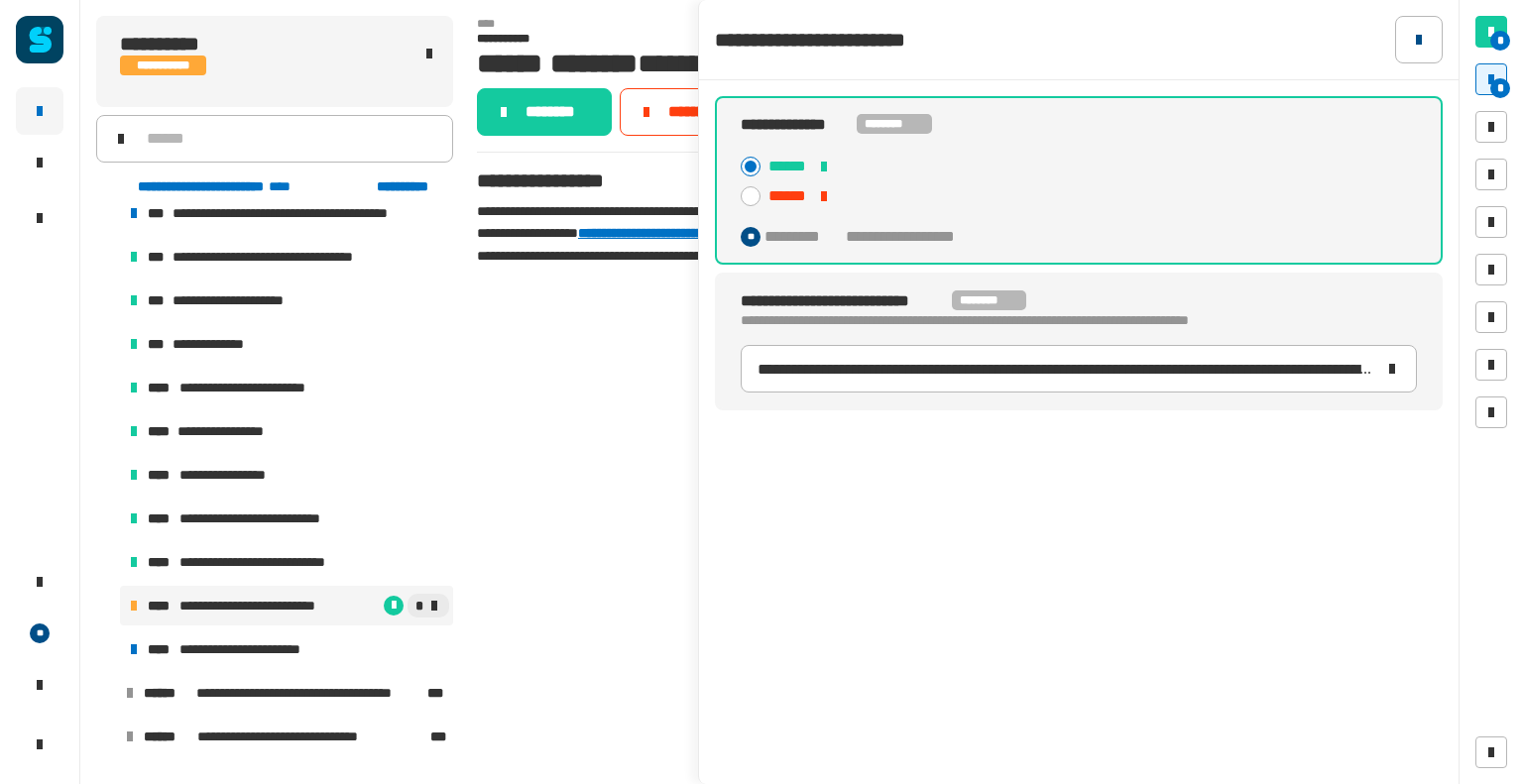 click 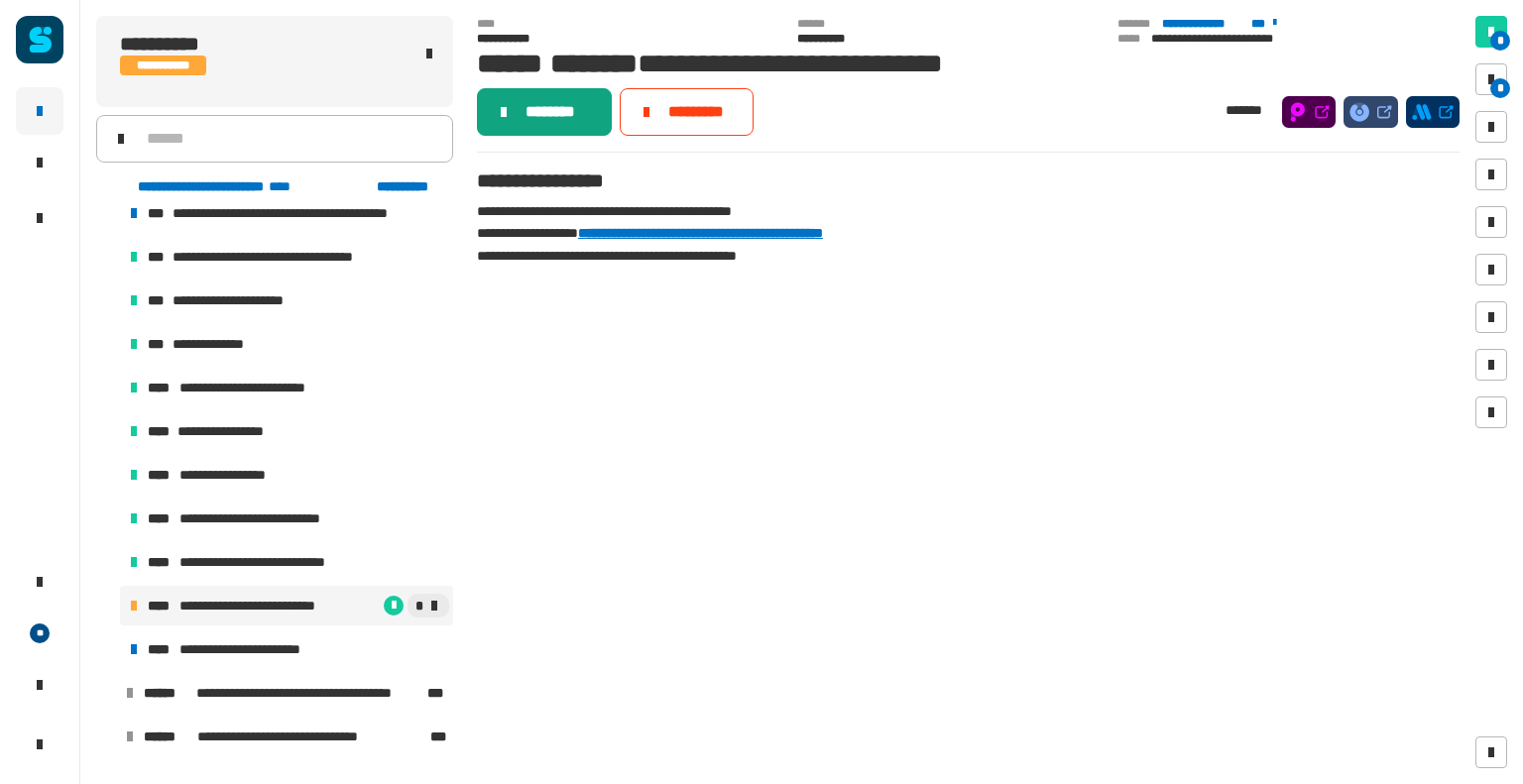 click on "********" 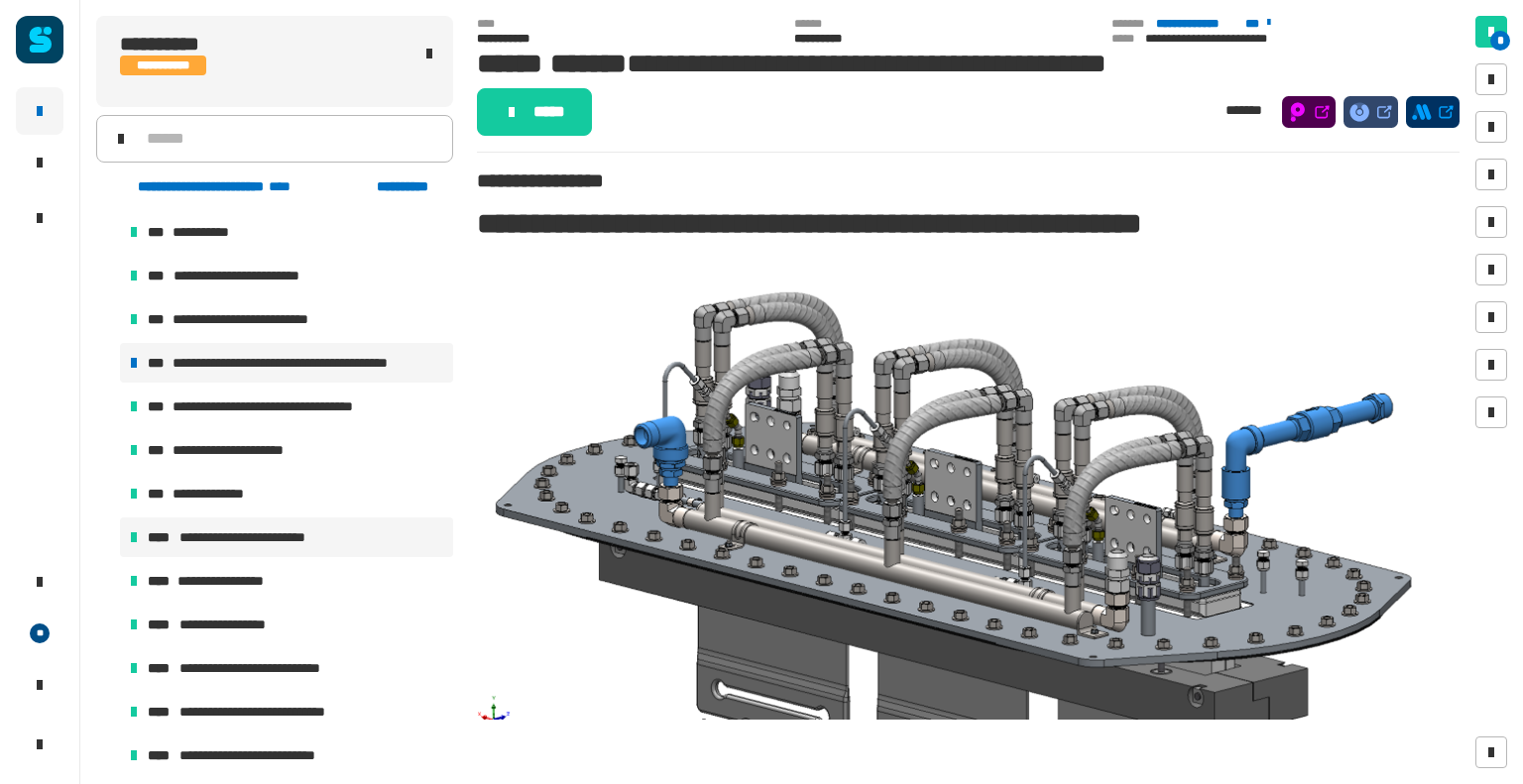 scroll, scrollTop: 1218, scrollLeft: 0, axis: vertical 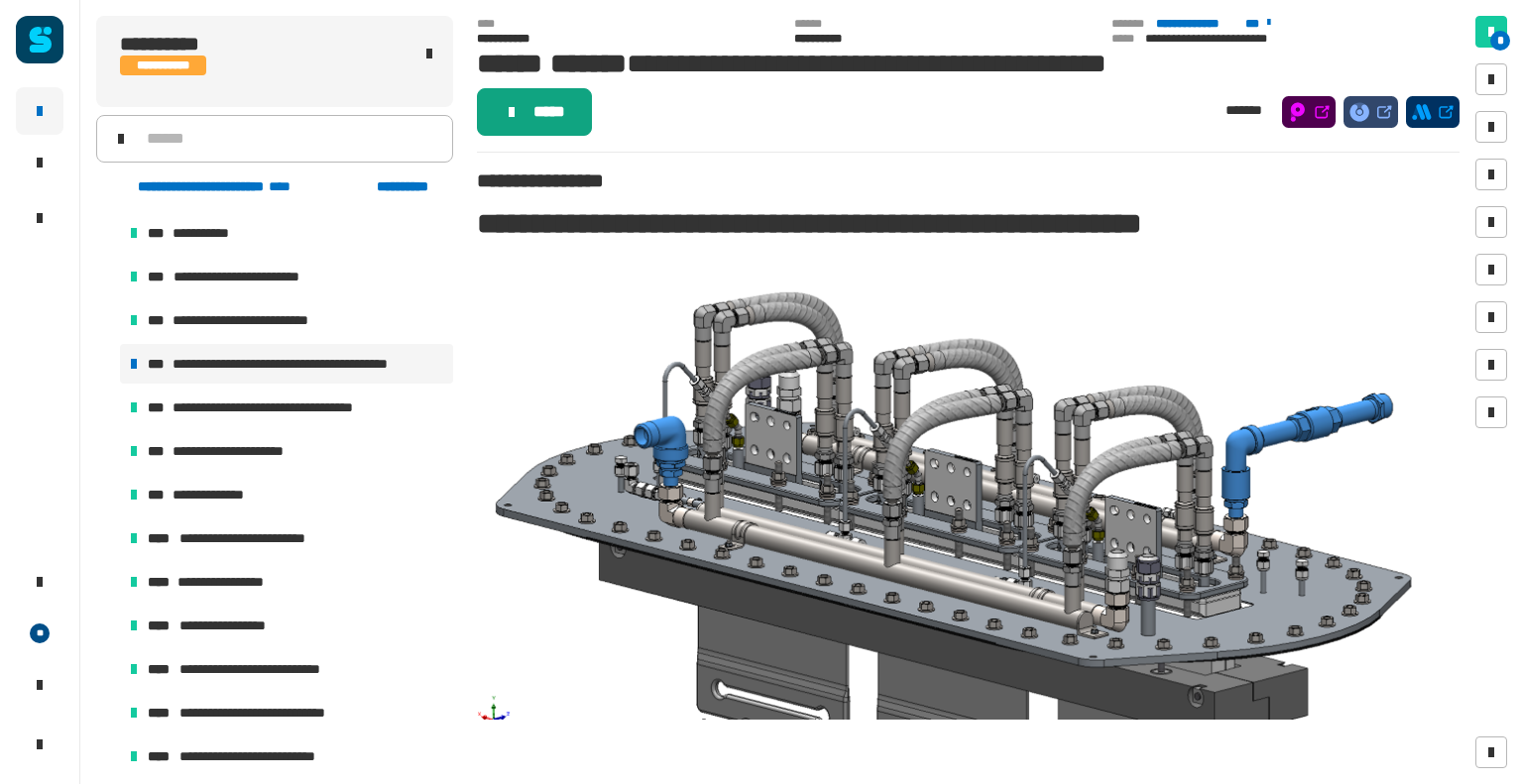 click on "*****" 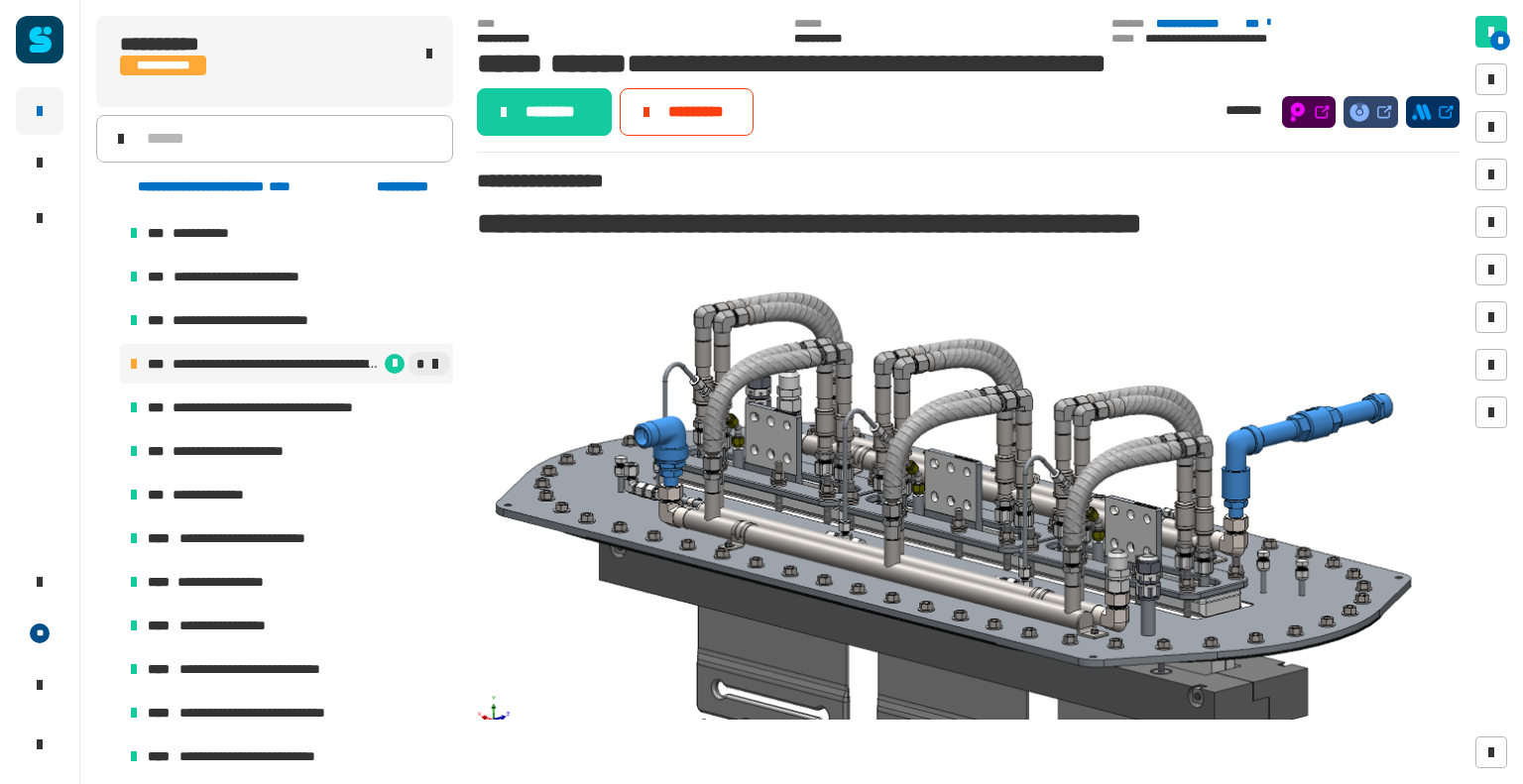 click on "********" 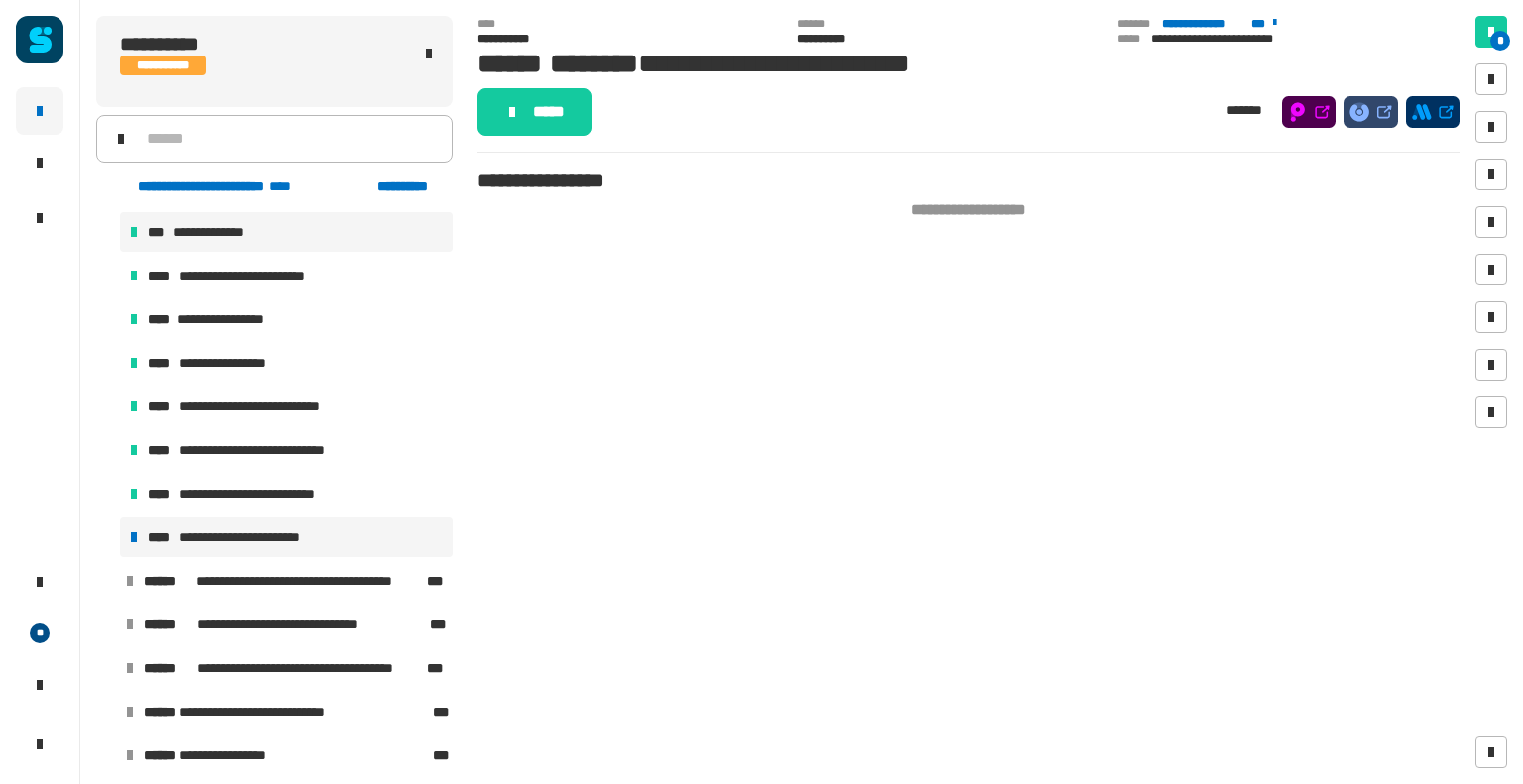 scroll, scrollTop: 1490, scrollLeft: 0, axis: vertical 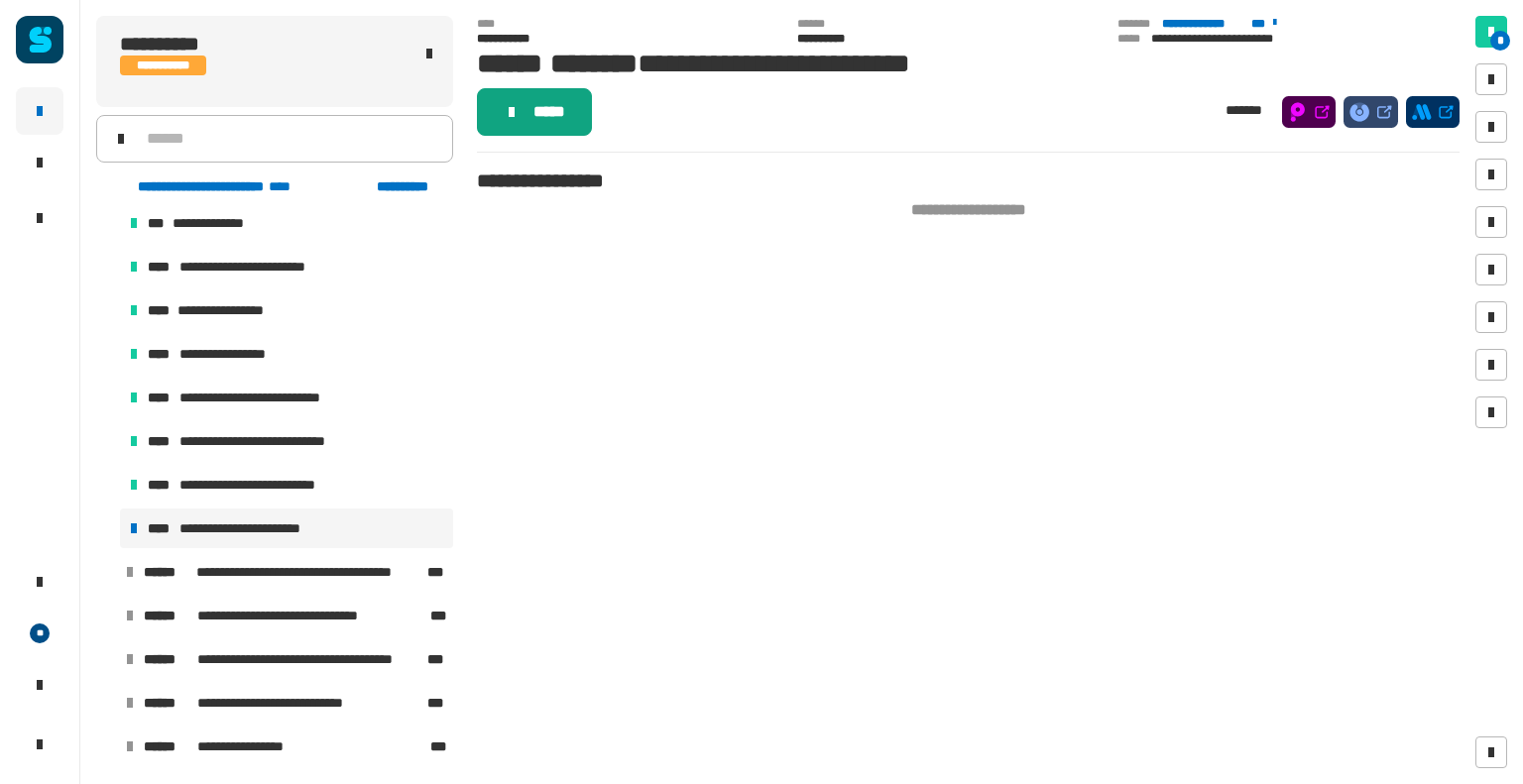 click 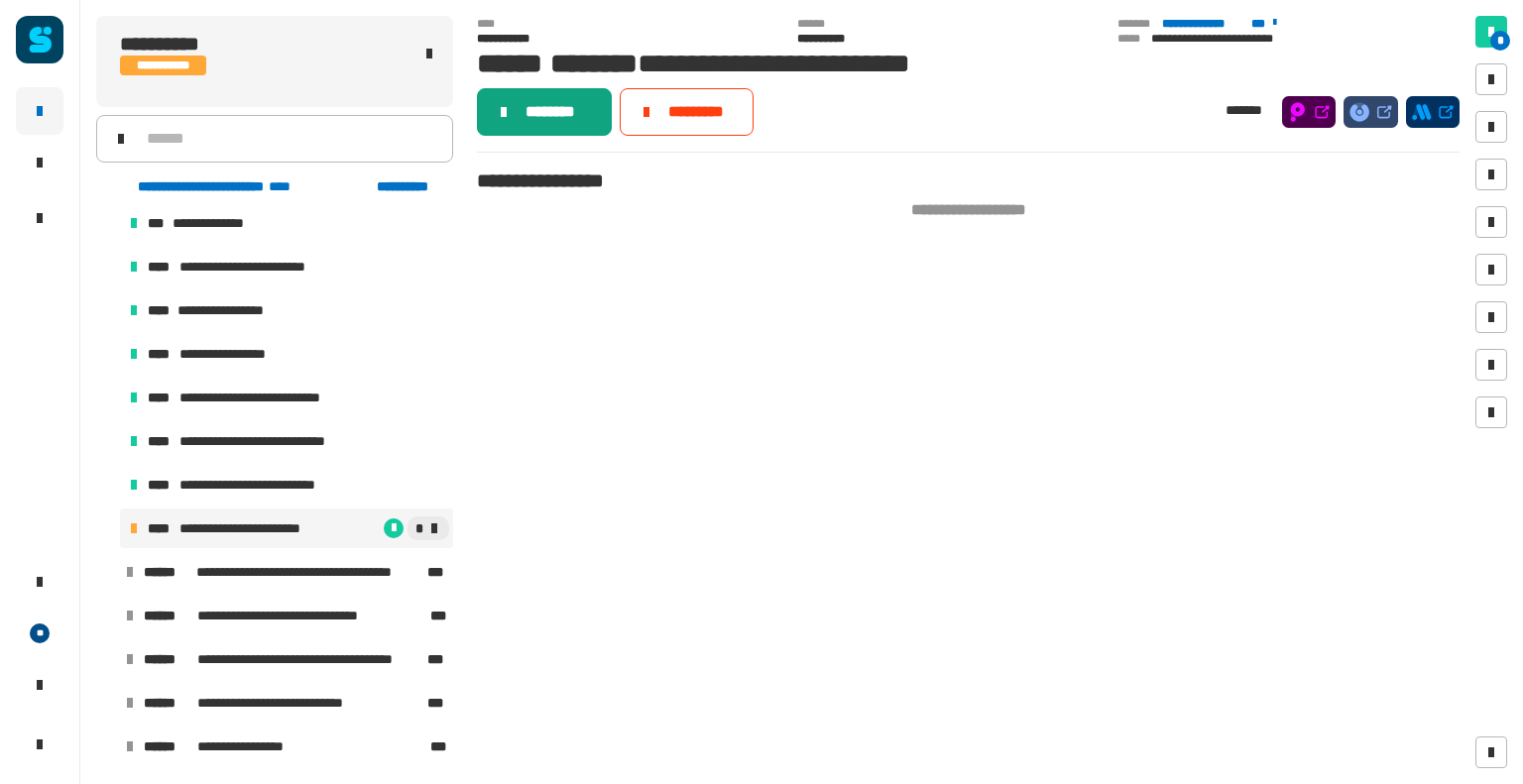 click on "********" 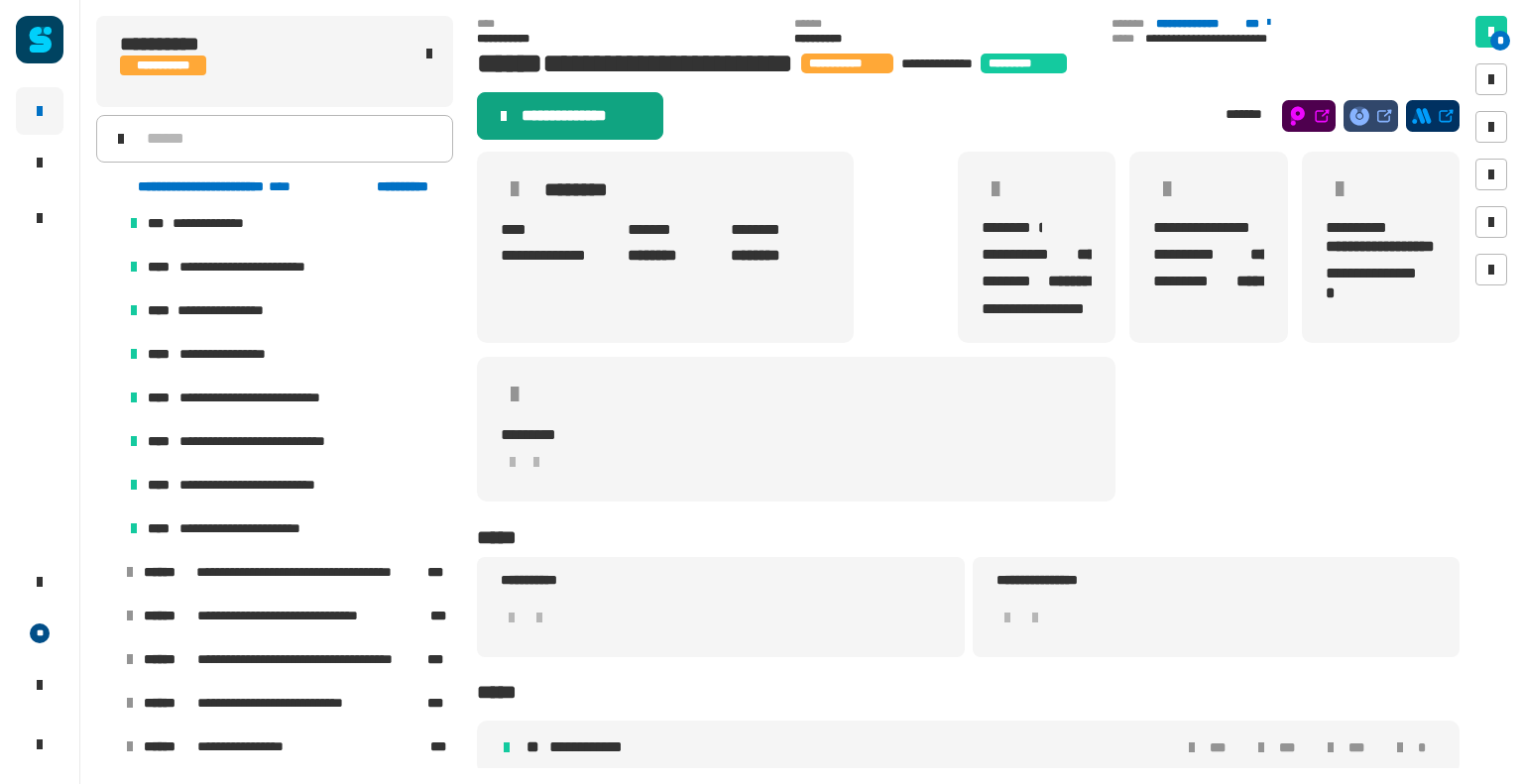 click on "**********" 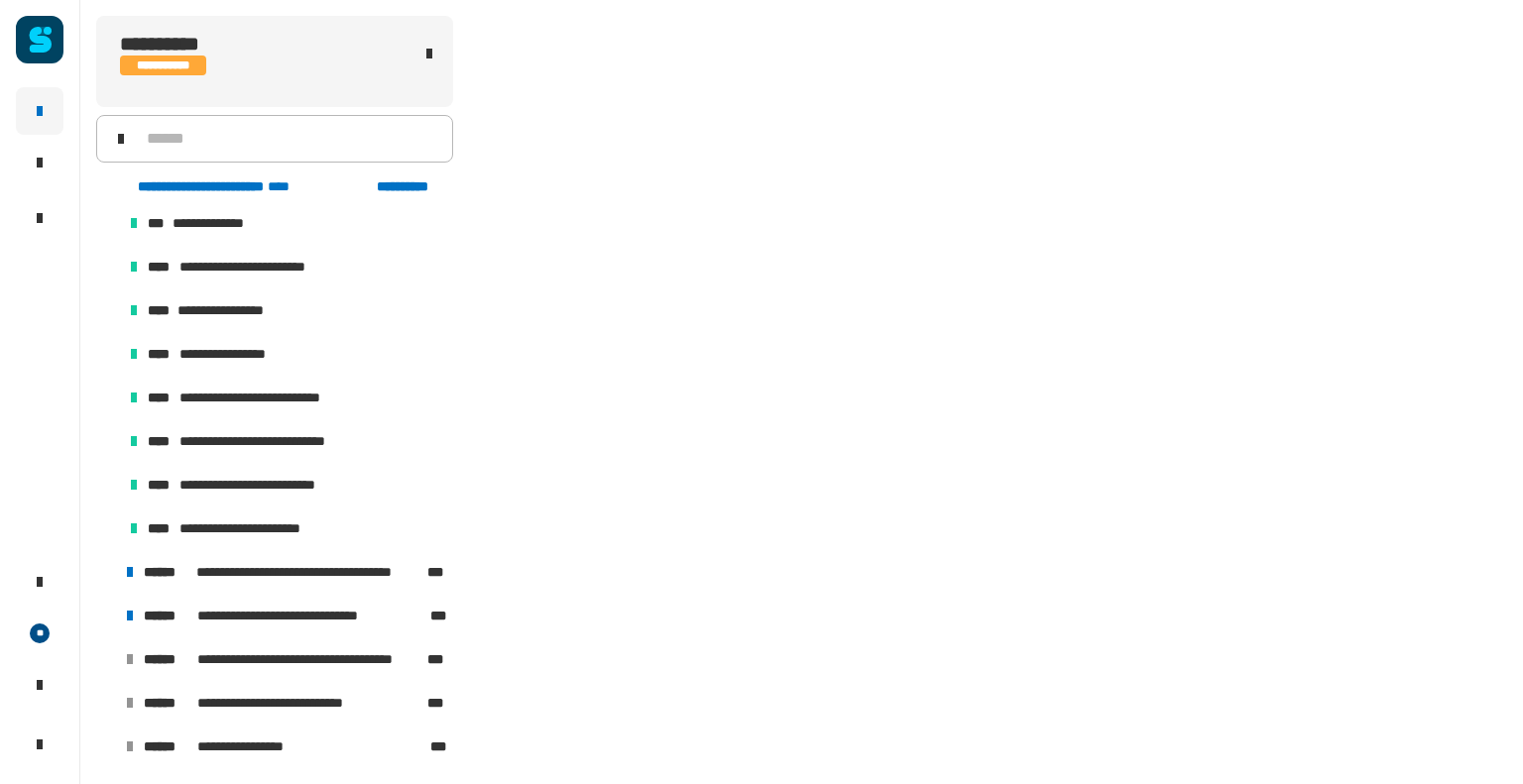 scroll, scrollTop: 0, scrollLeft: 0, axis: both 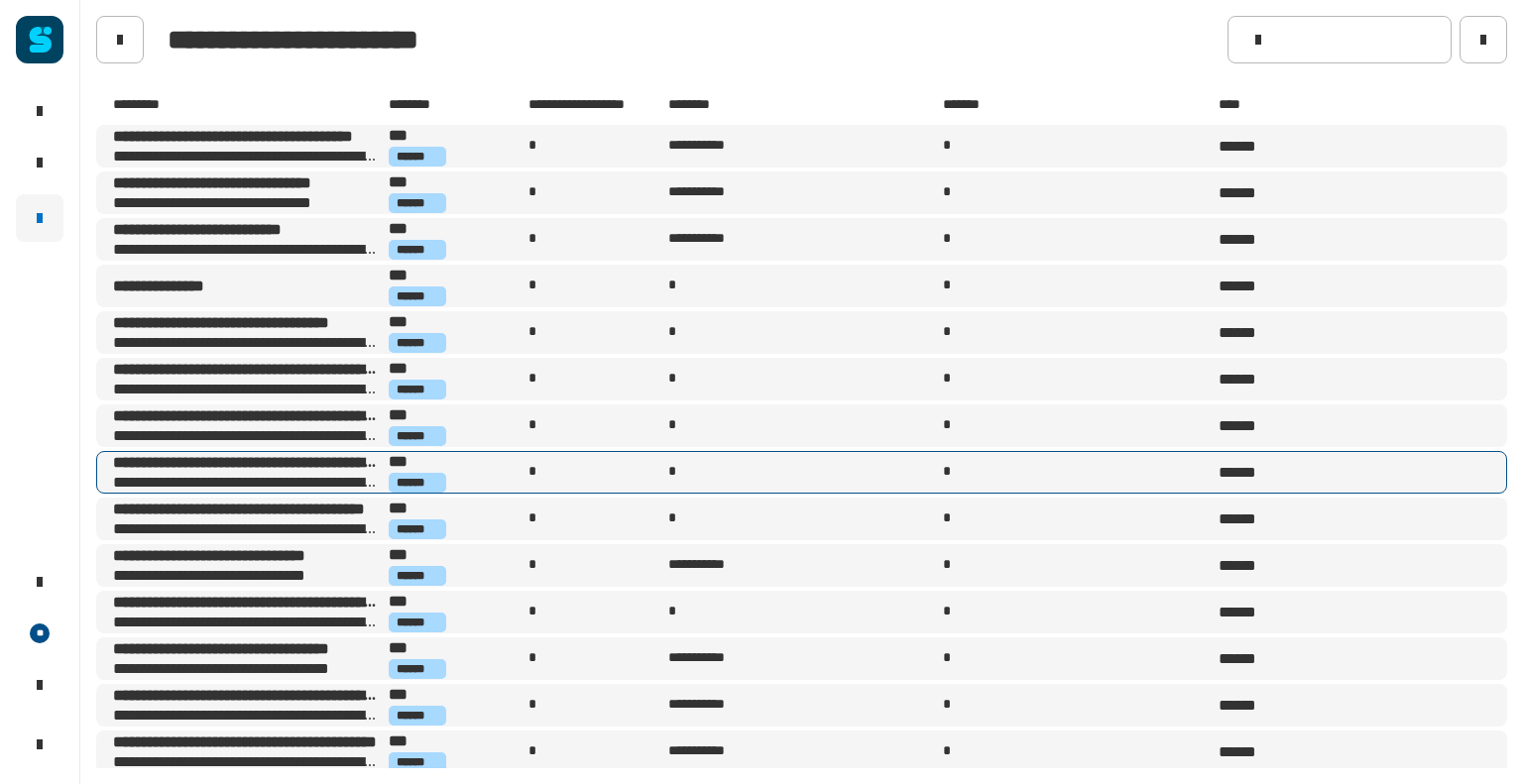 click on "[ADDRESS]
[CITY]
[STATE]
[POSTAL_CODE]
[COUNTRY]
[ADDRESS]
[CITY]
[ADDRESS]
[CITY]
[ADDRESS]
[CITY]
[ADDRESS]
[CITY]" at bounding box center (246, 483) 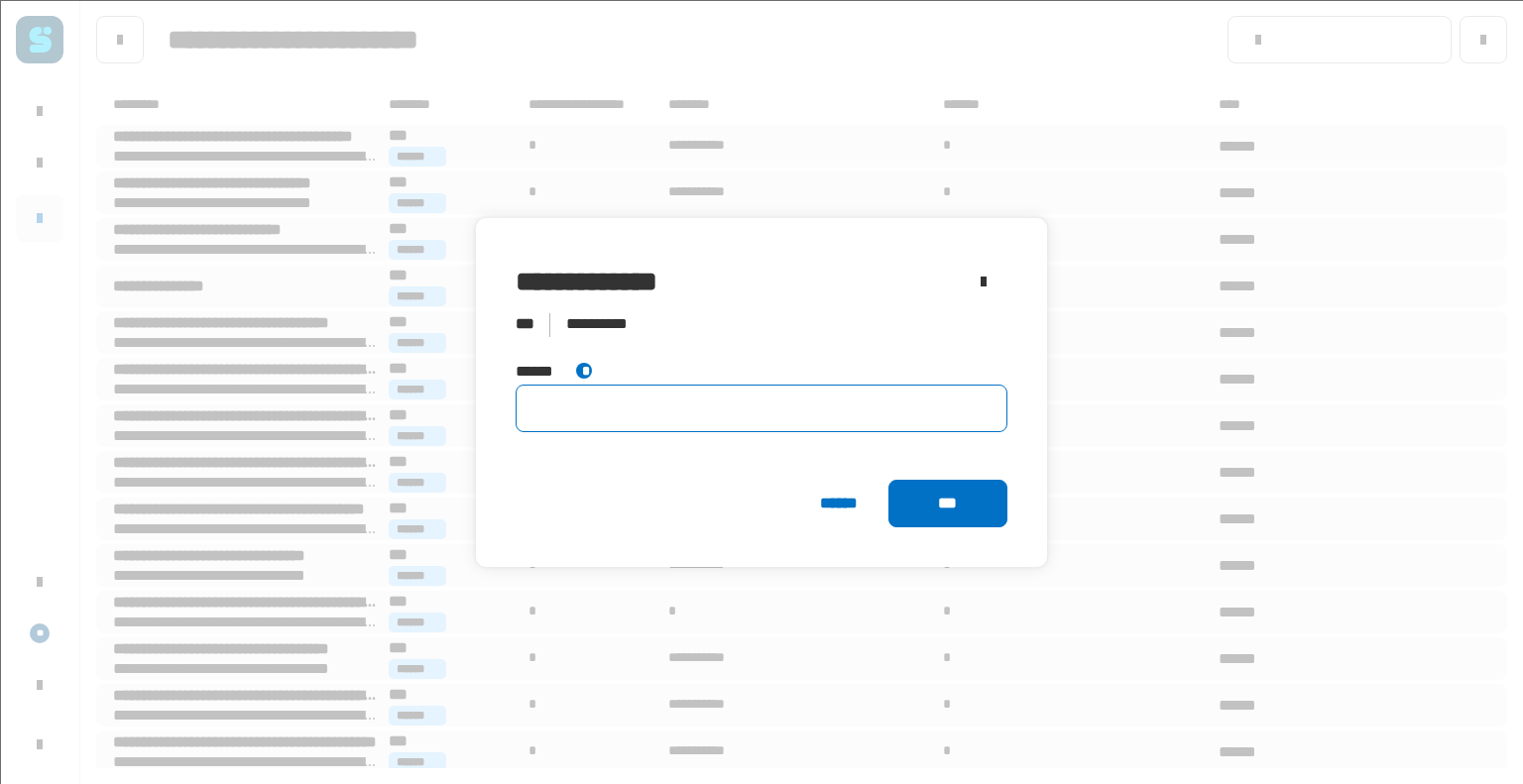 click 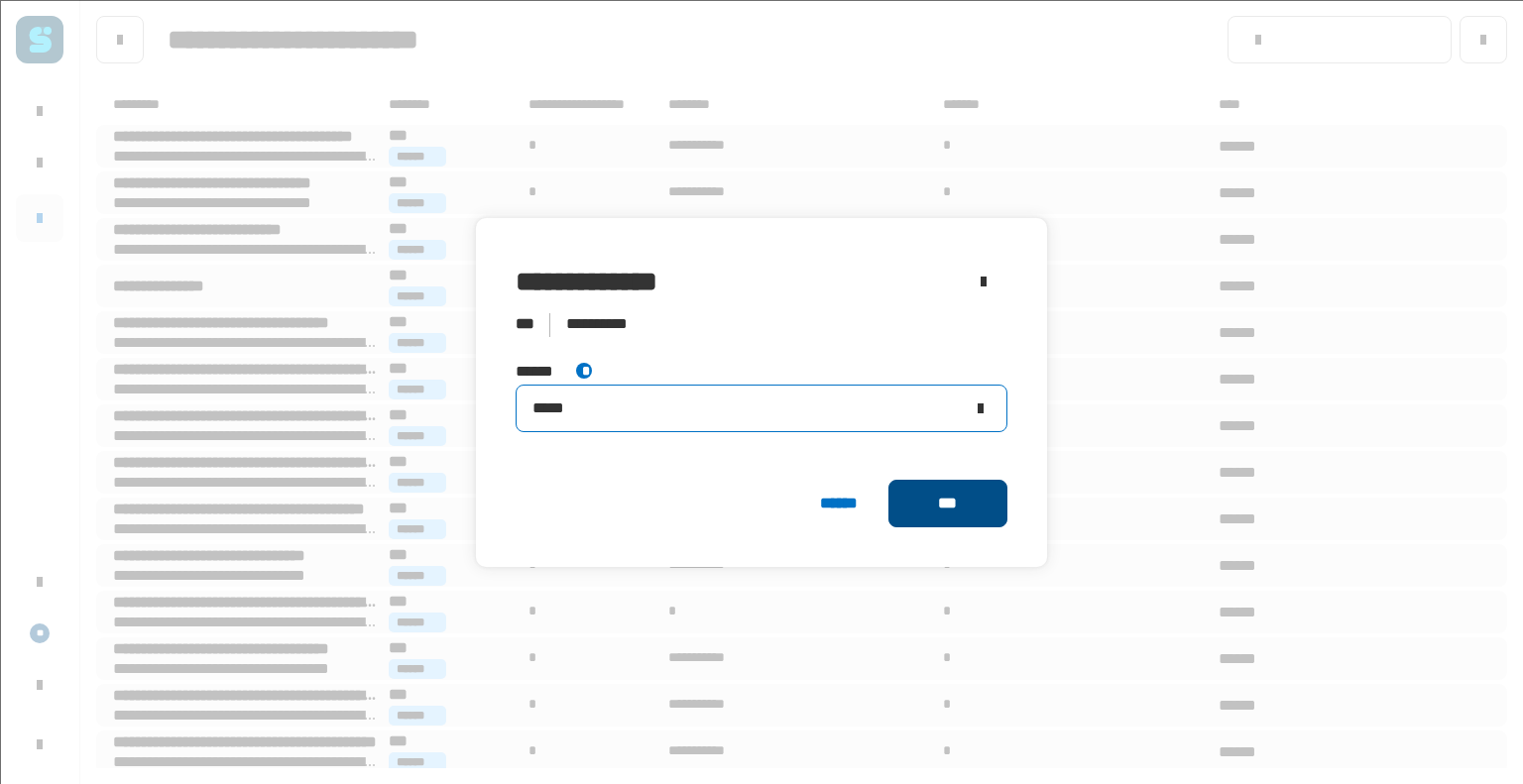 type on "*****" 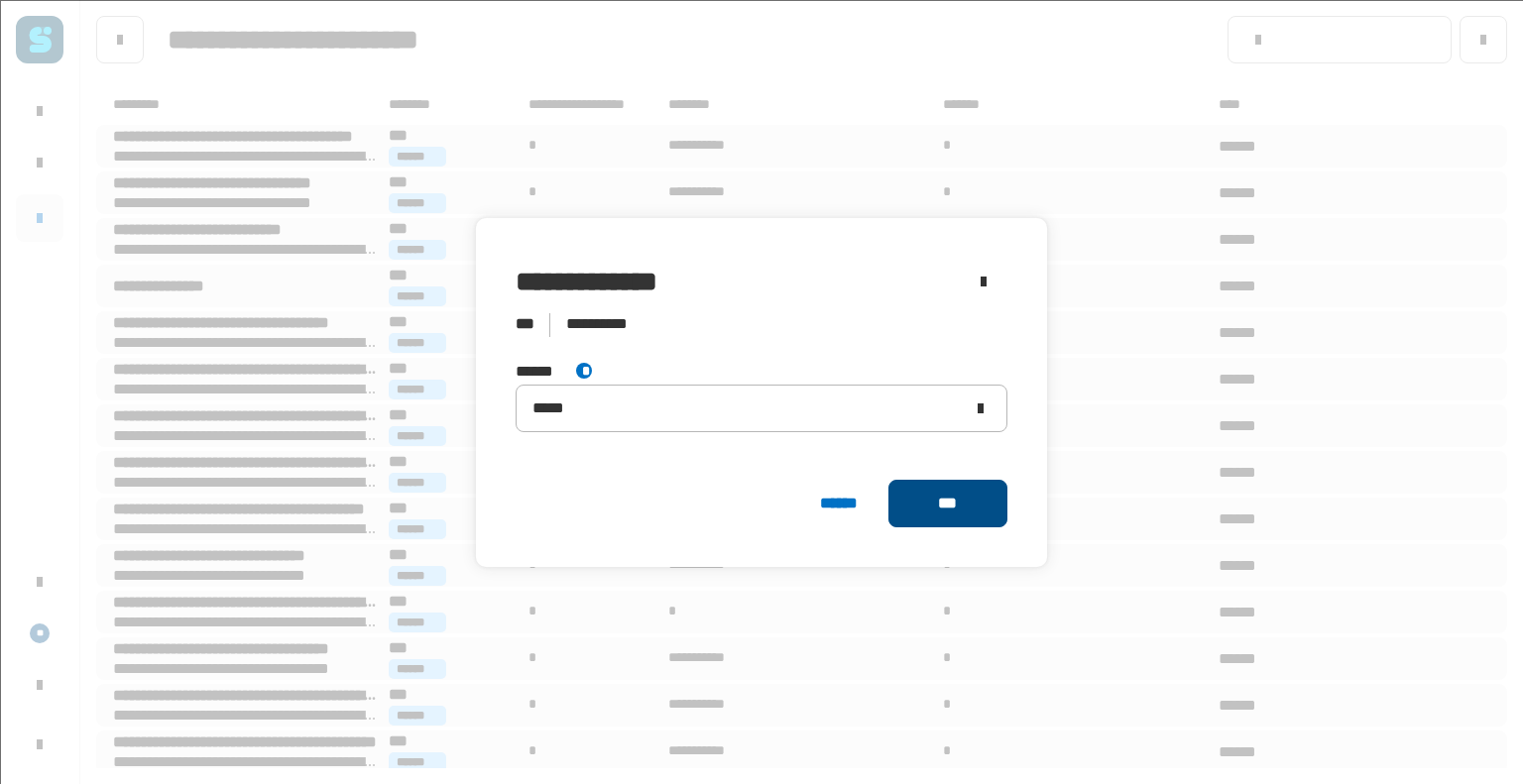 click on "***" 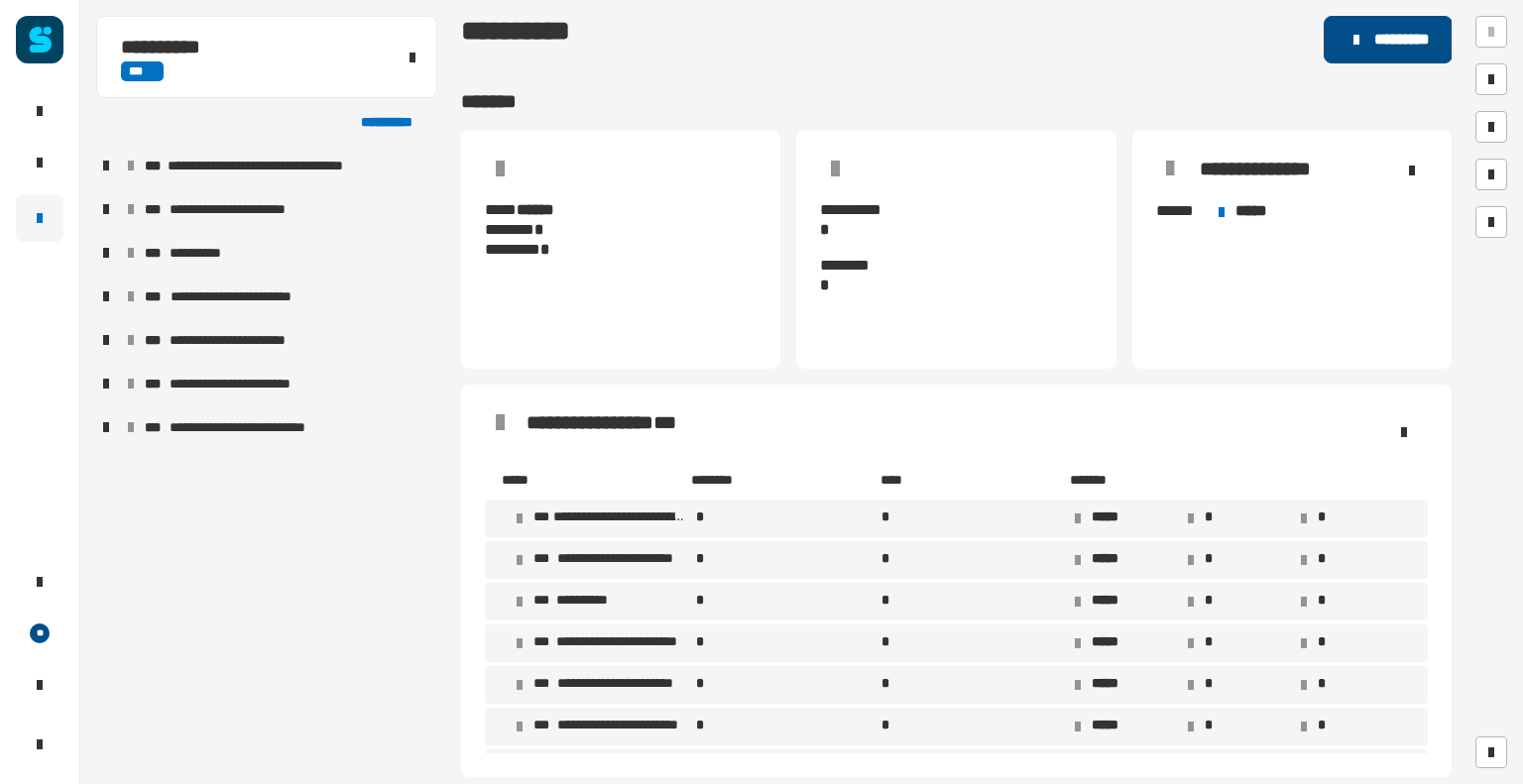 click on "*********" 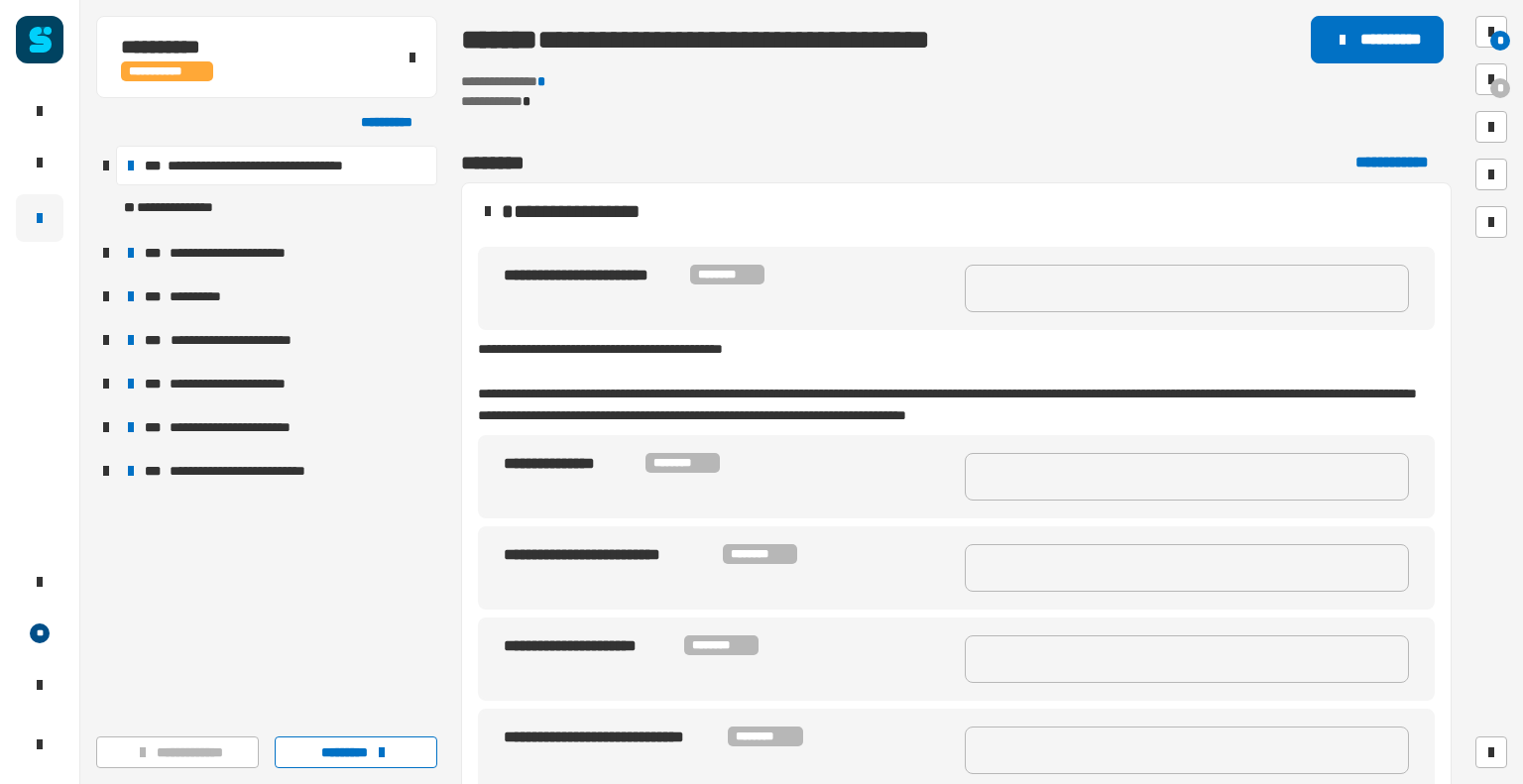 click at bounding box center (1187, 288) 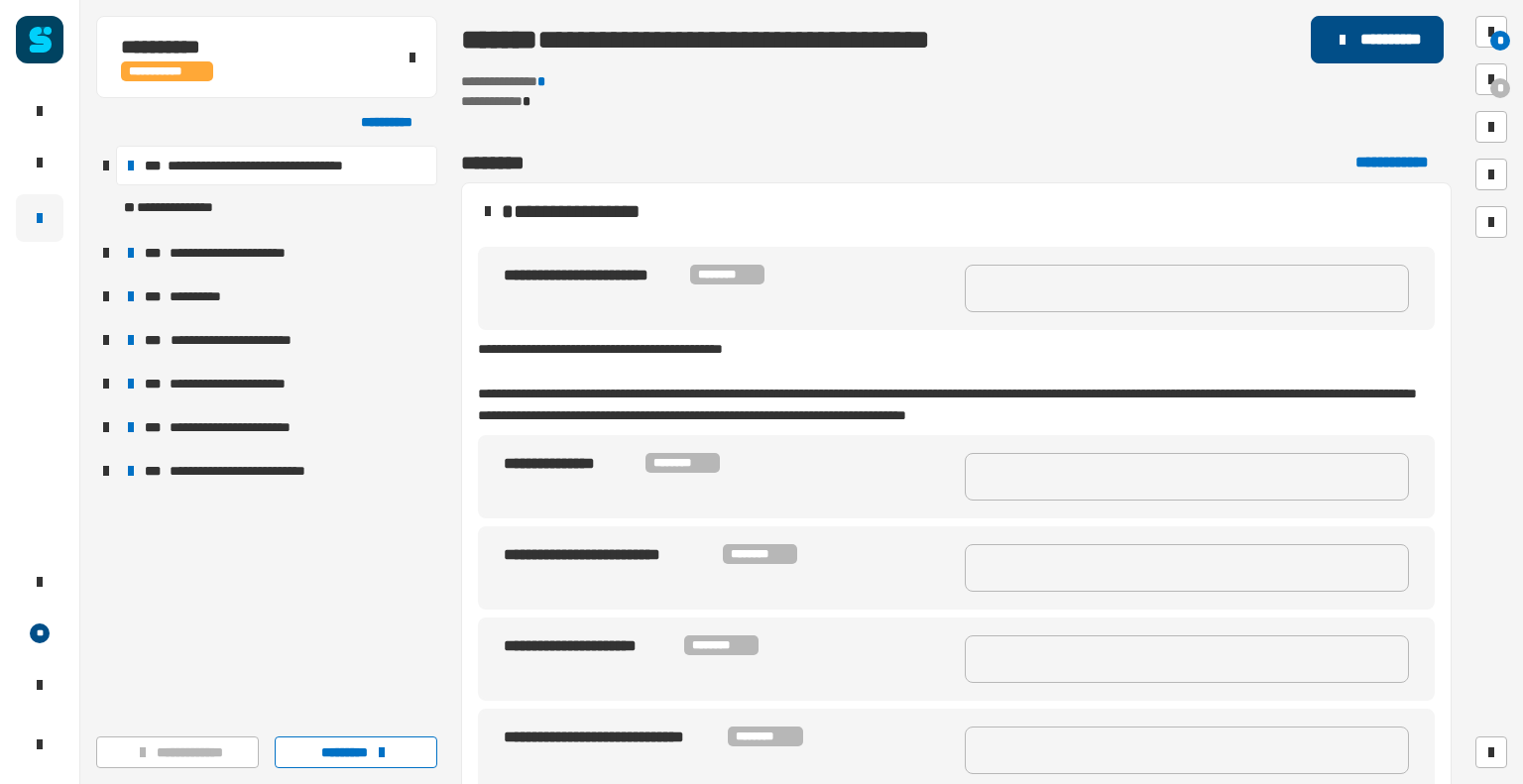 click on "**********" 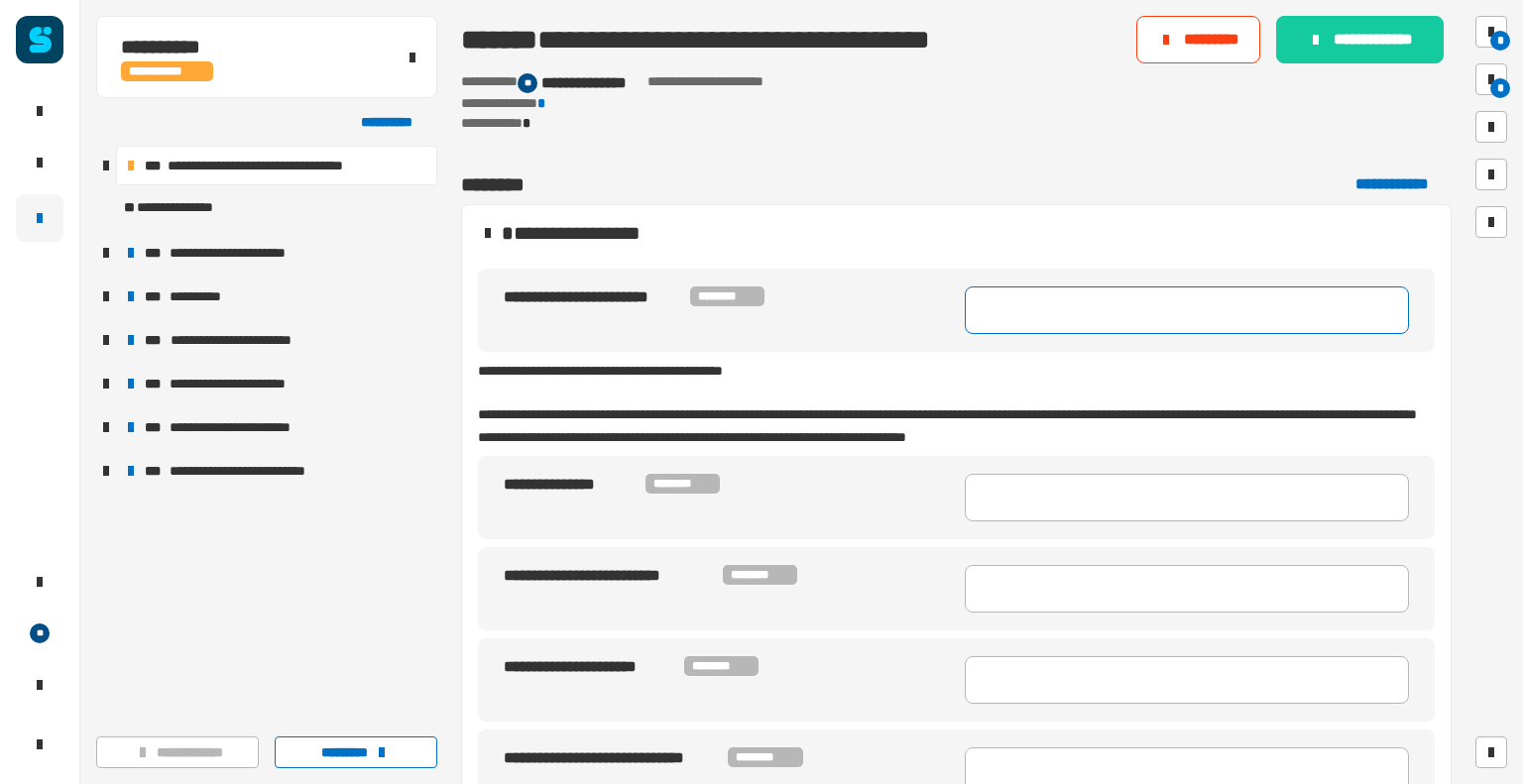 click at bounding box center [1187, 310] 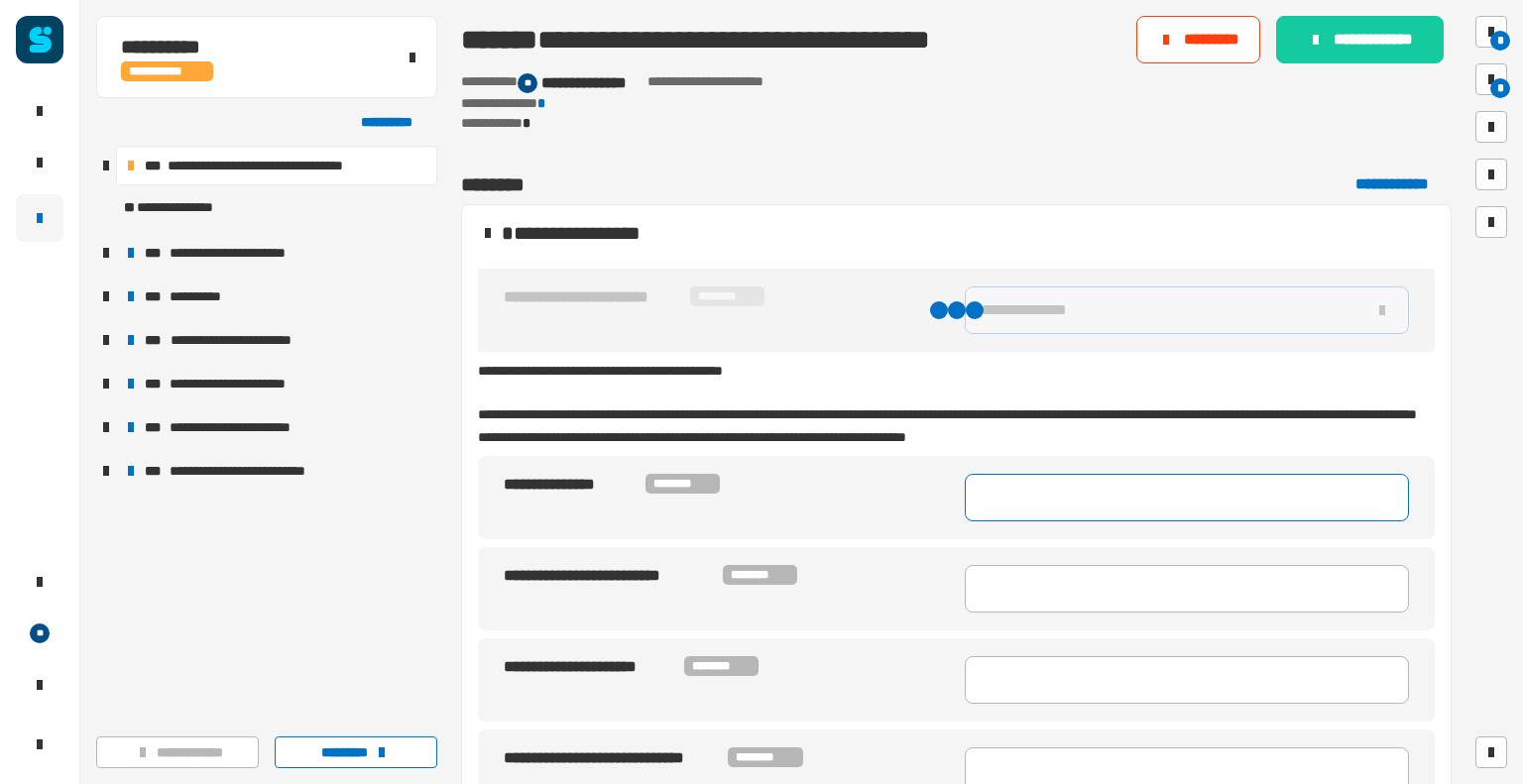 type on "**********" 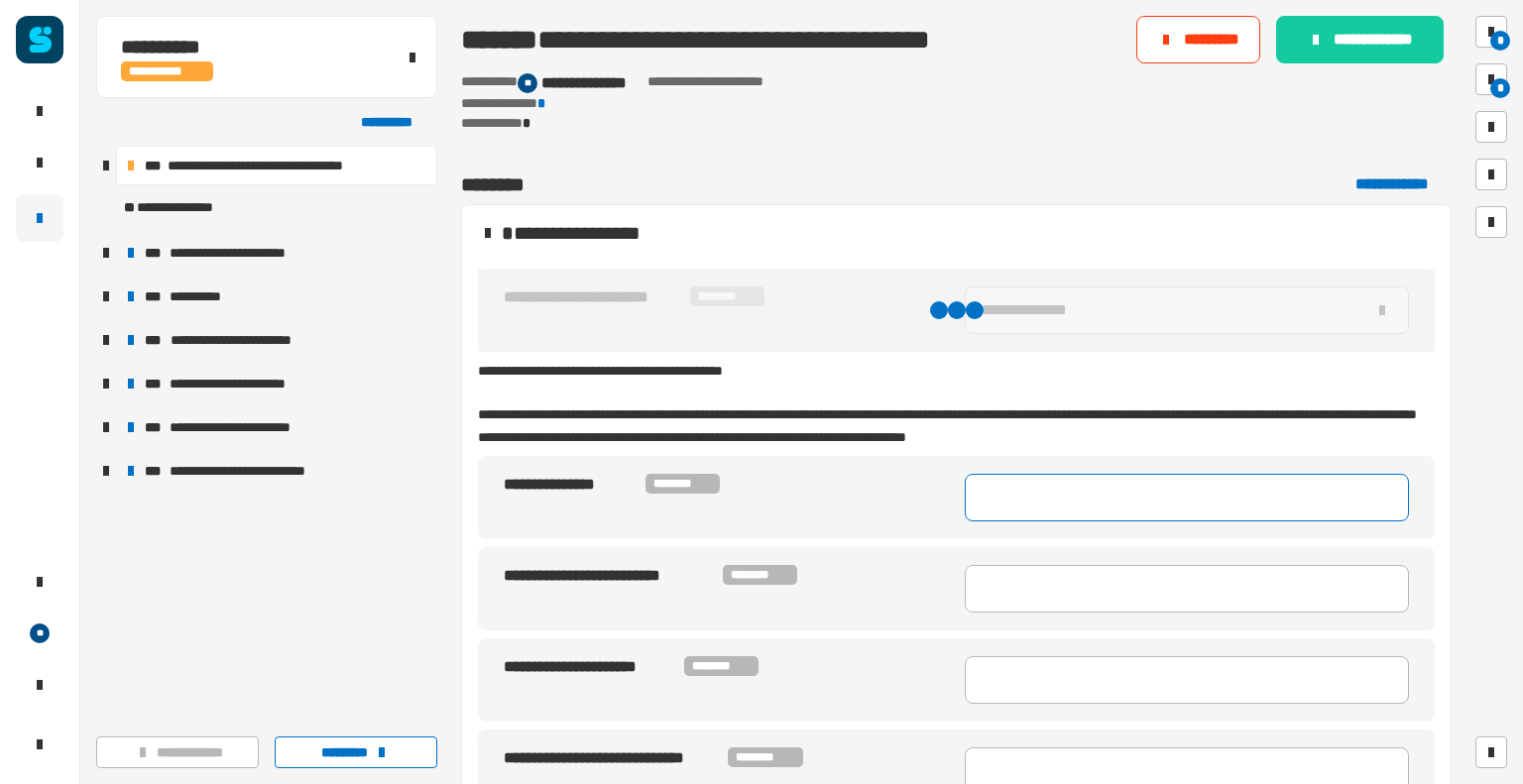 click at bounding box center (1187, 498) 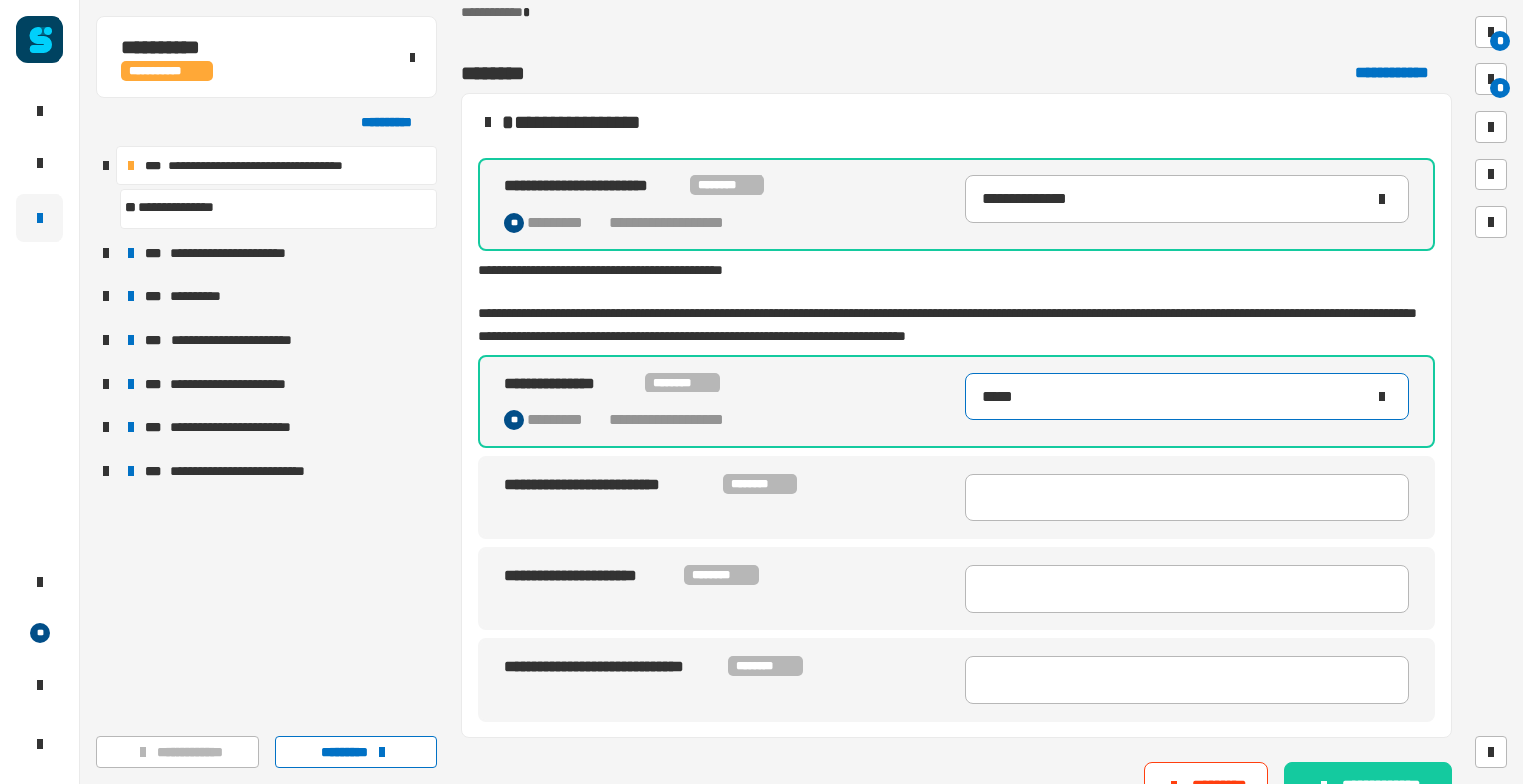 scroll, scrollTop: 147, scrollLeft: 0, axis: vertical 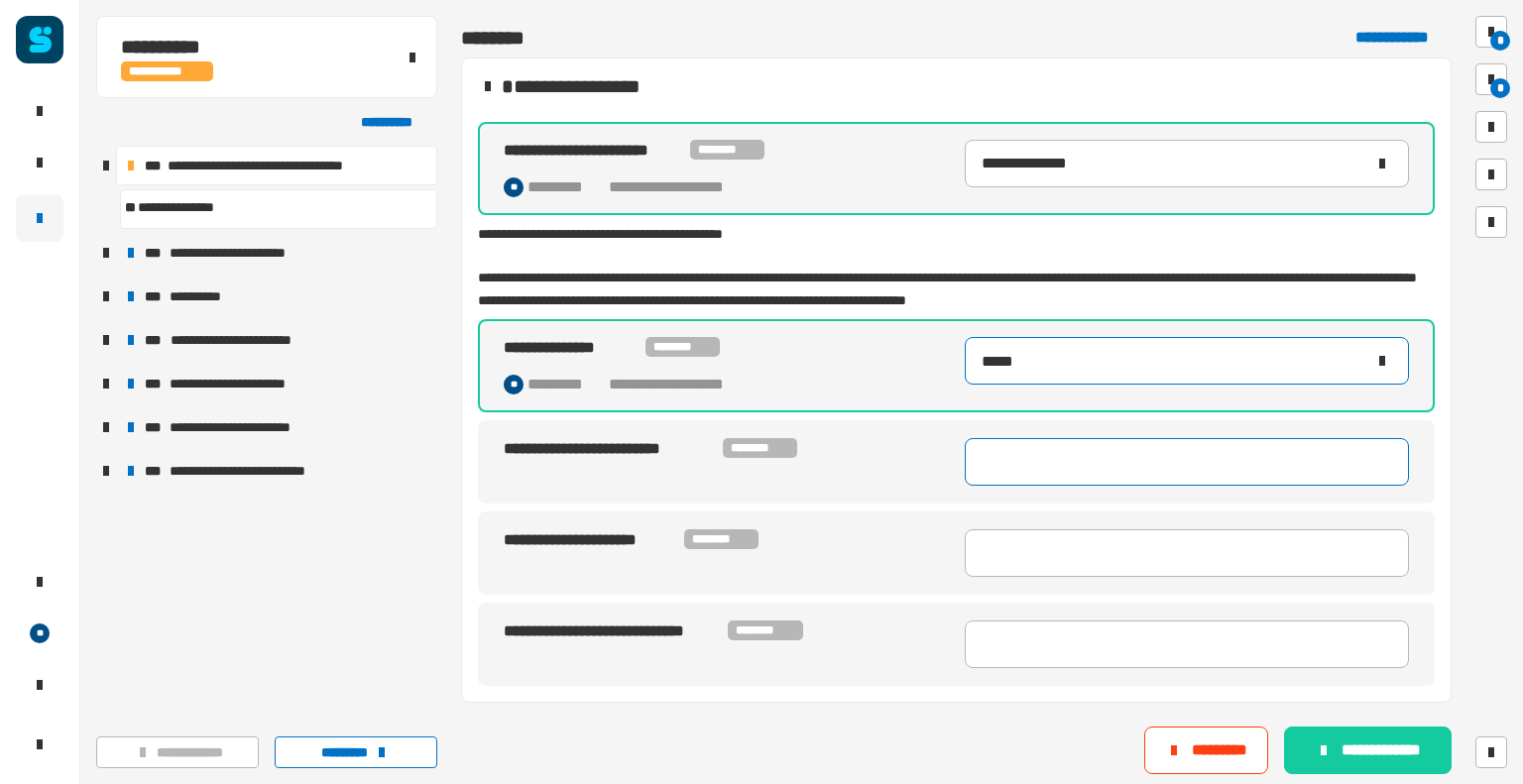 type on "*****" 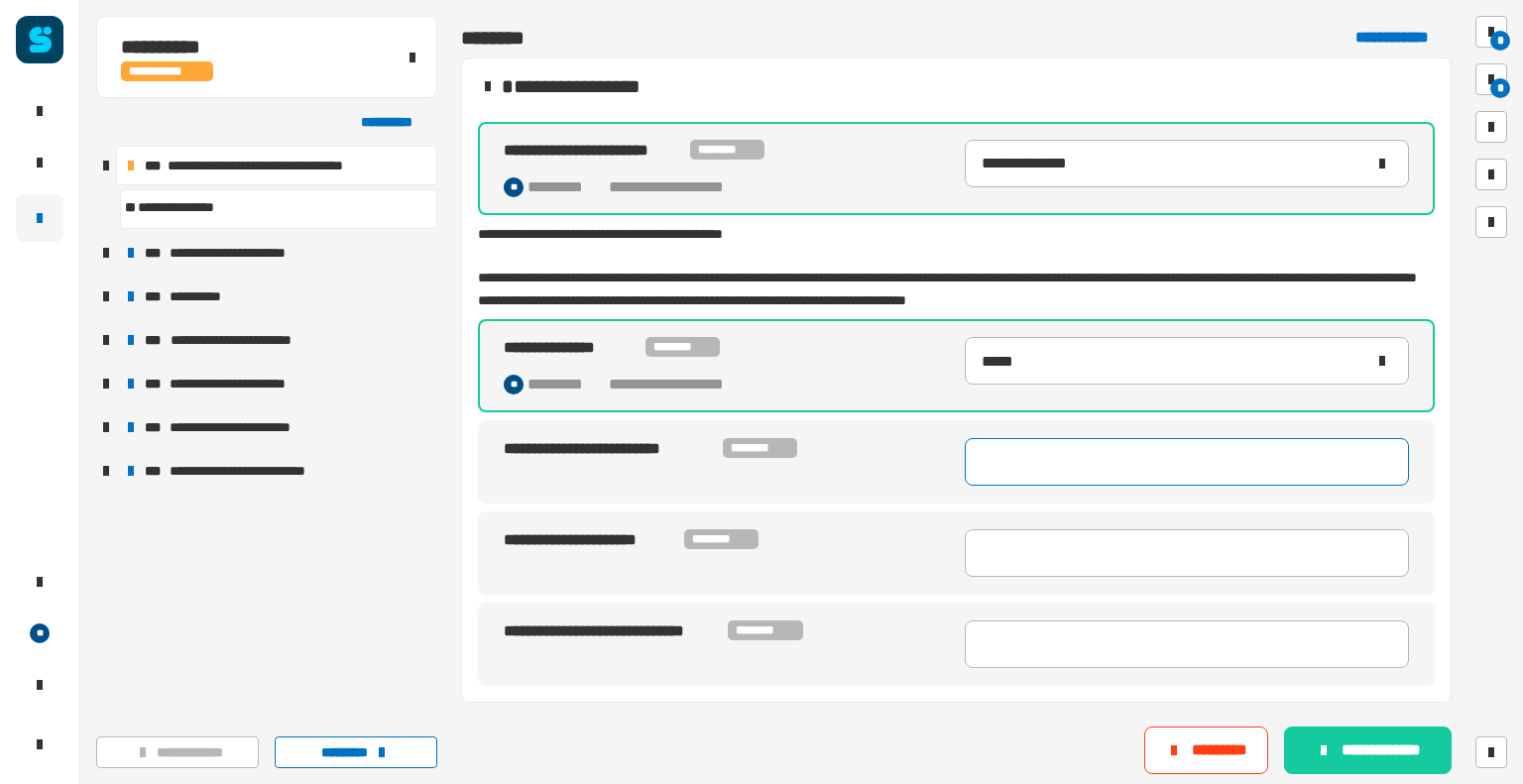 click at bounding box center (1187, 462) 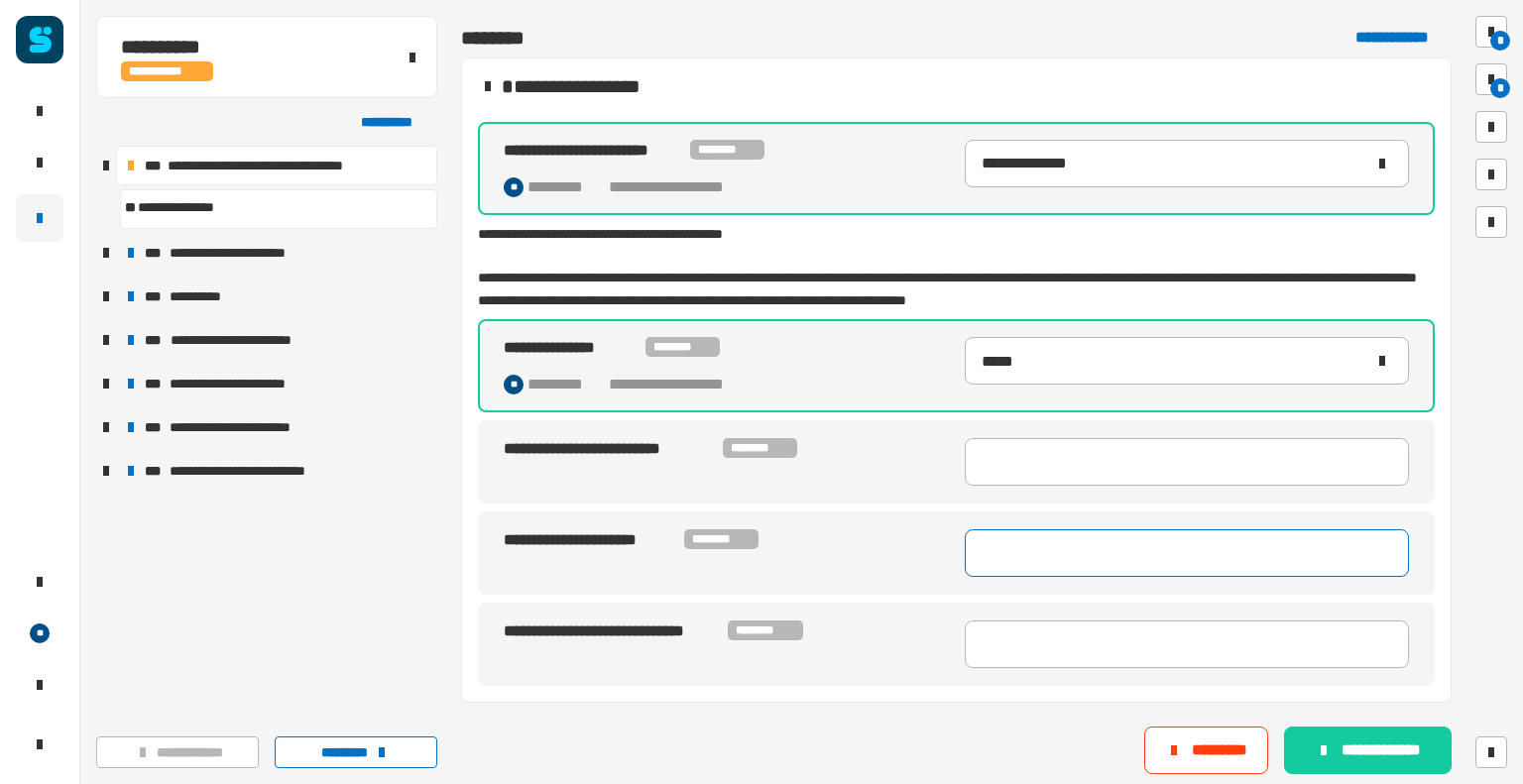 click at bounding box center (1187, 553) 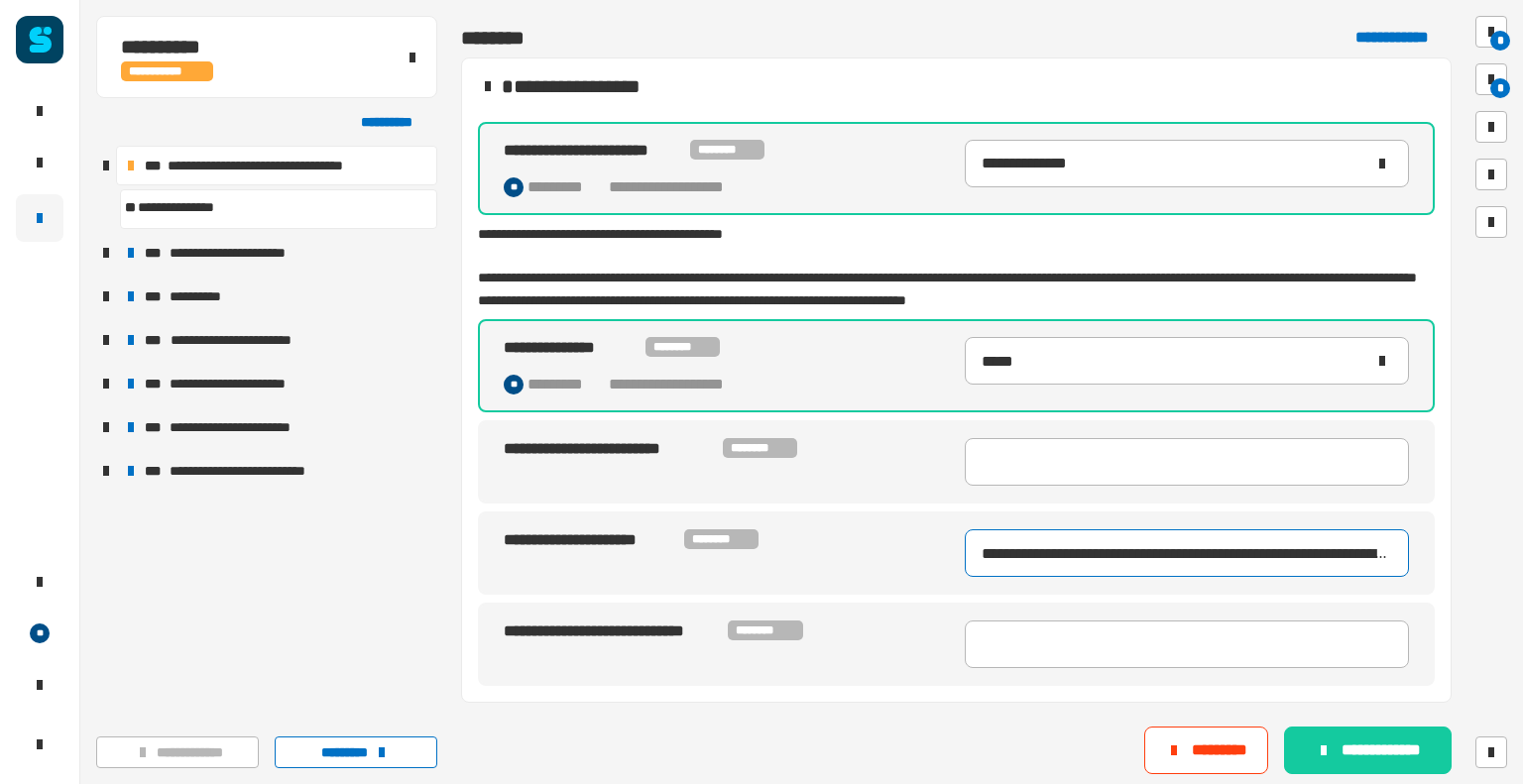 scroll, scrollTop: 0, scrollLeft: 1154, axis: horizontal 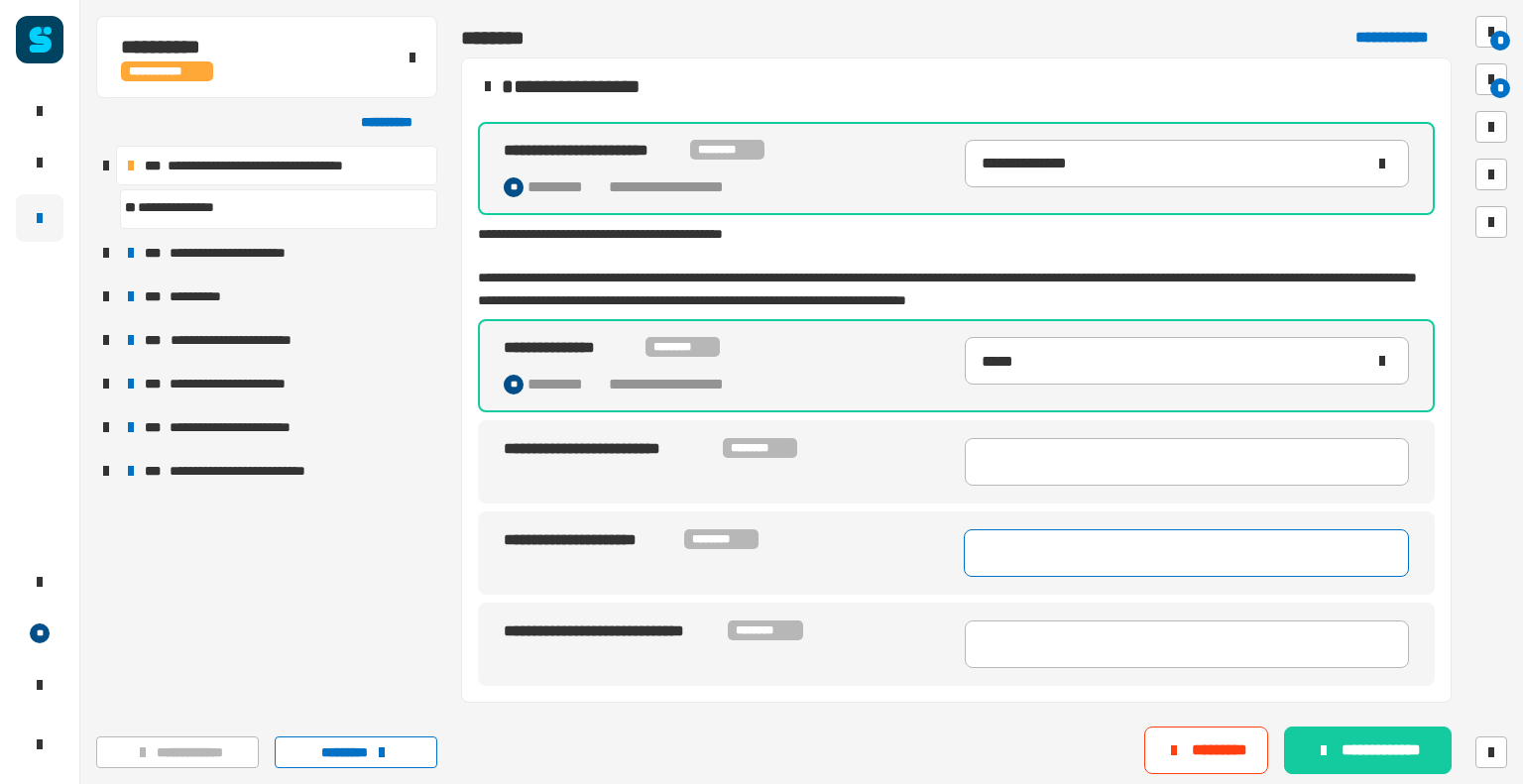 type on "**********" 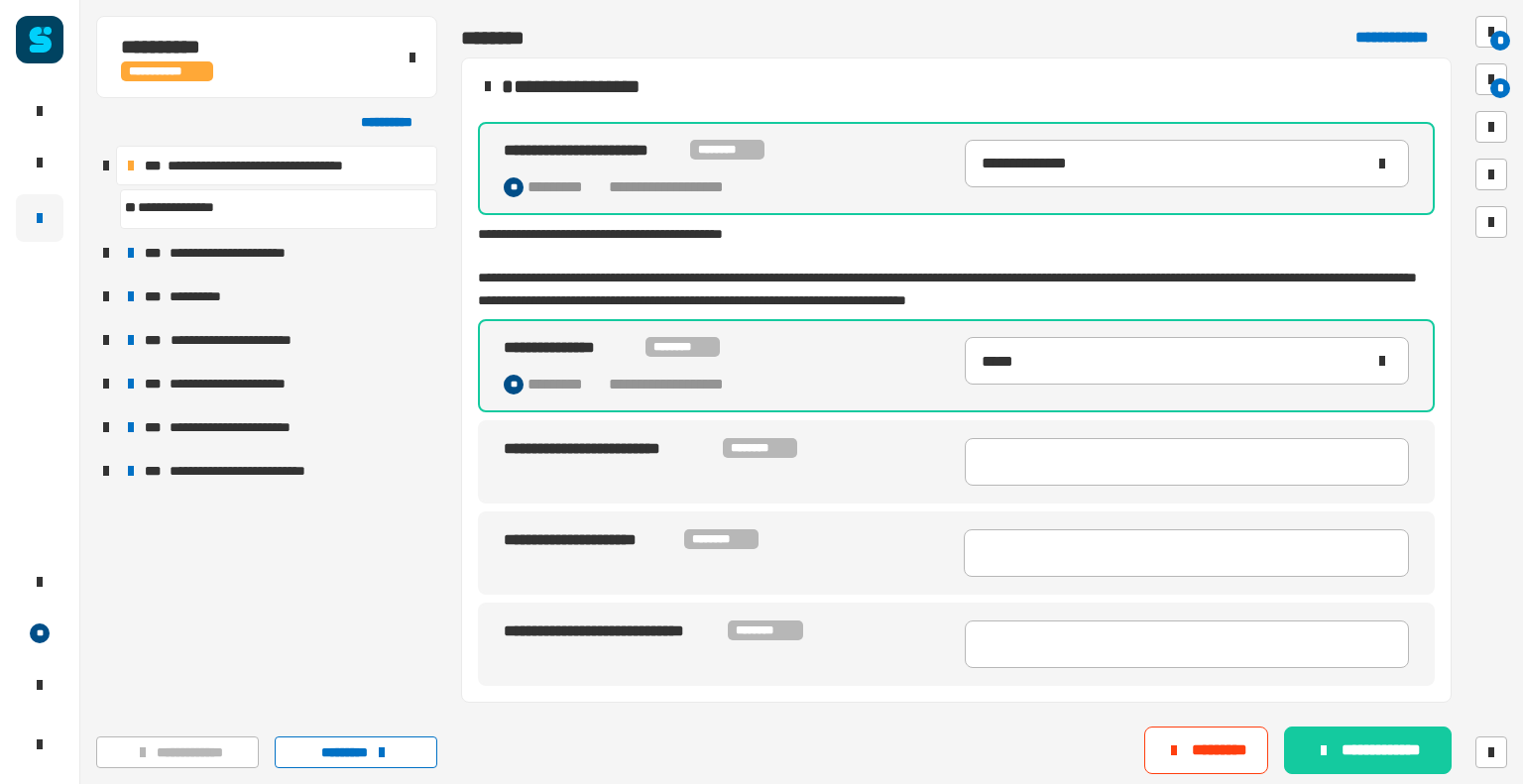click on "**********" at bounding box center [726, 631] 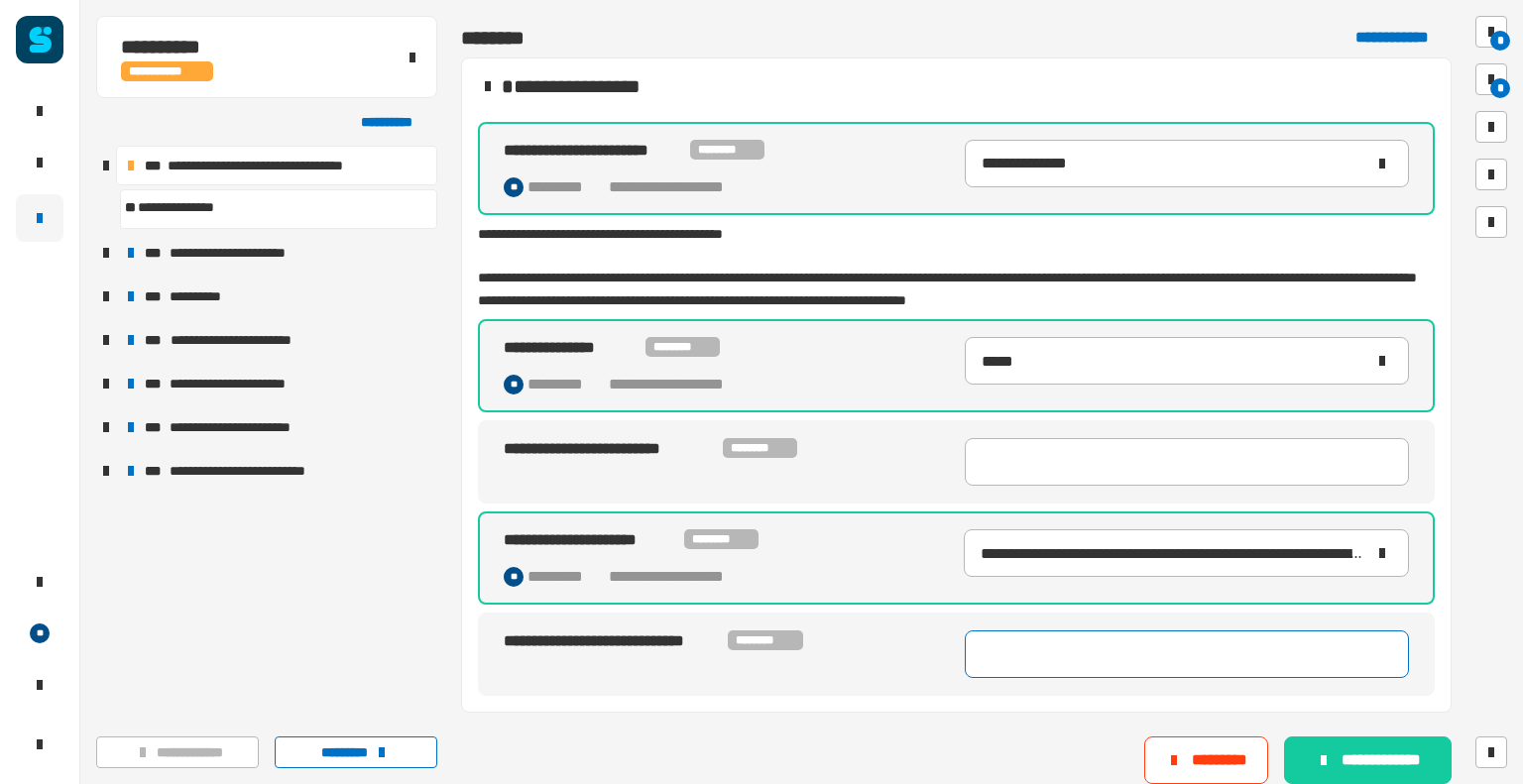 click at bounding box center [1187, 654] 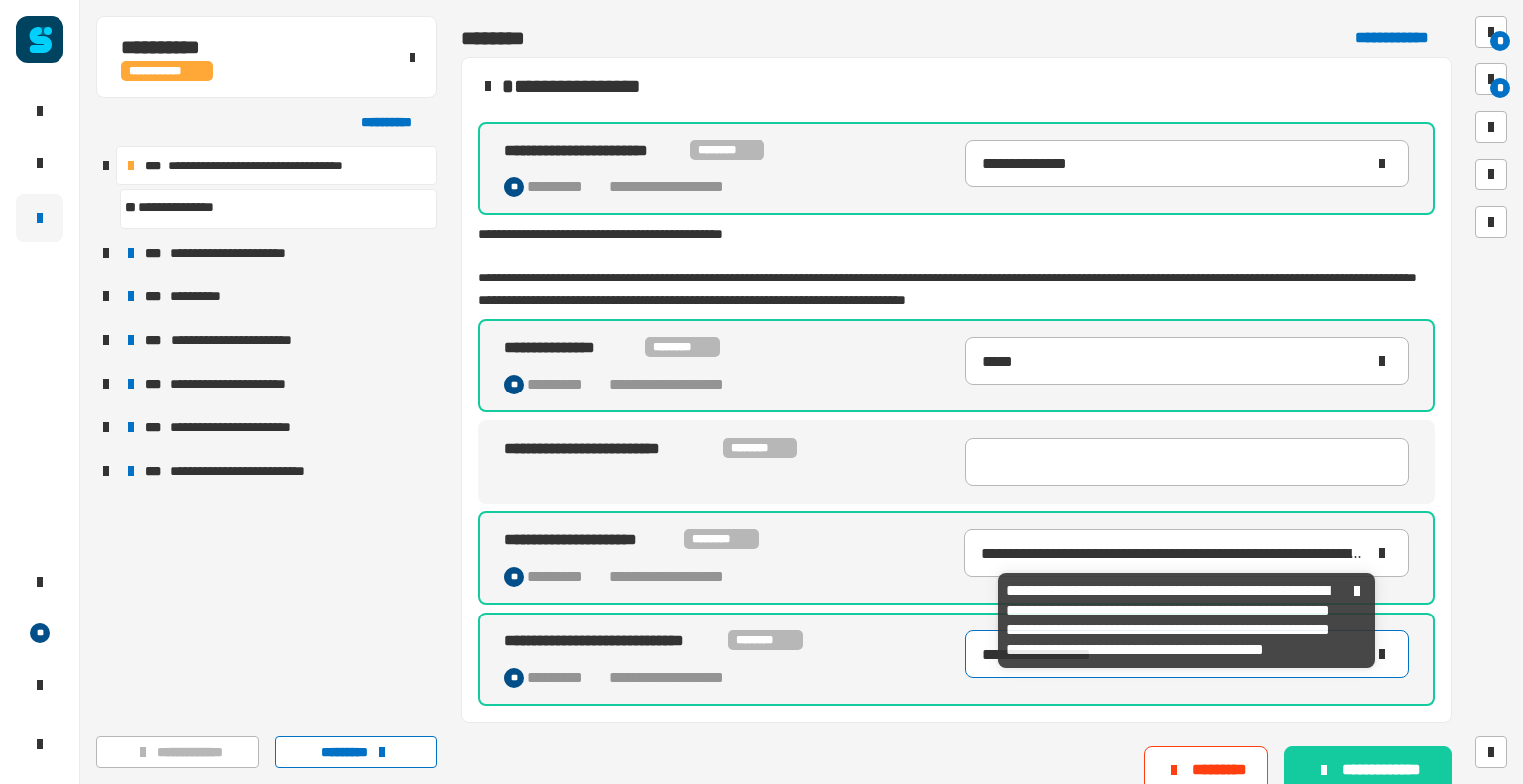 type on "**********" 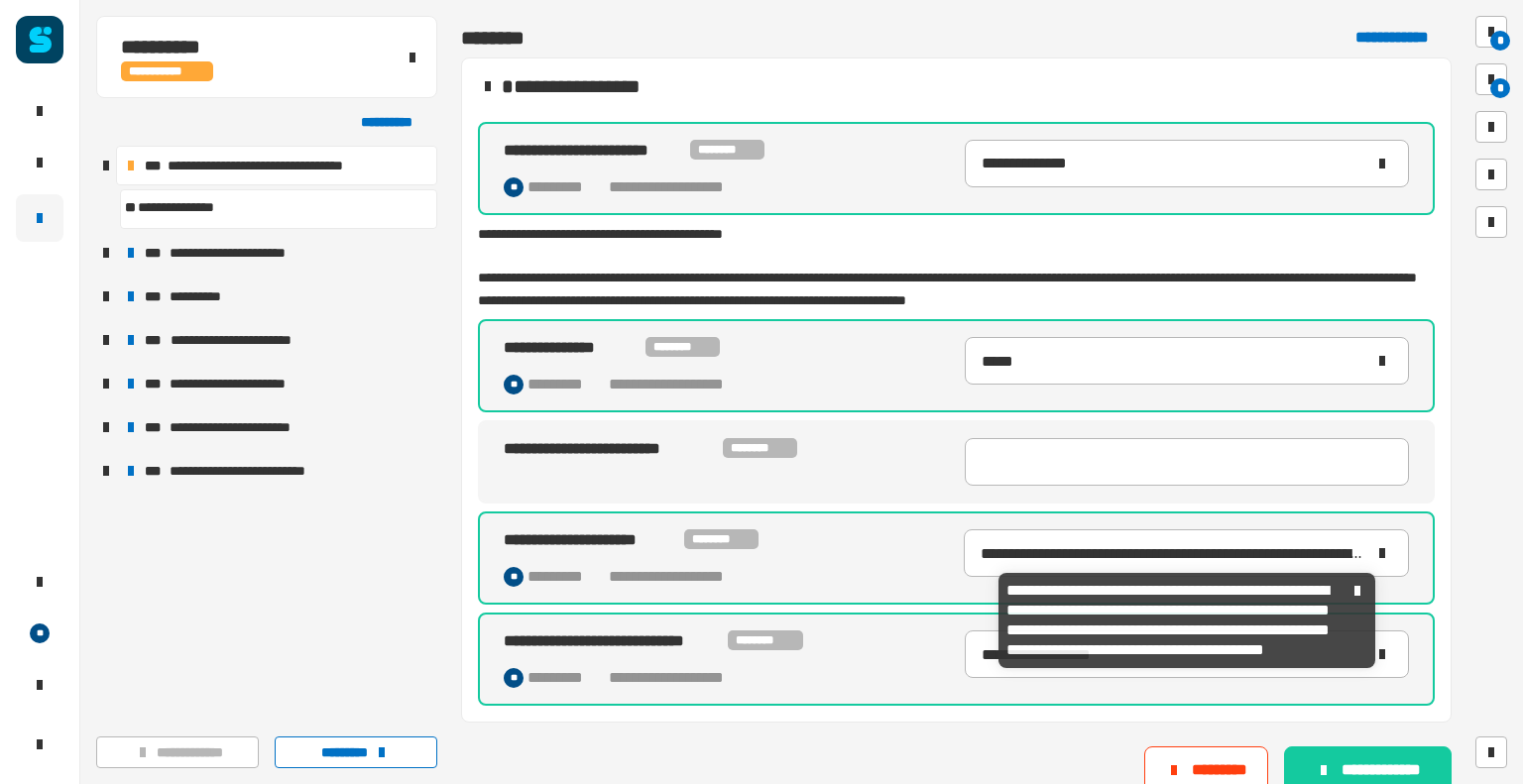 click 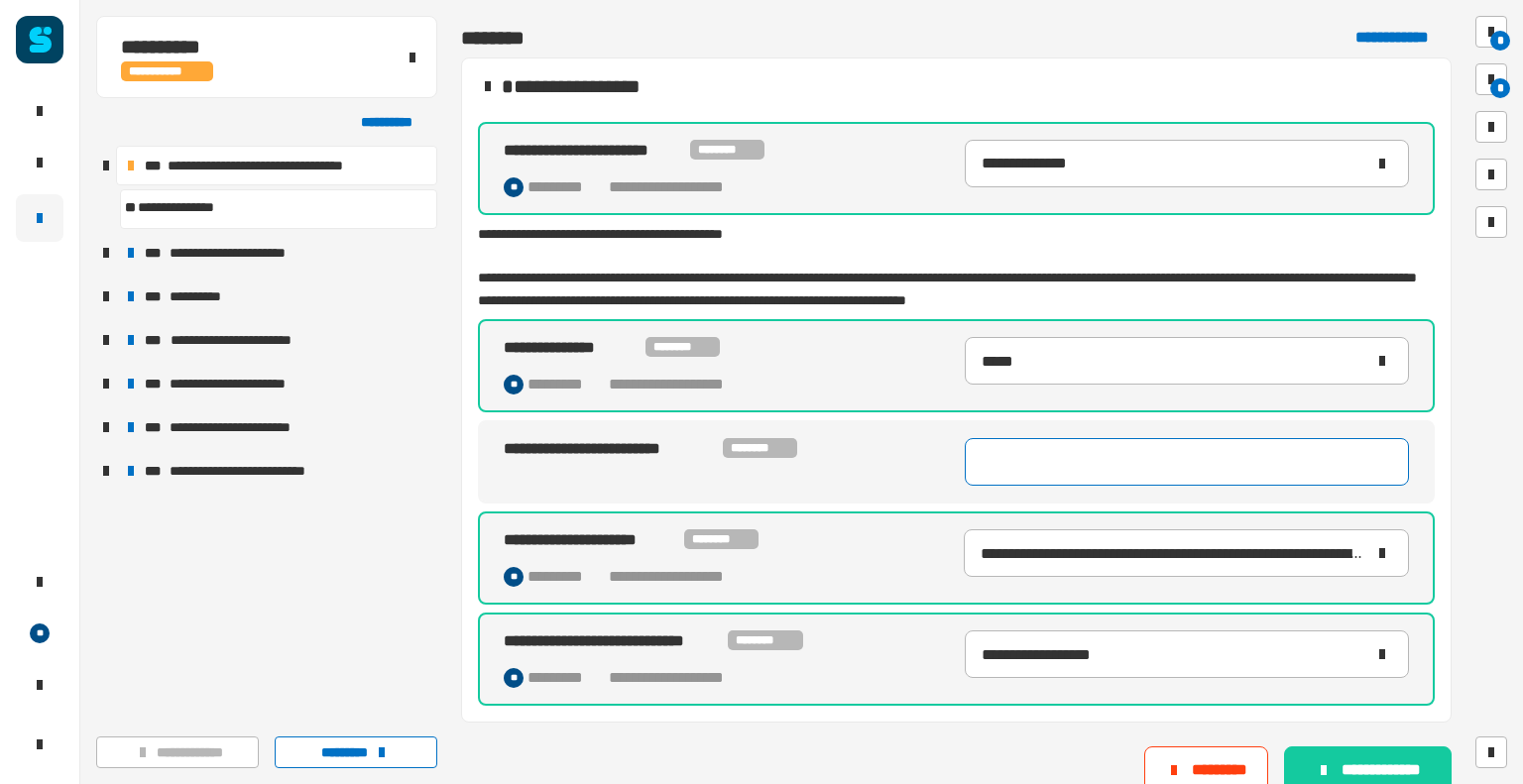 click at bounding box center [1187, 462] 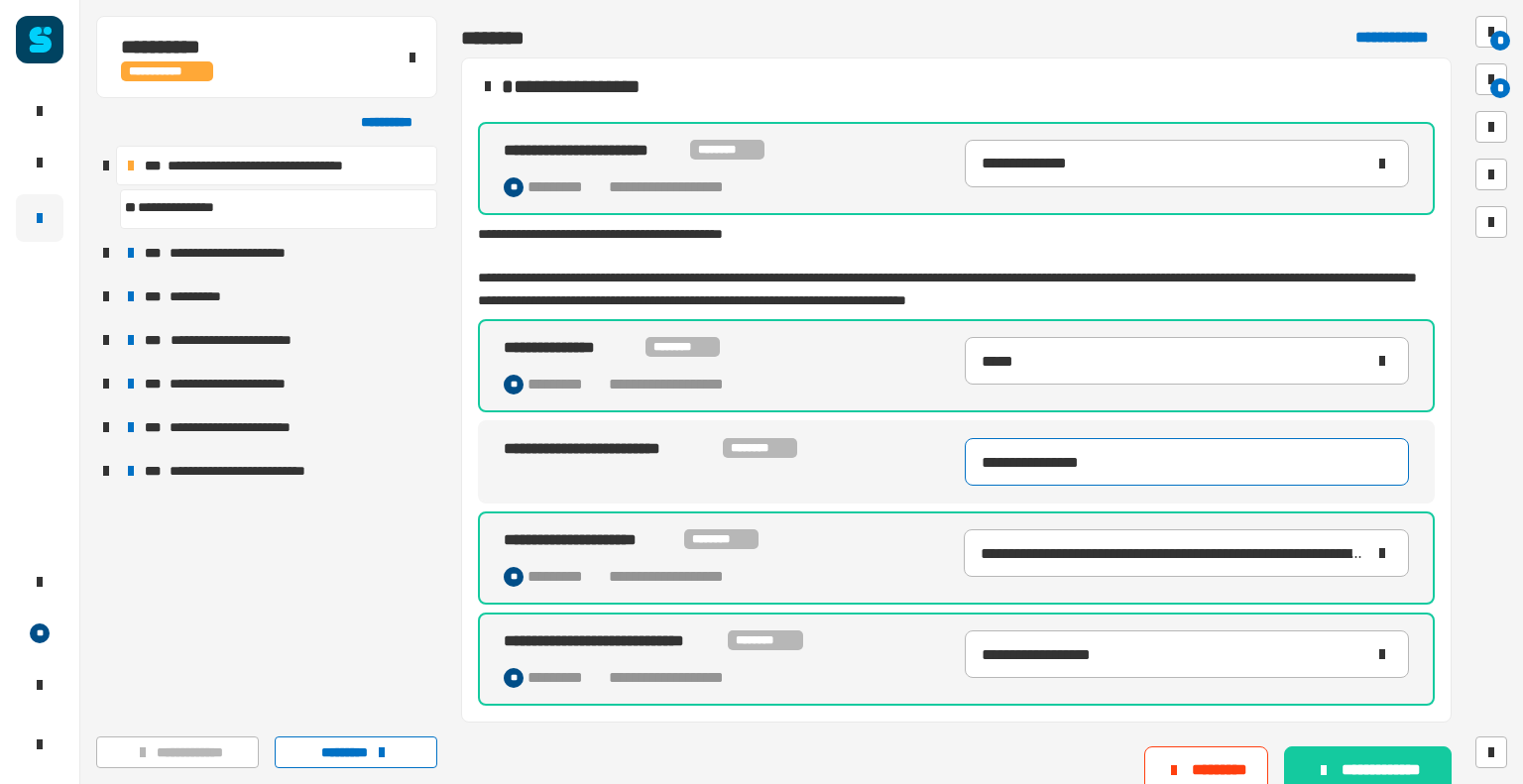 click on "**********" at bounding box center [1187, 462] 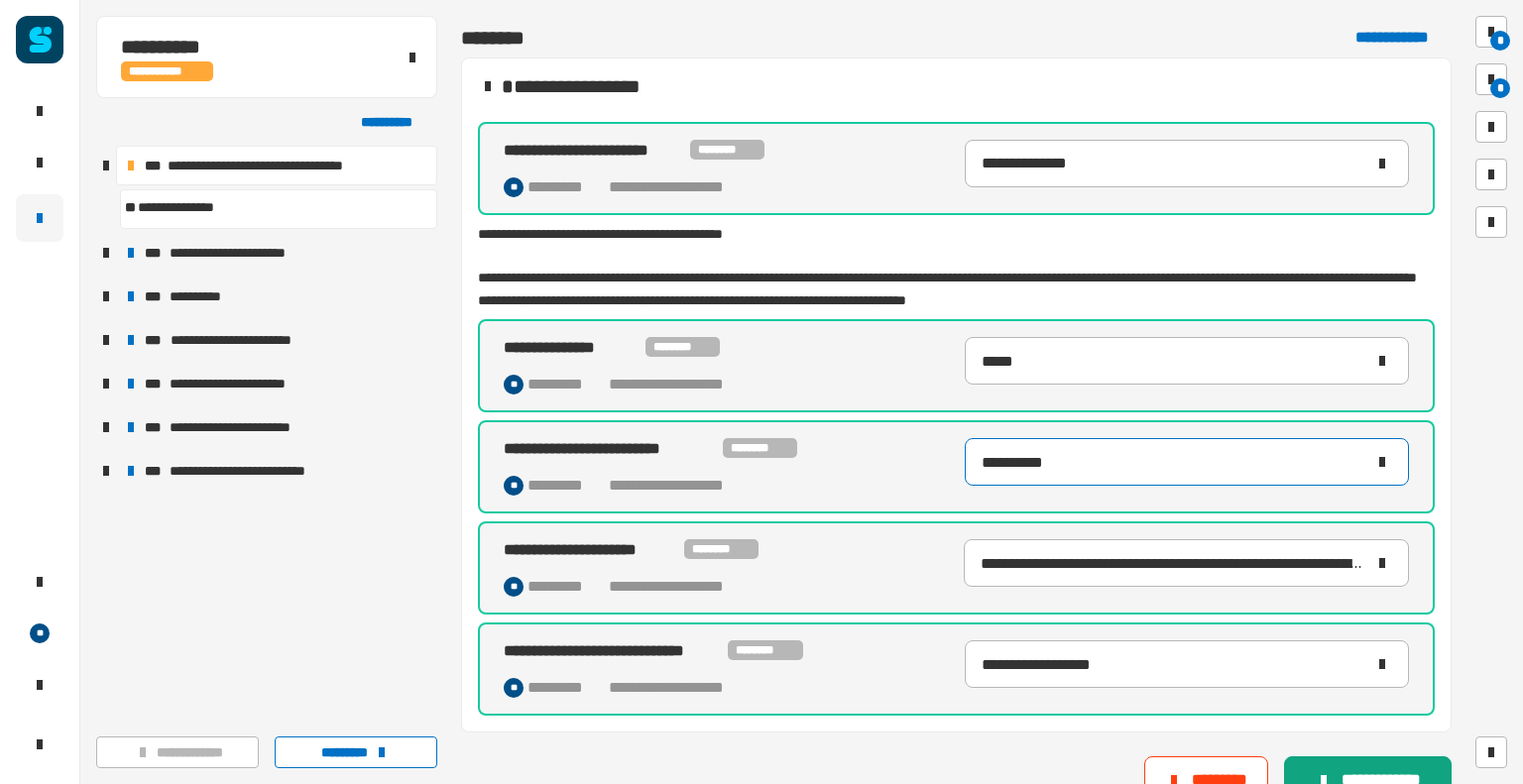 type on "**********" 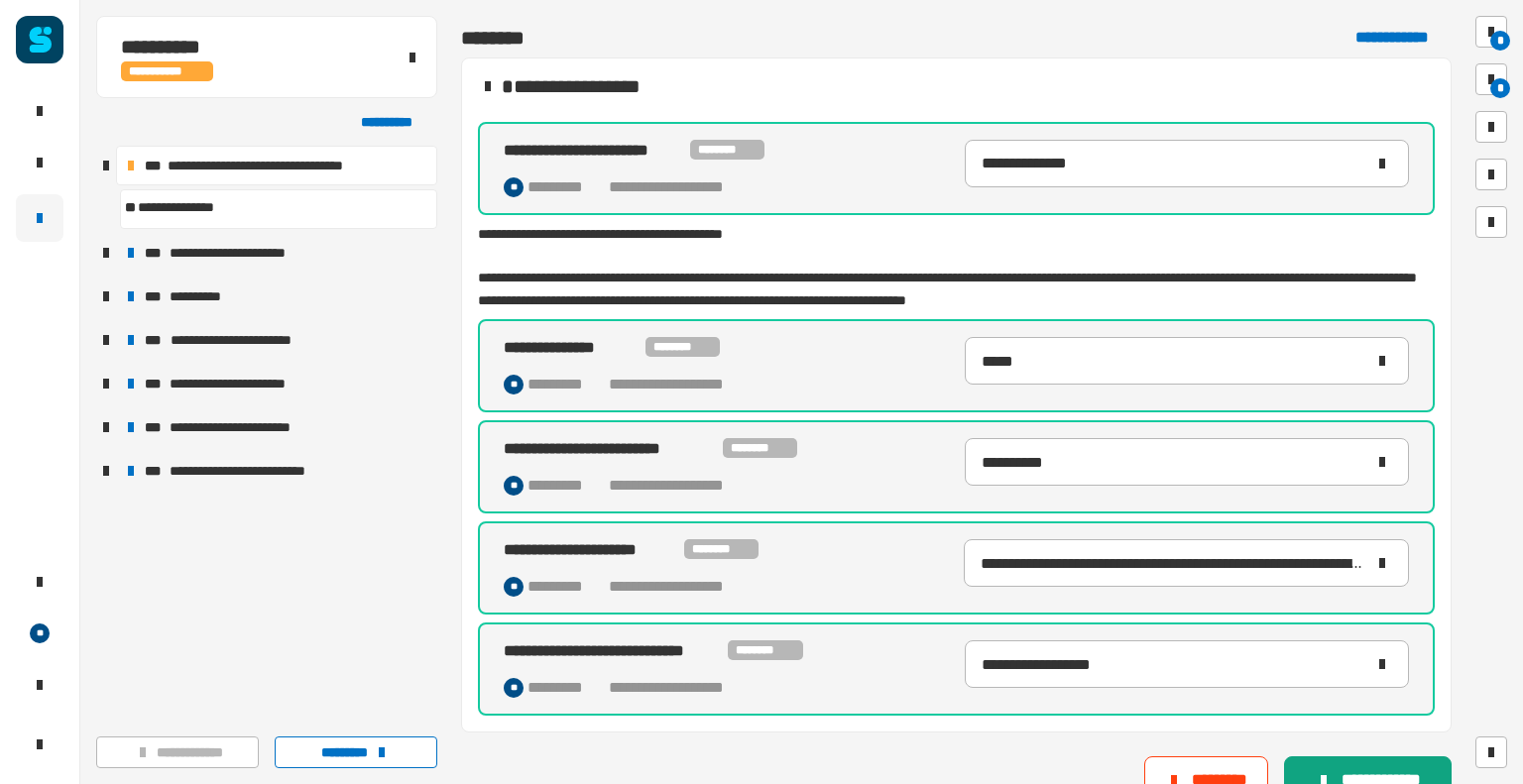 click on "**********" 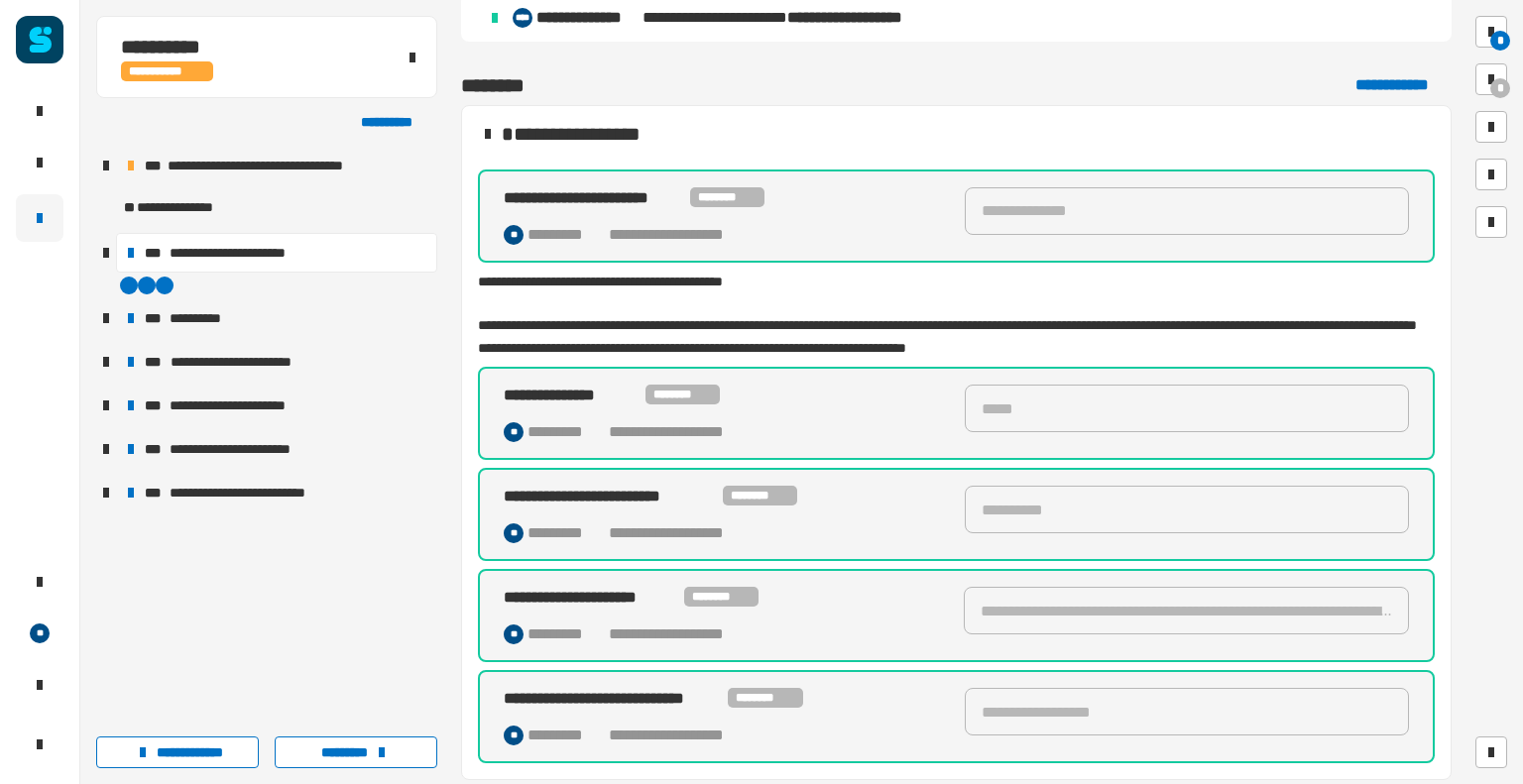 scroll, scrollTop: 0, scrollLeft: 0, axis: both 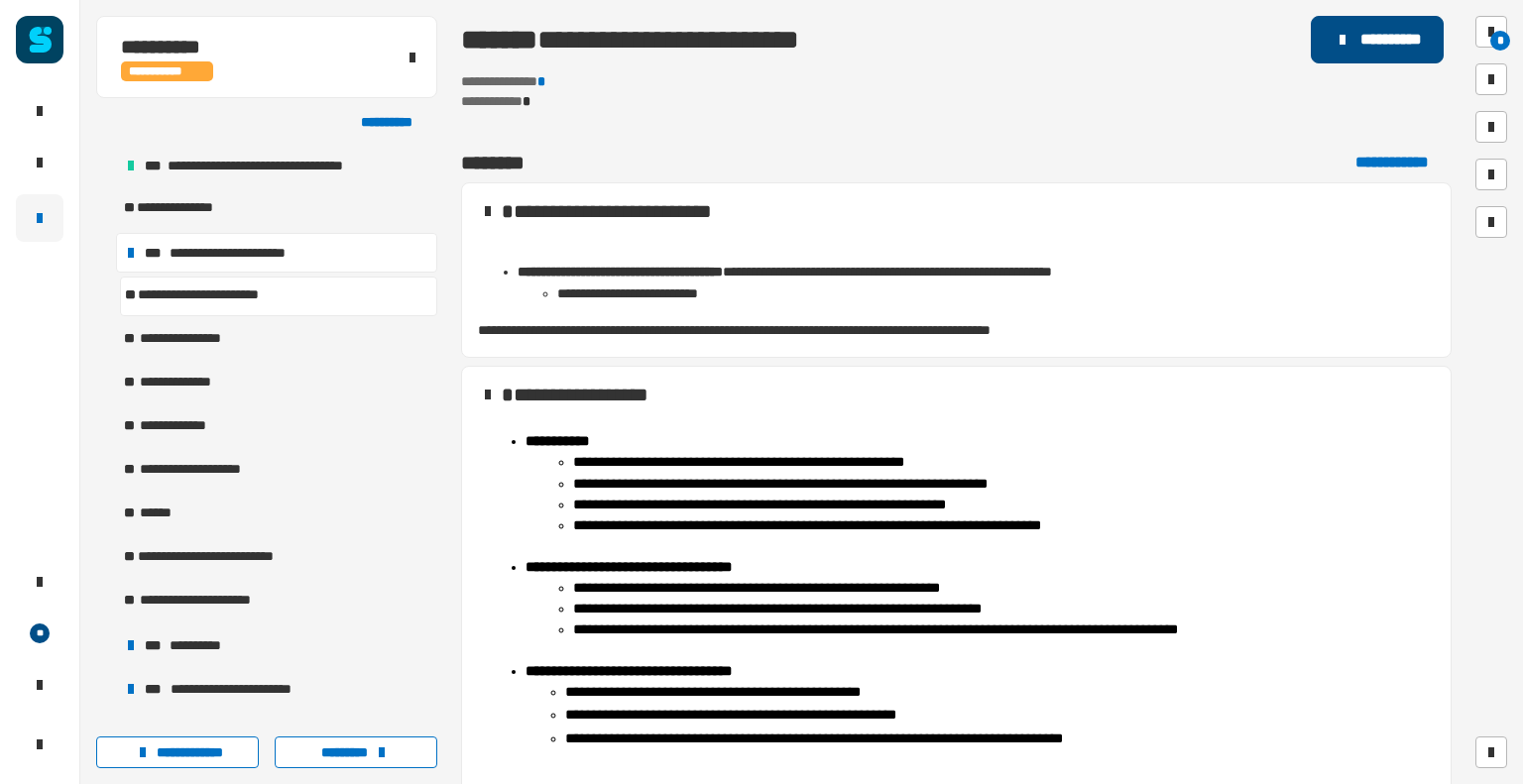 click on "**********" 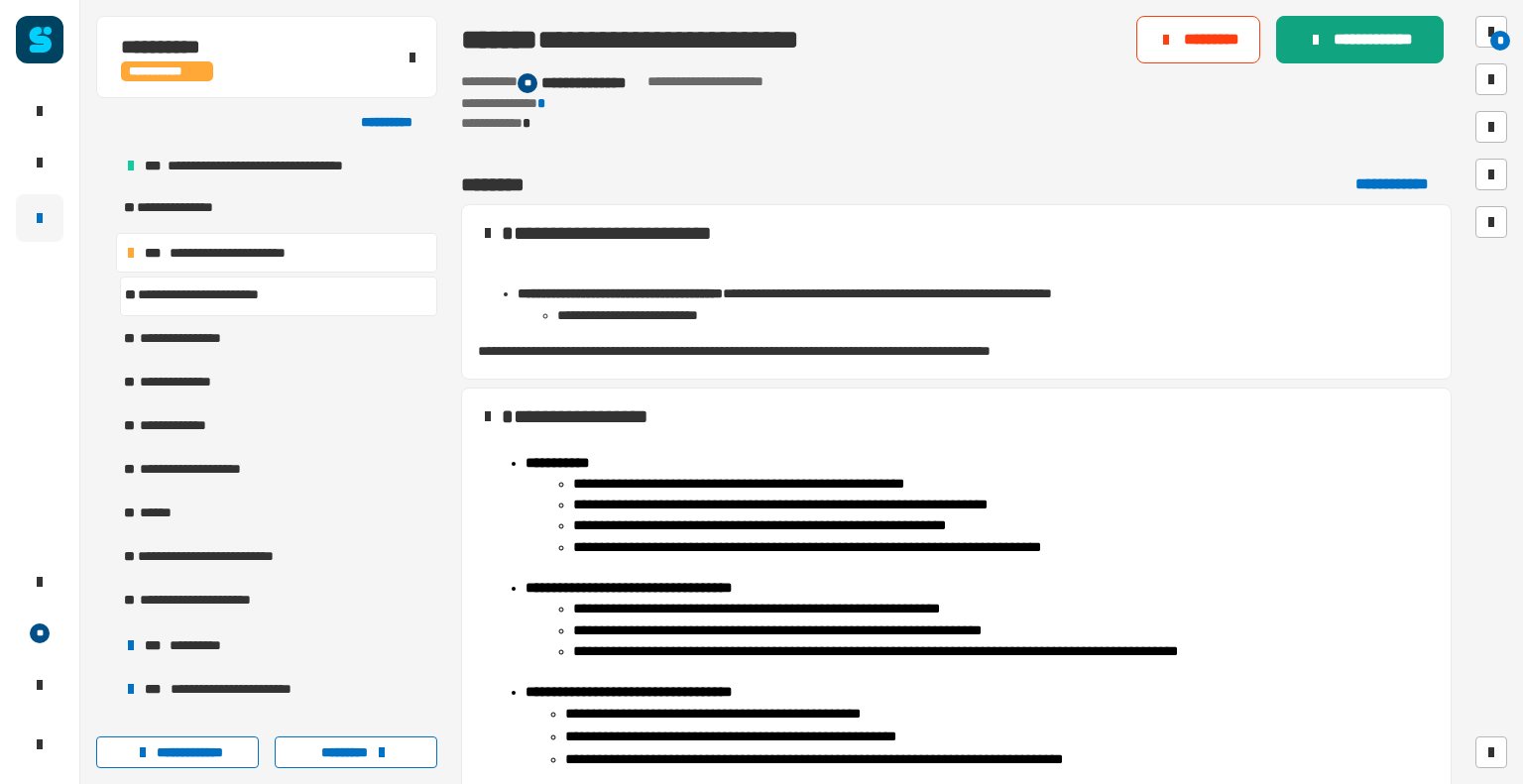 click on "**********" 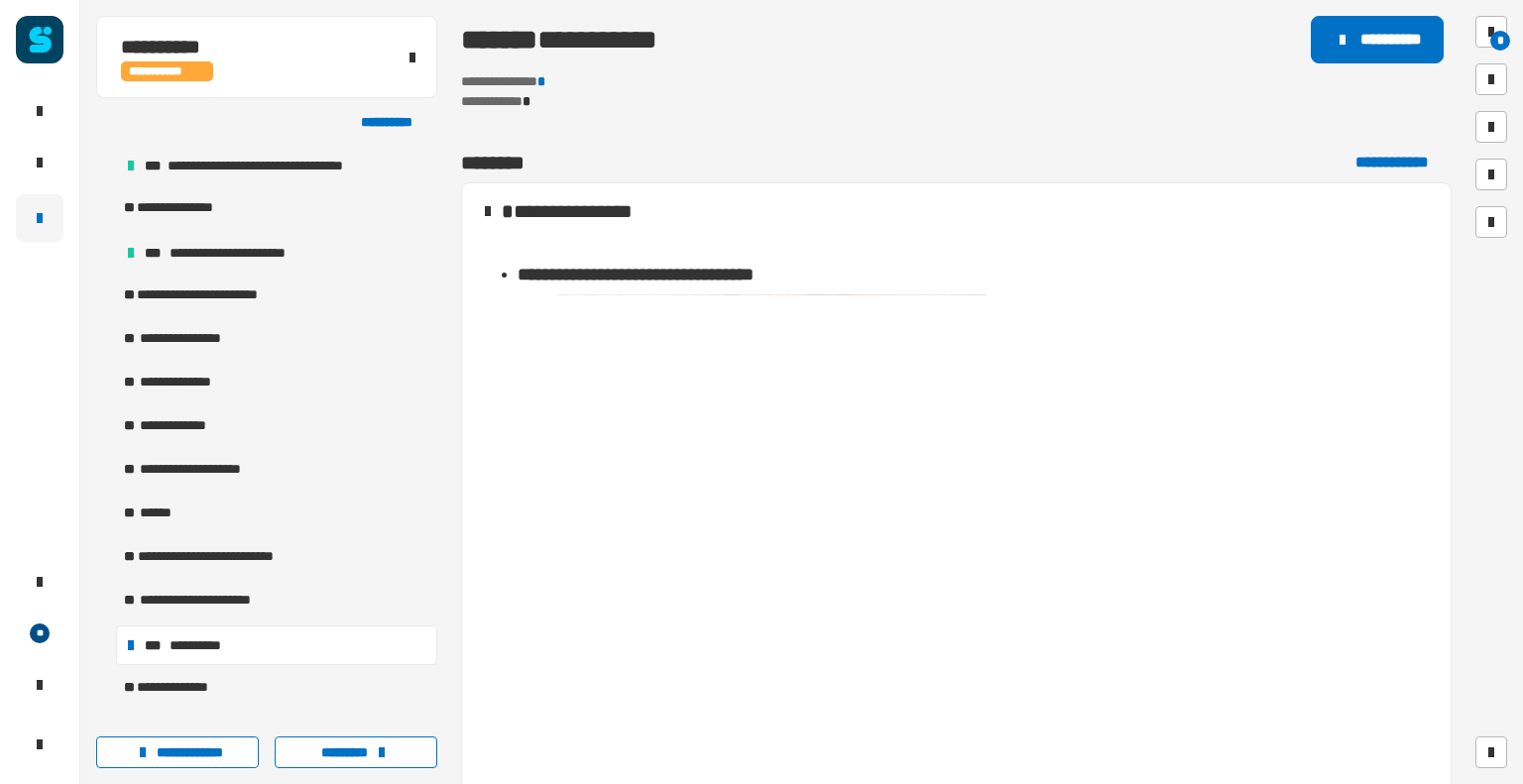 click at bounding box center [996, 580] 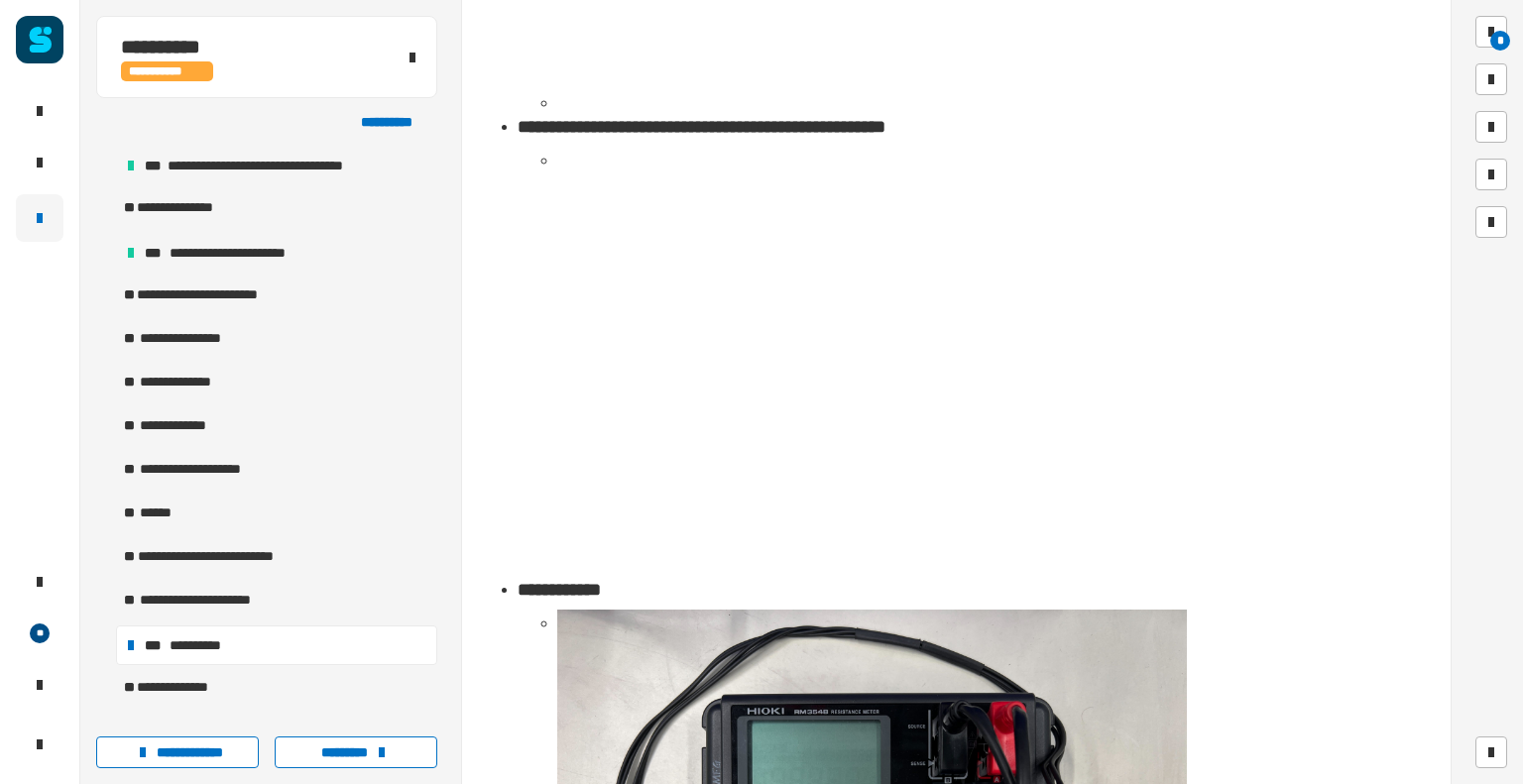scroll, scrollTop: 0, scrollLeft: 0, axis: both 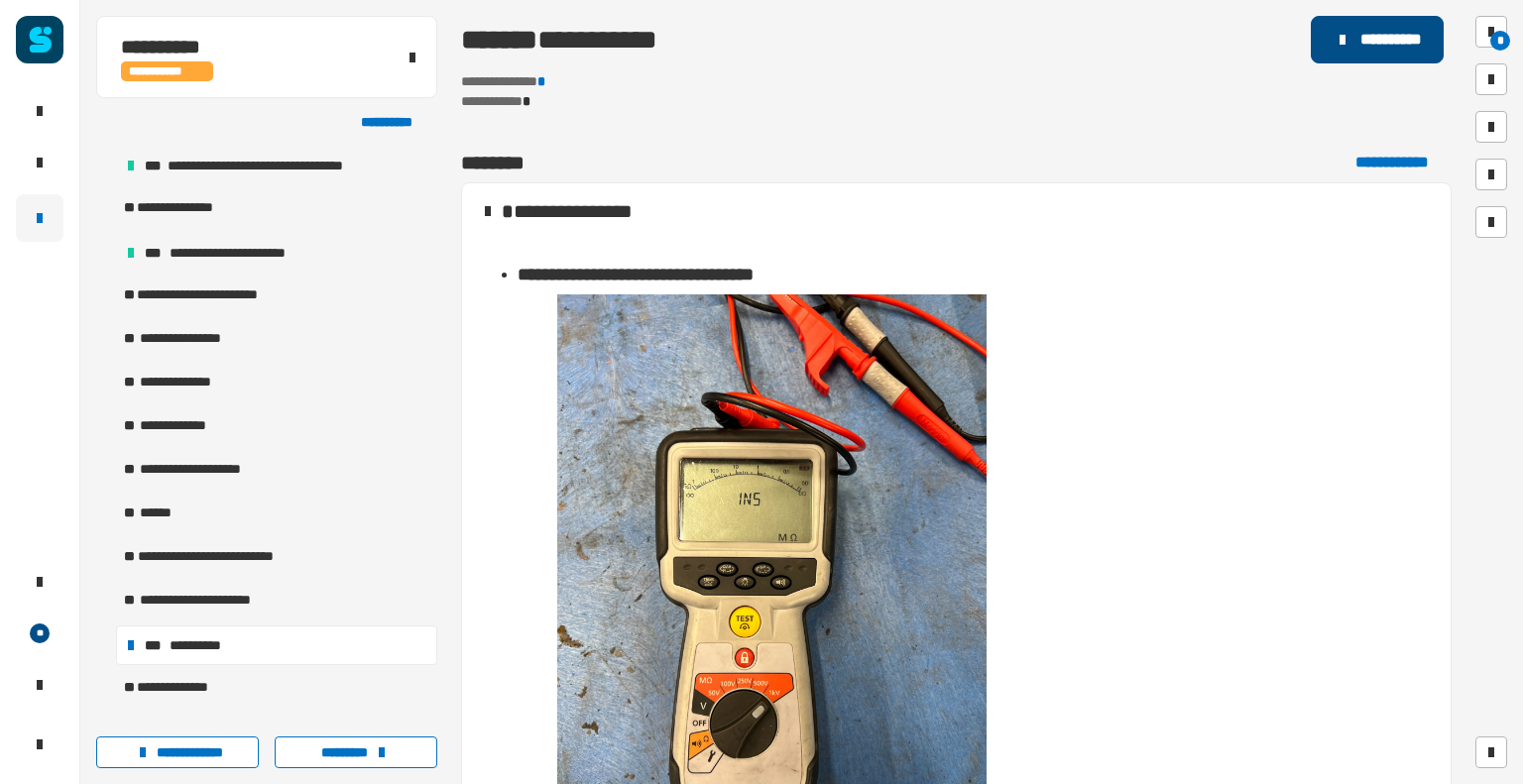 click on "**********" 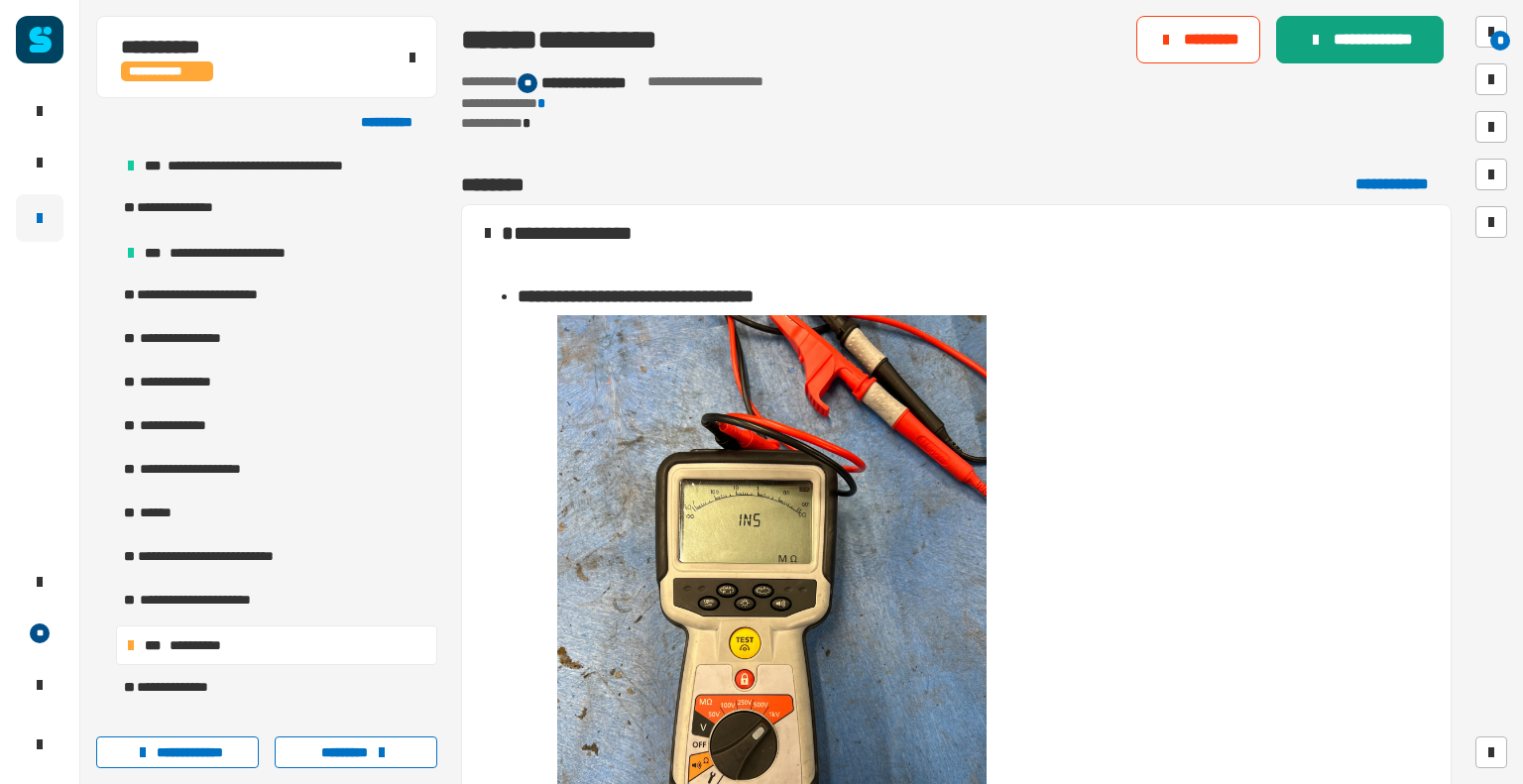 click on "**********" 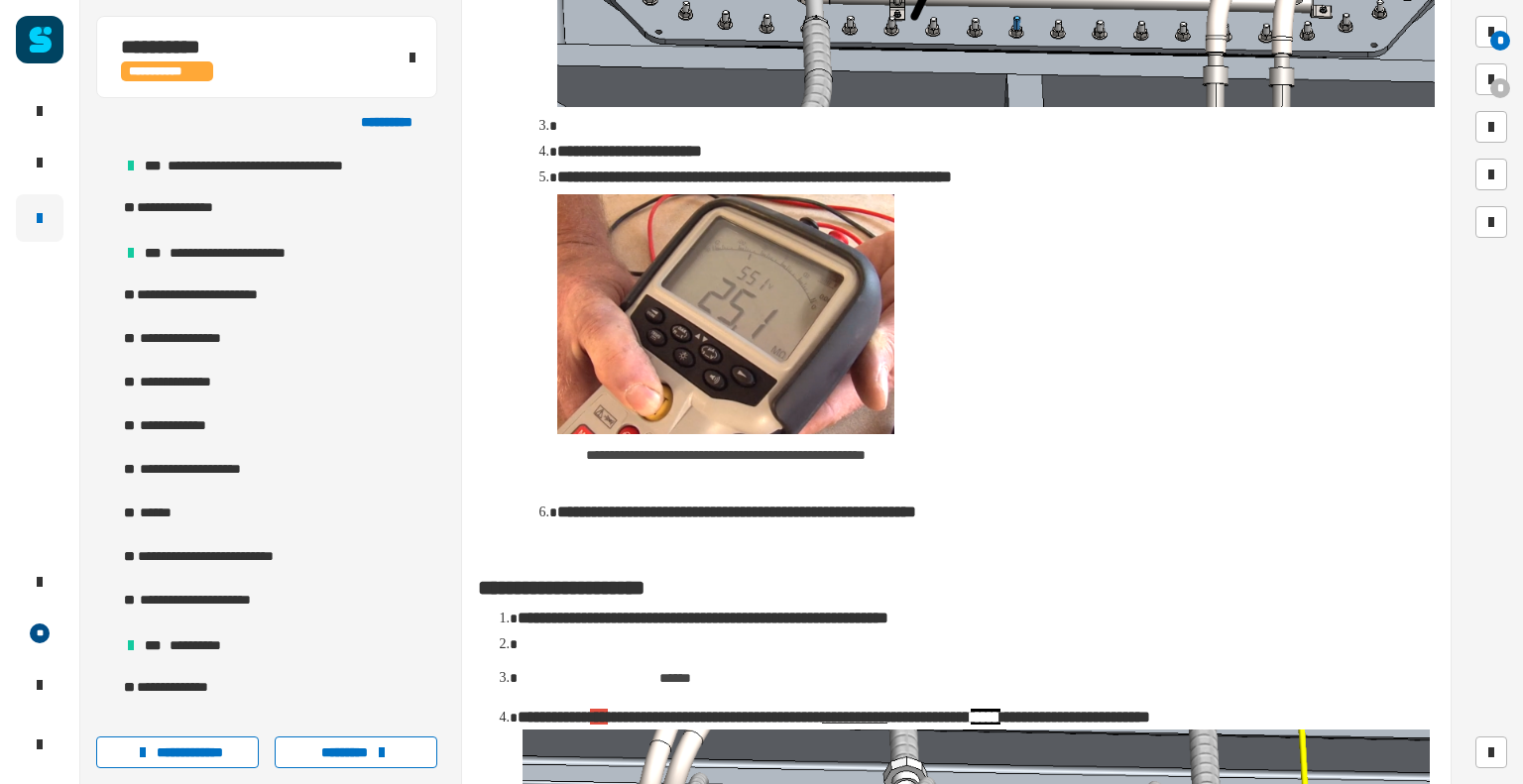 scroll, scrollTop: 1705, scrollLeft: 0, axis: vertical 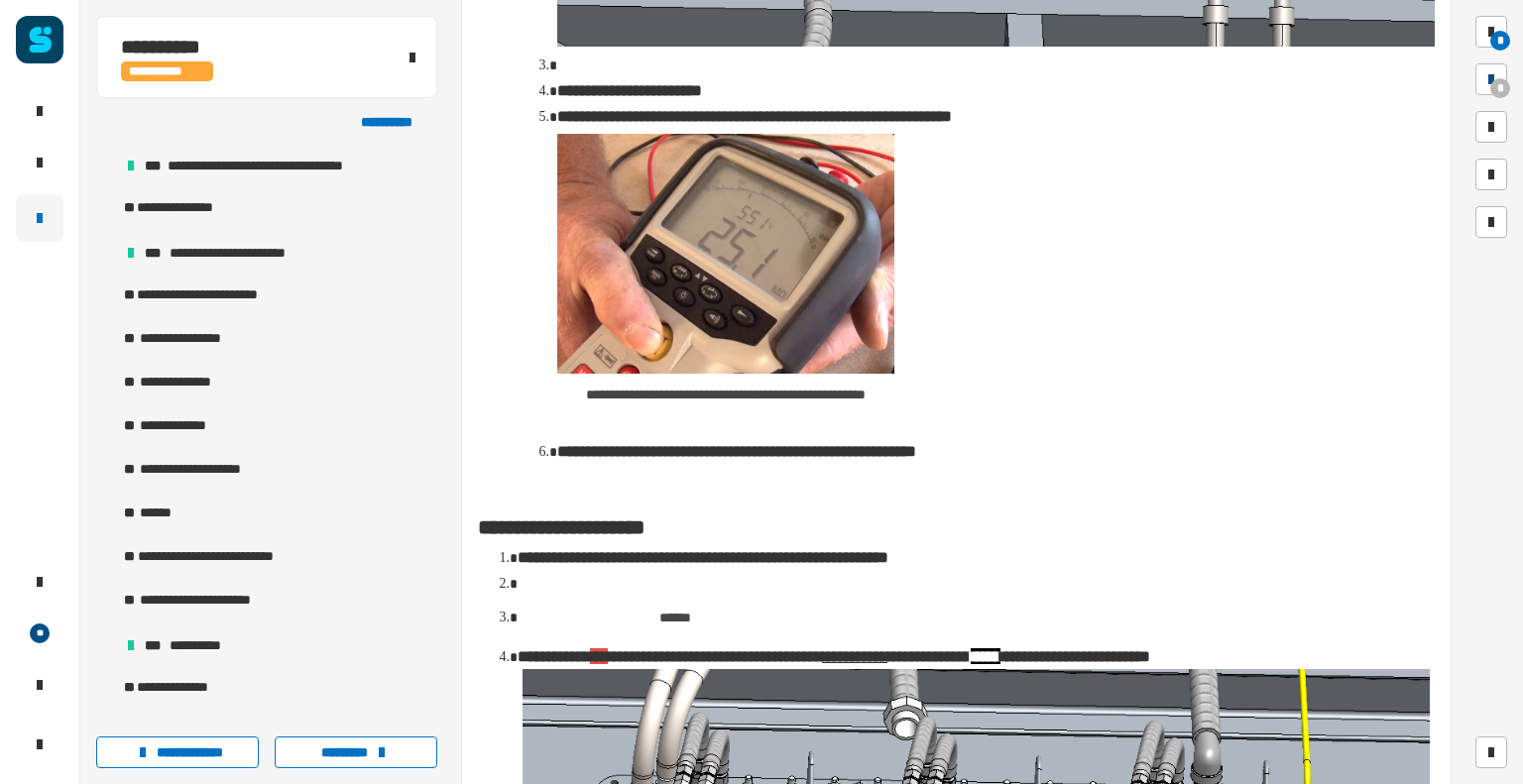 click on "*" at bounding box center [1500, 88] 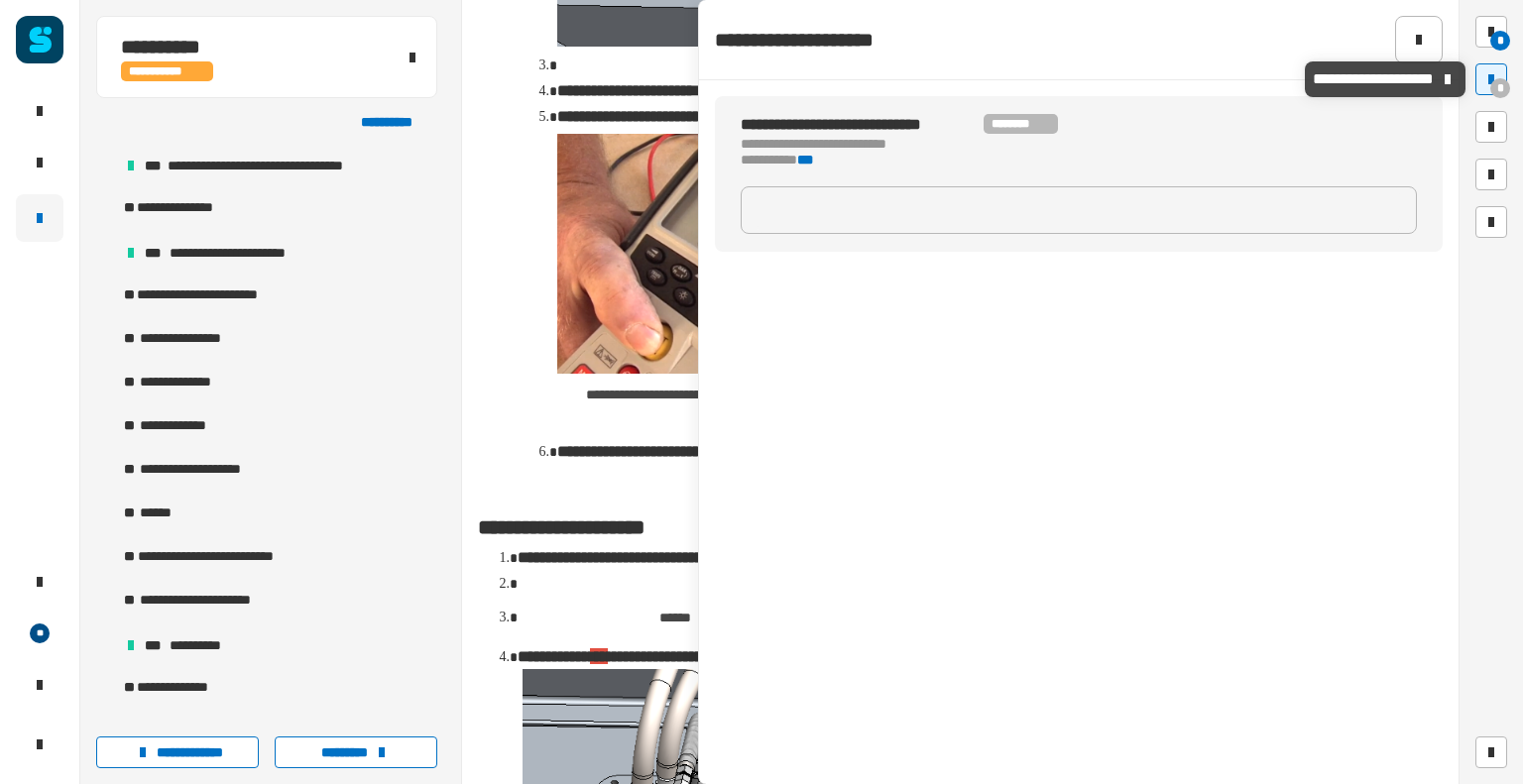 scroll, scrollTop: 182, scrollLeft: 0, axis: vertical 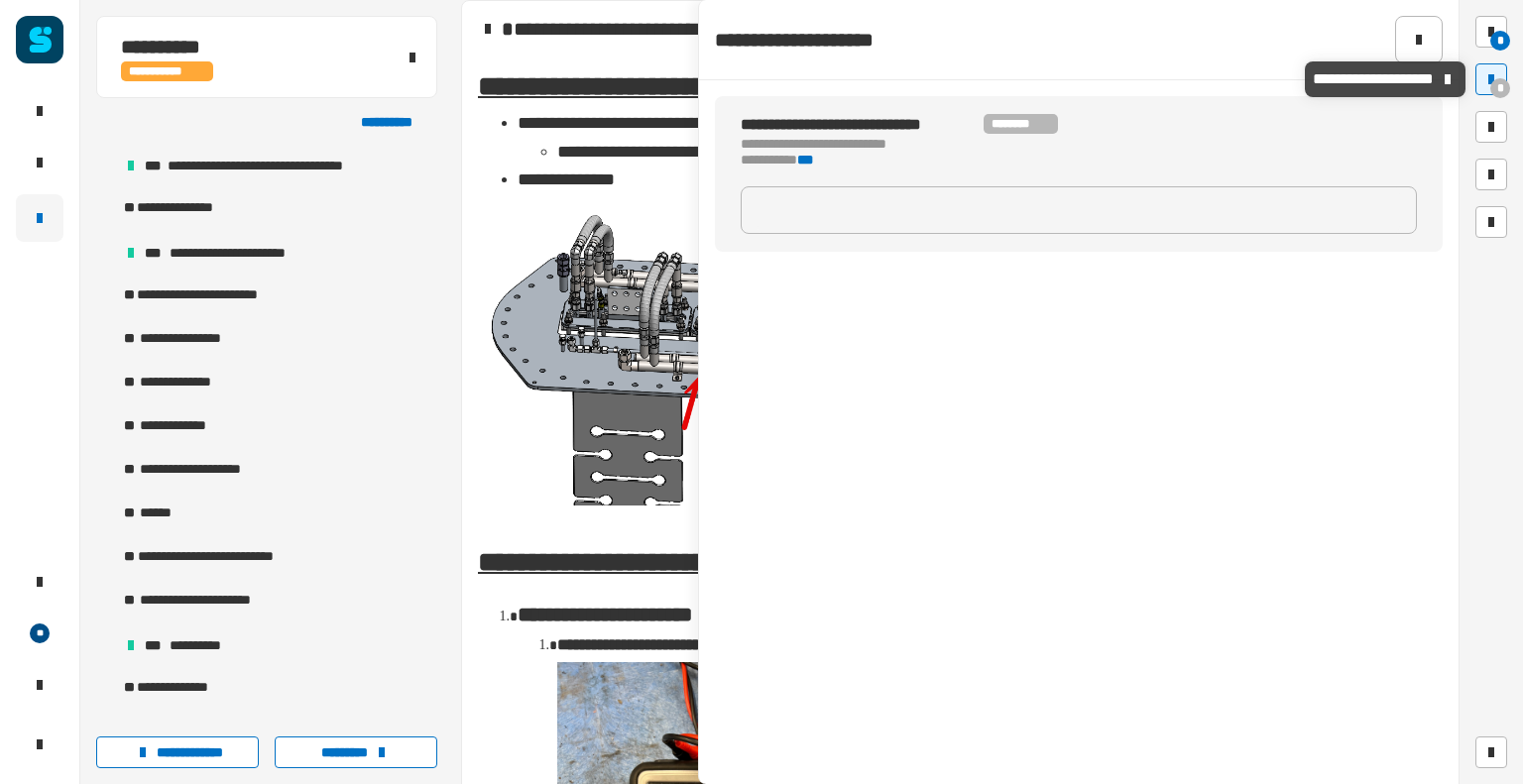 click 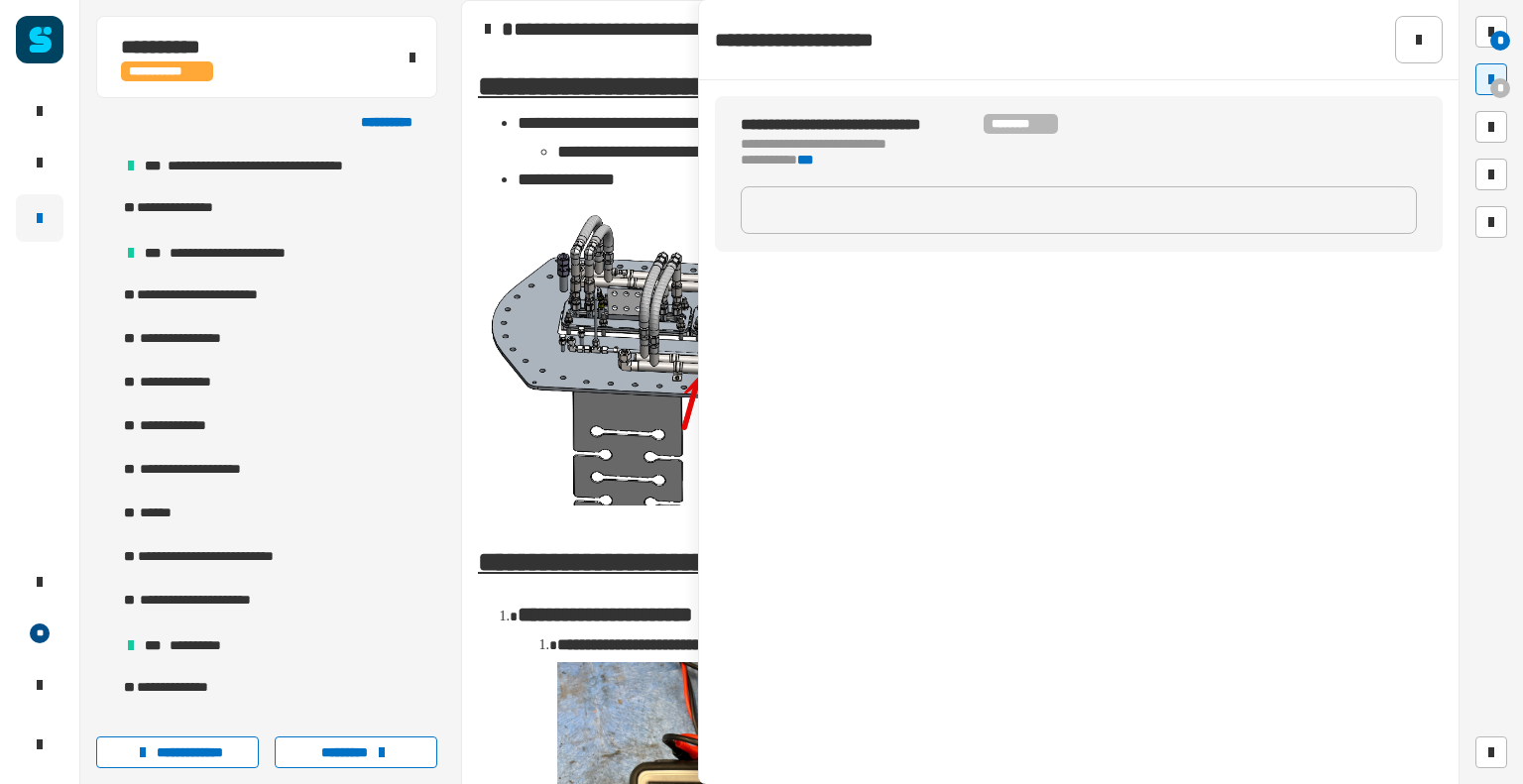 click 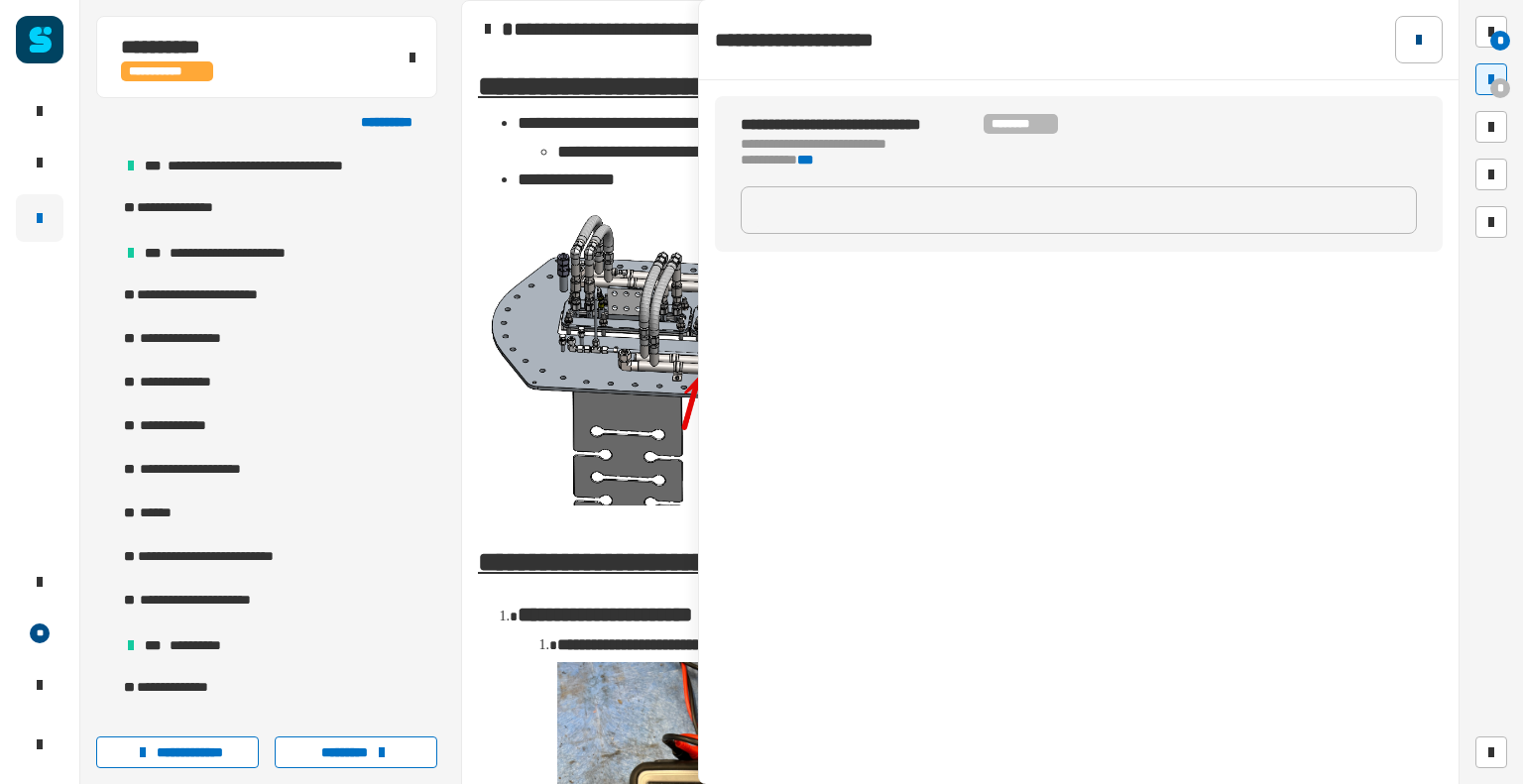 click 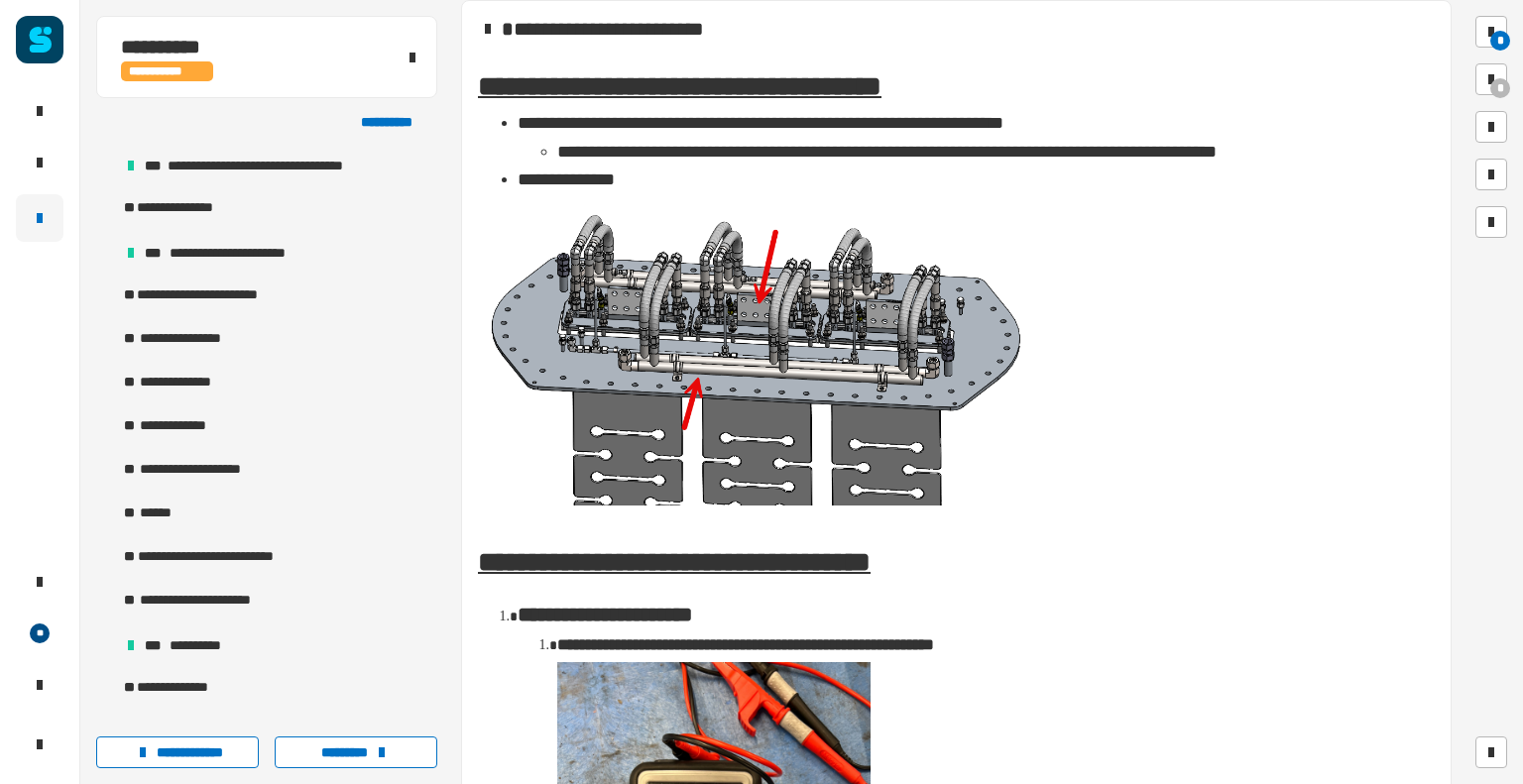 scroll, scrollTop: 0, scrollLeft: 0, axis: both 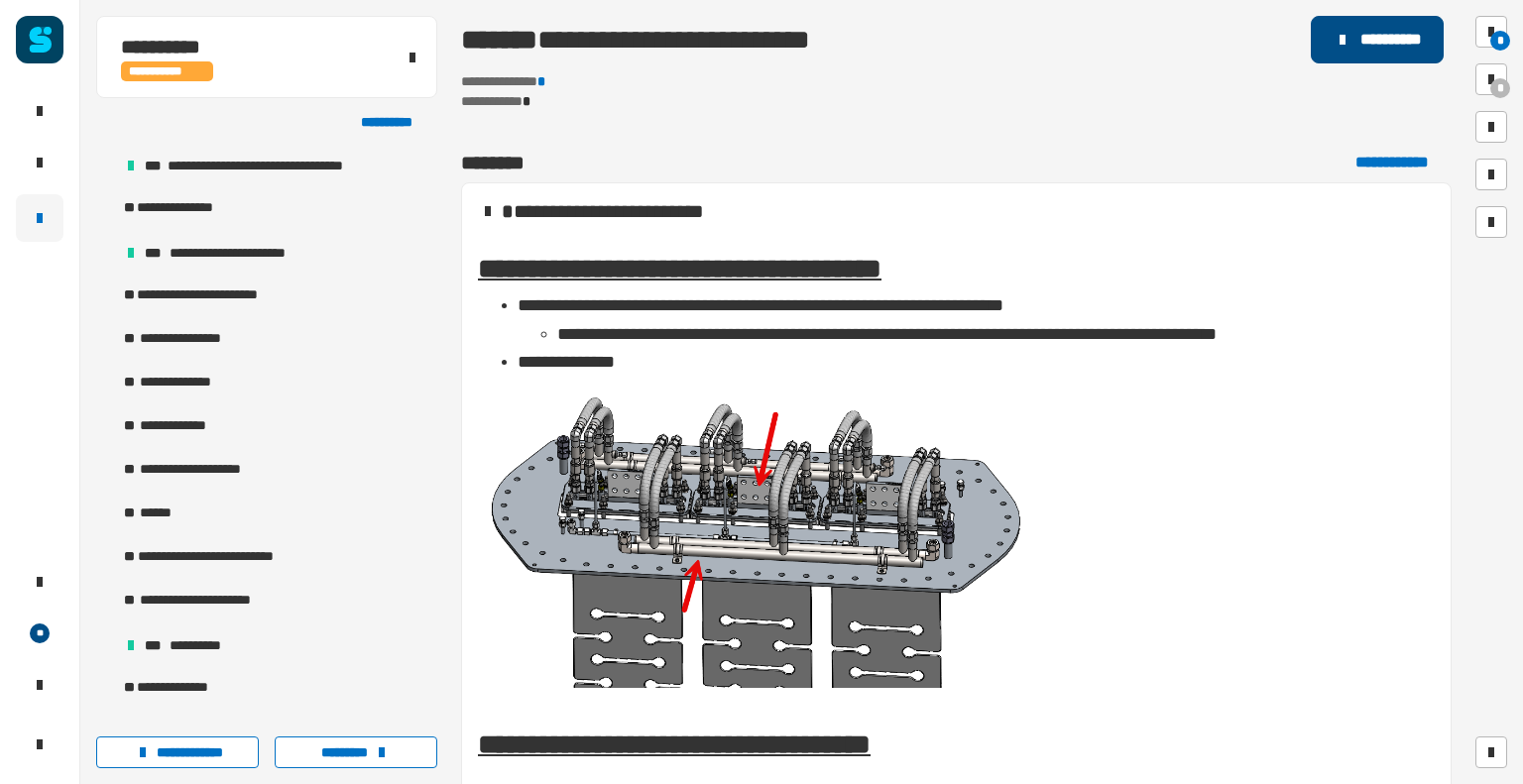 click on "**********" 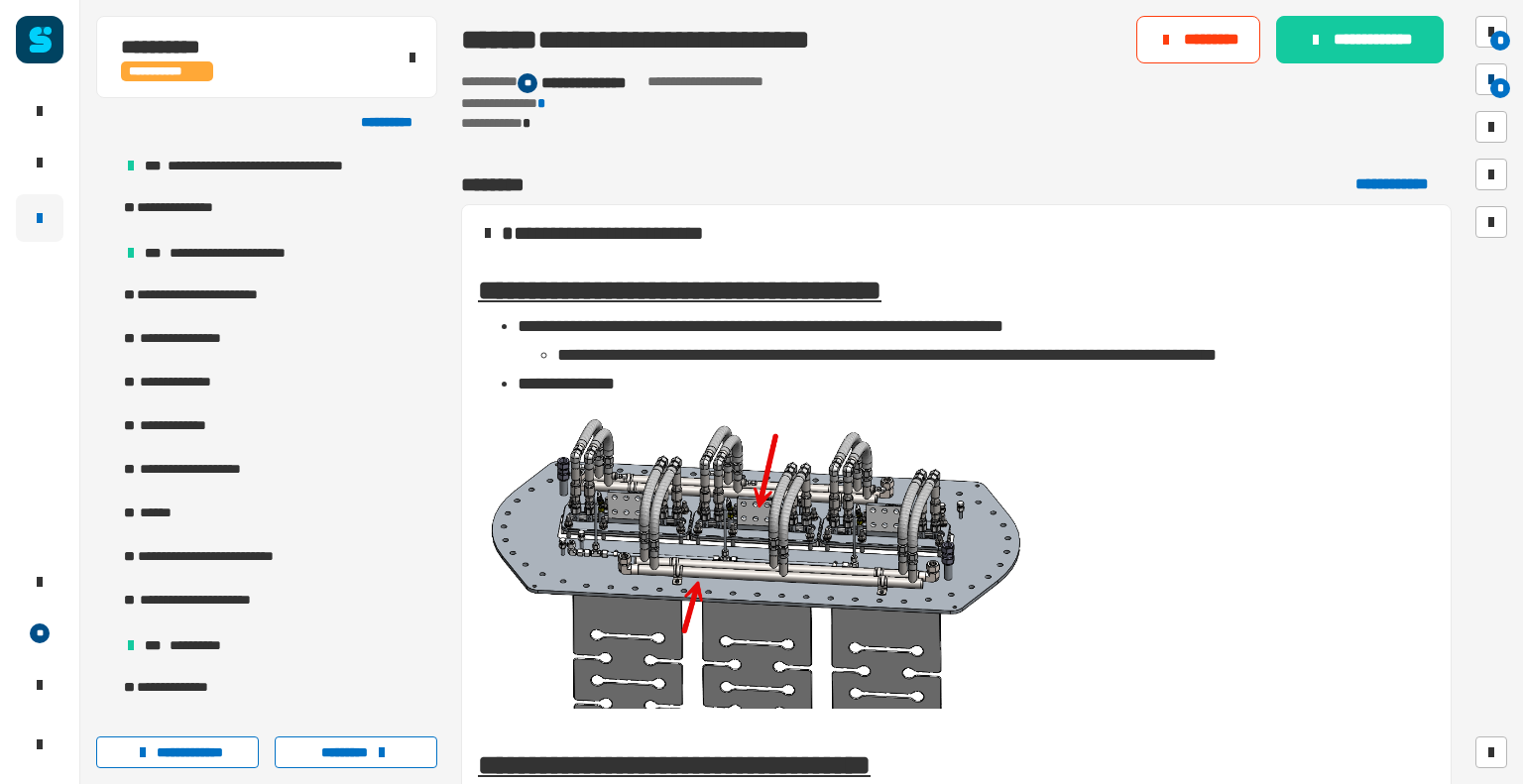click on "*" at bounding box center (1500, 88) 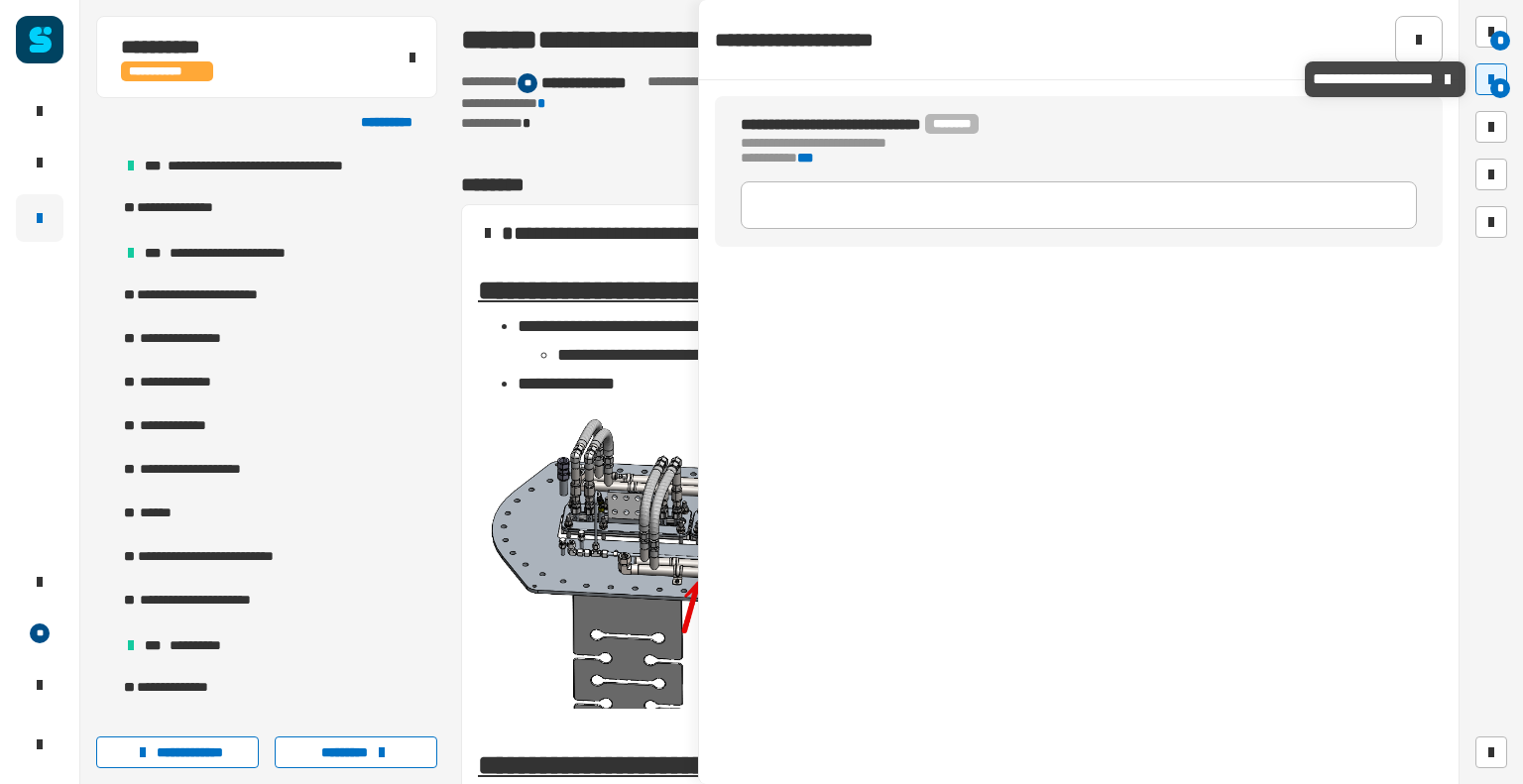 scroll, scrollTop: 203, scrollLeft: 0, axis: vertical 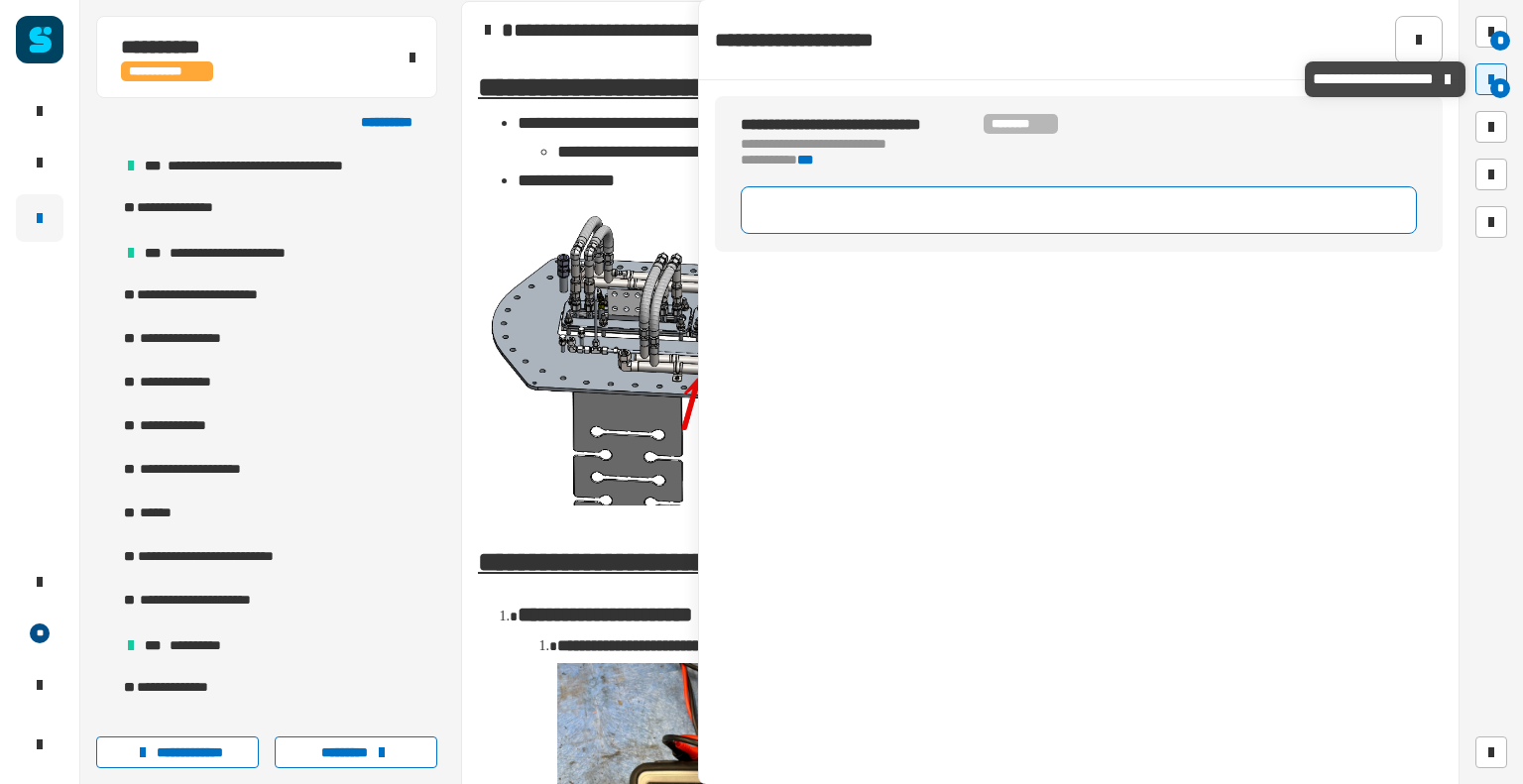 click 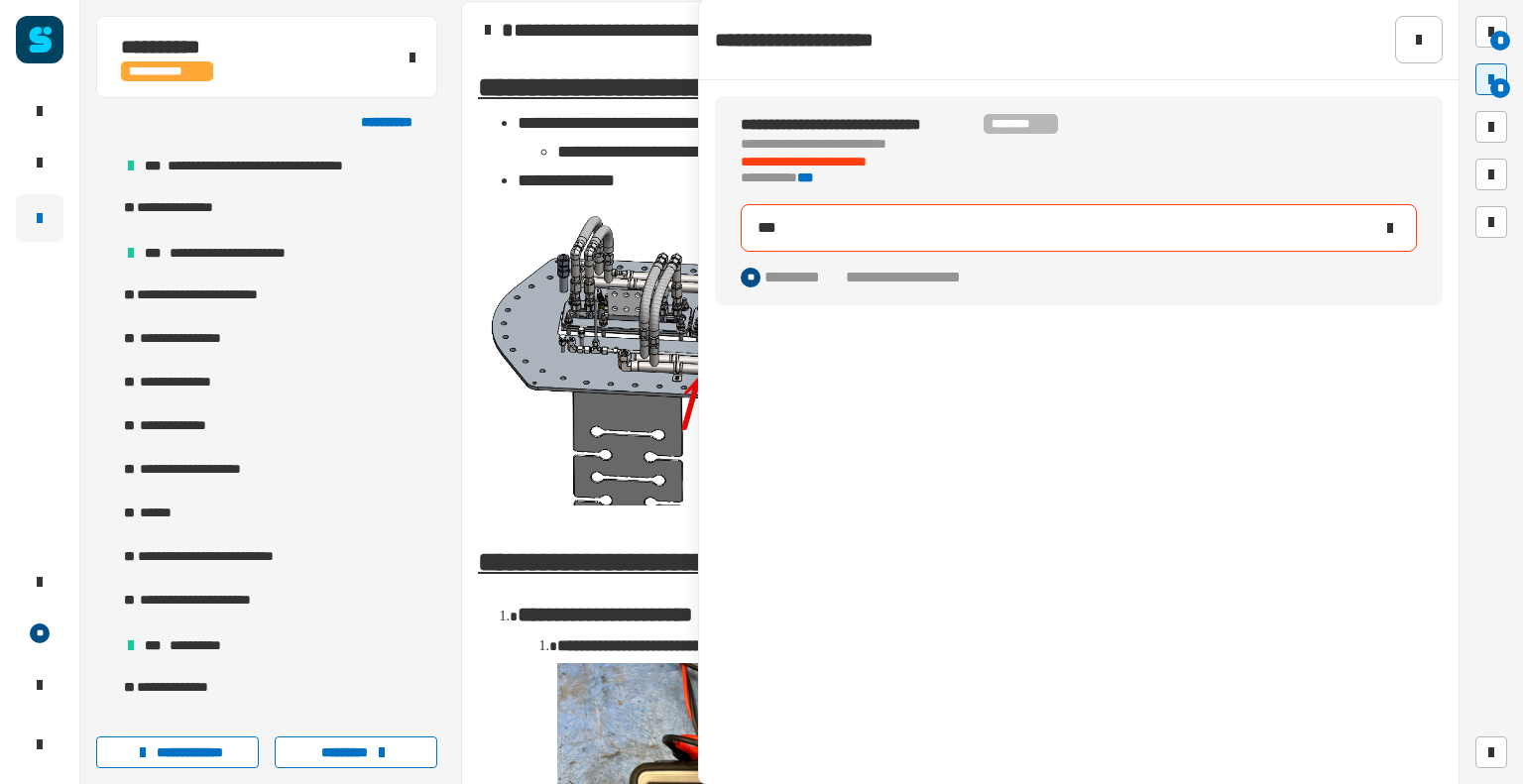 type on "*" 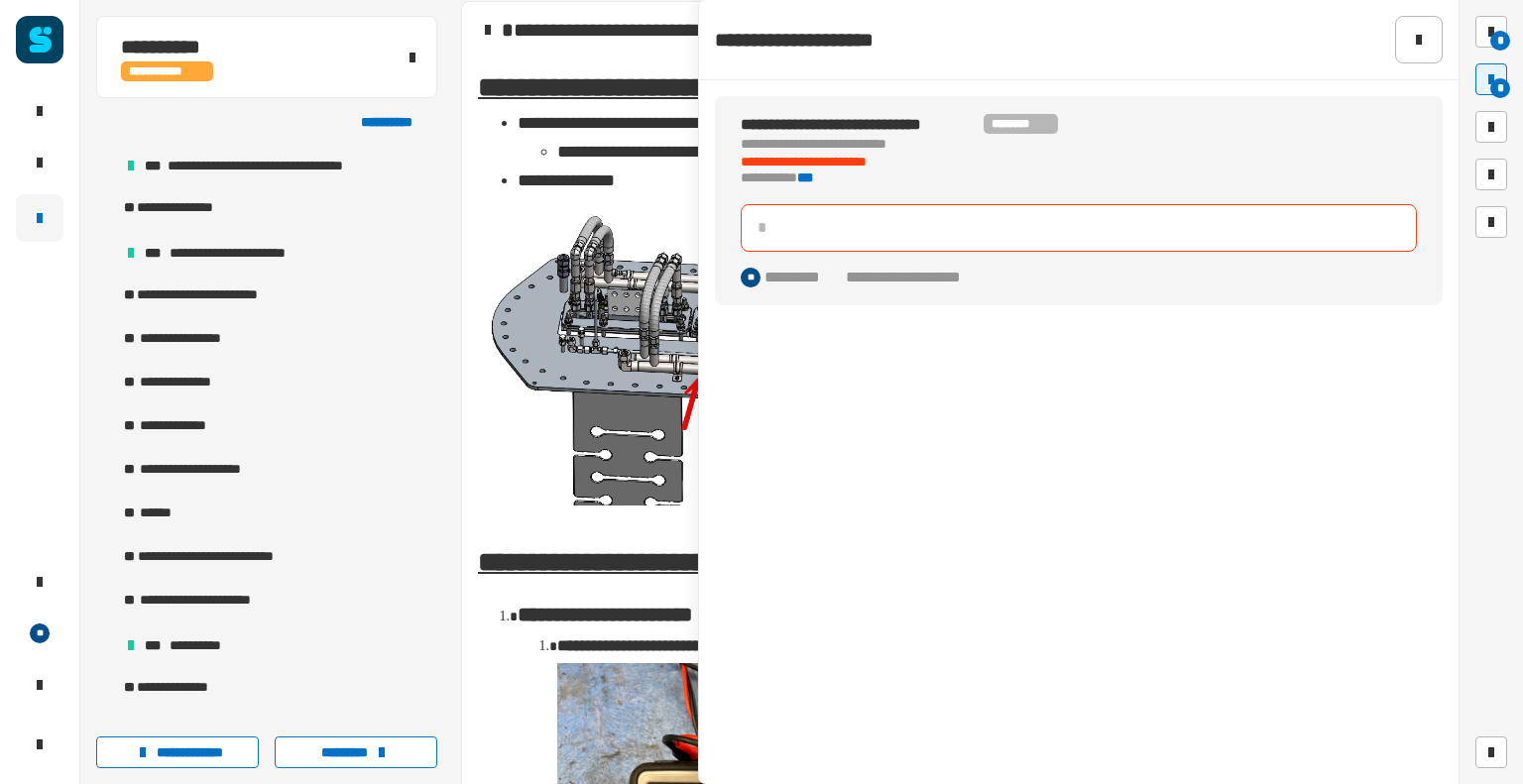 type 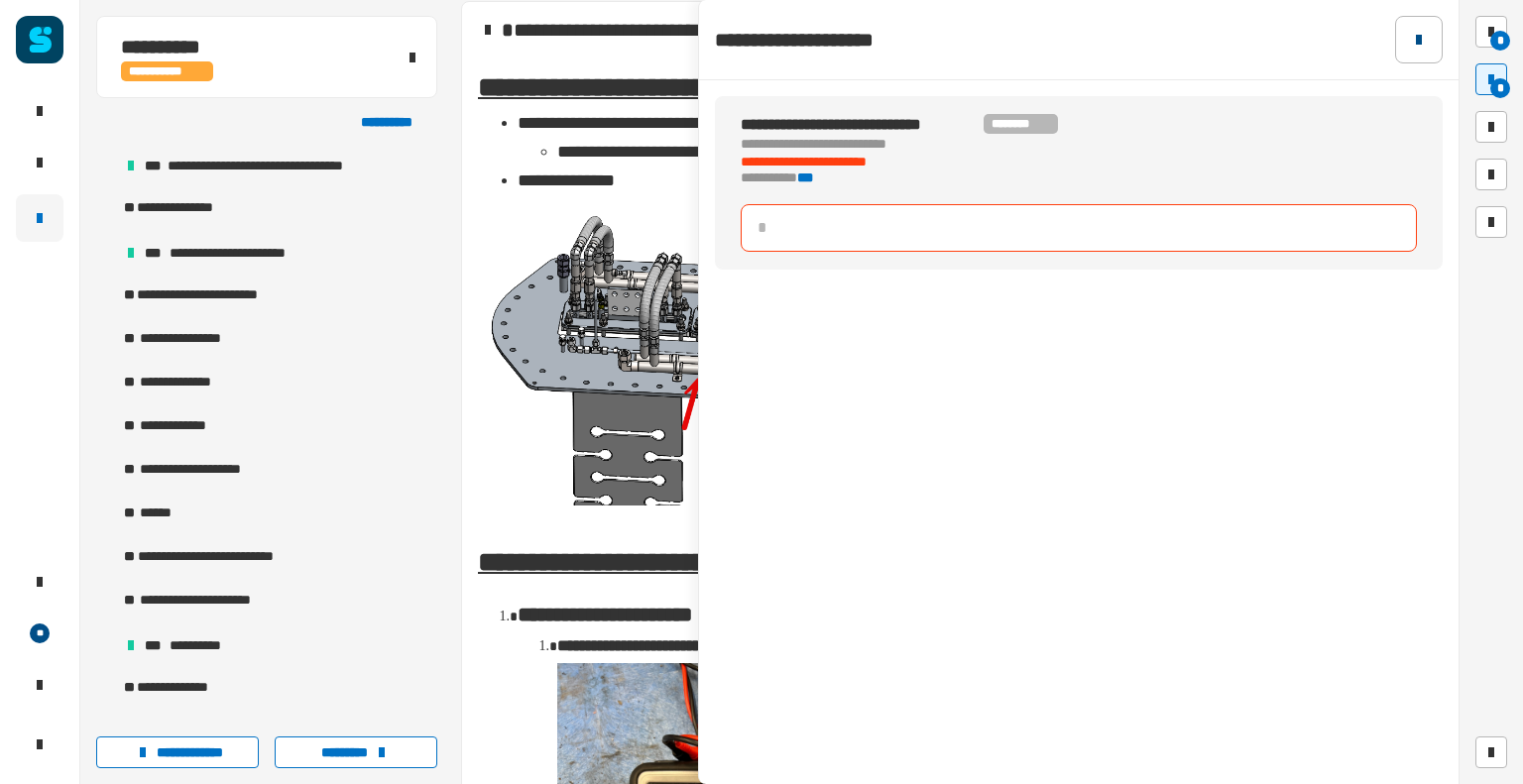 click 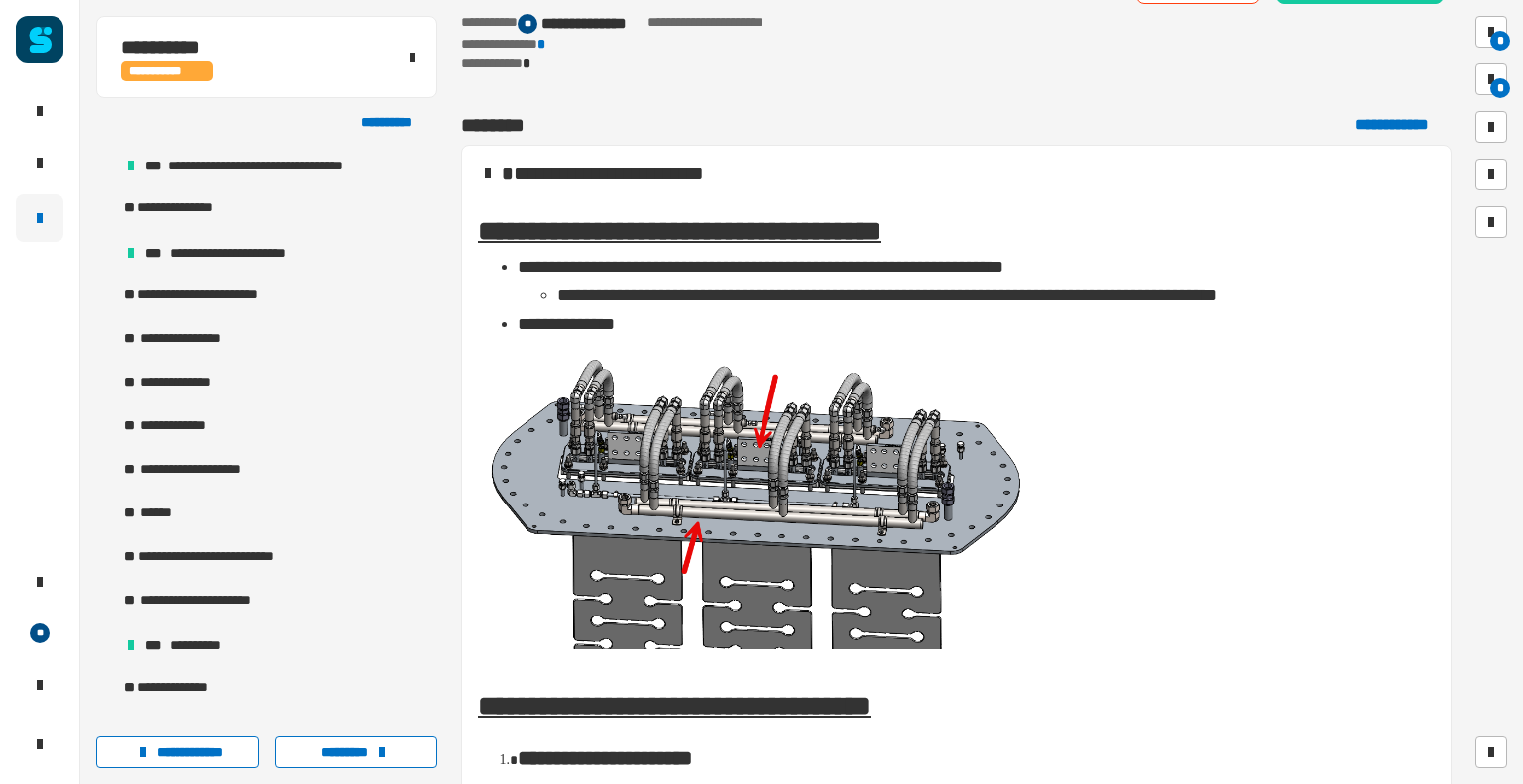scroll, scrollTop: 0, scrollLeft: 0, axis: both 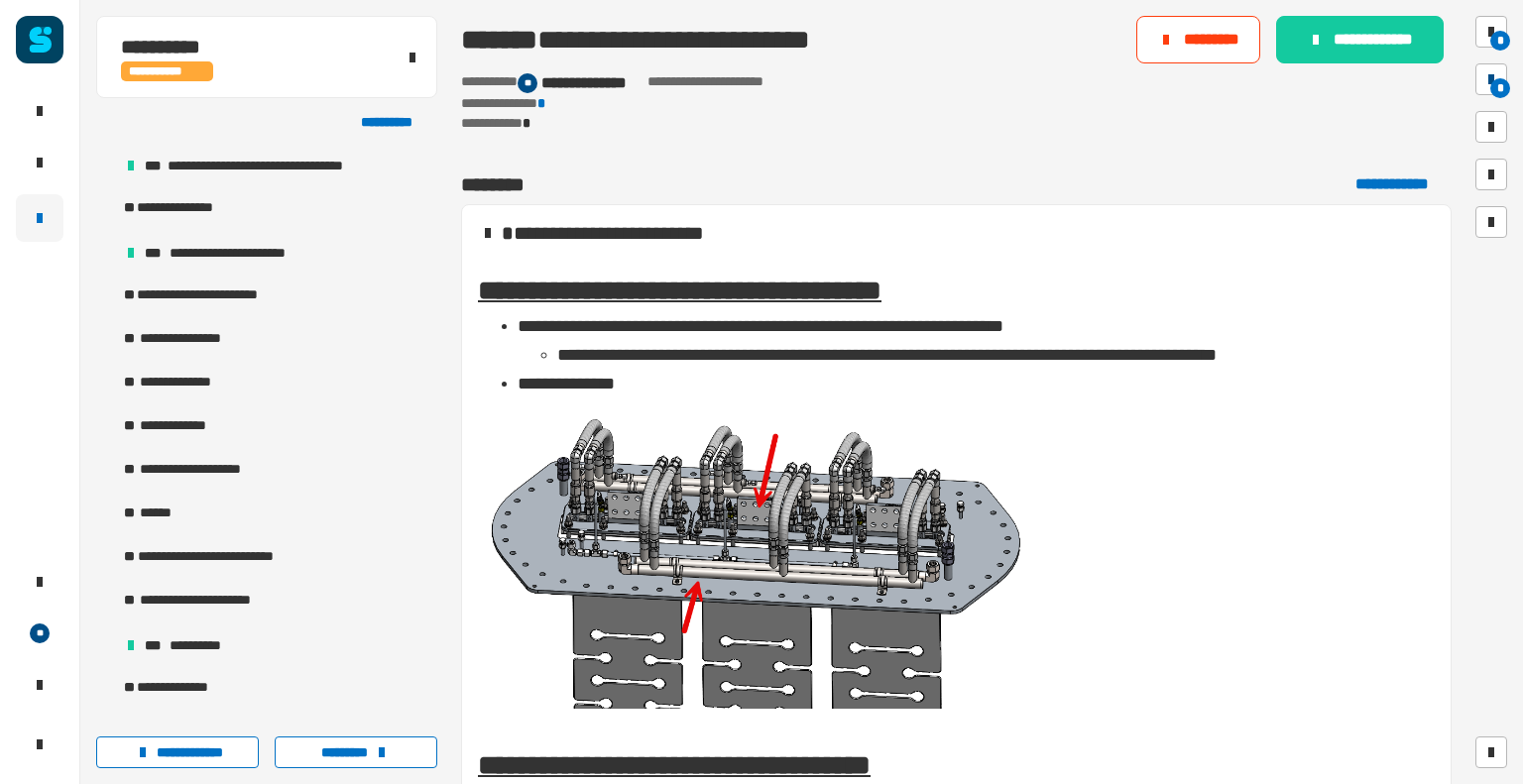 click on "*" at bounding box center (1491, 79) 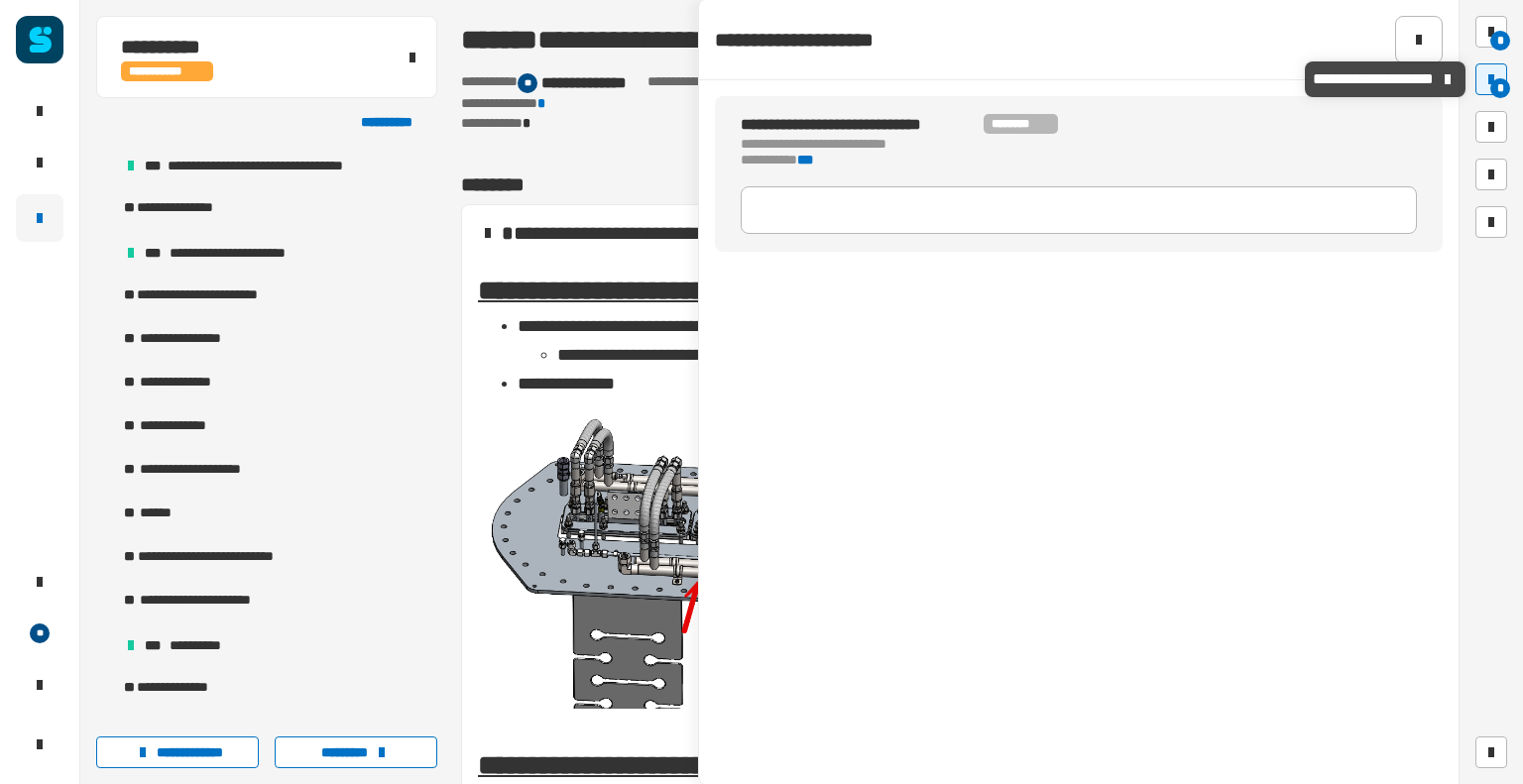 scroll, scrollTop: 203, scrollLeft: 0, axis: vertical 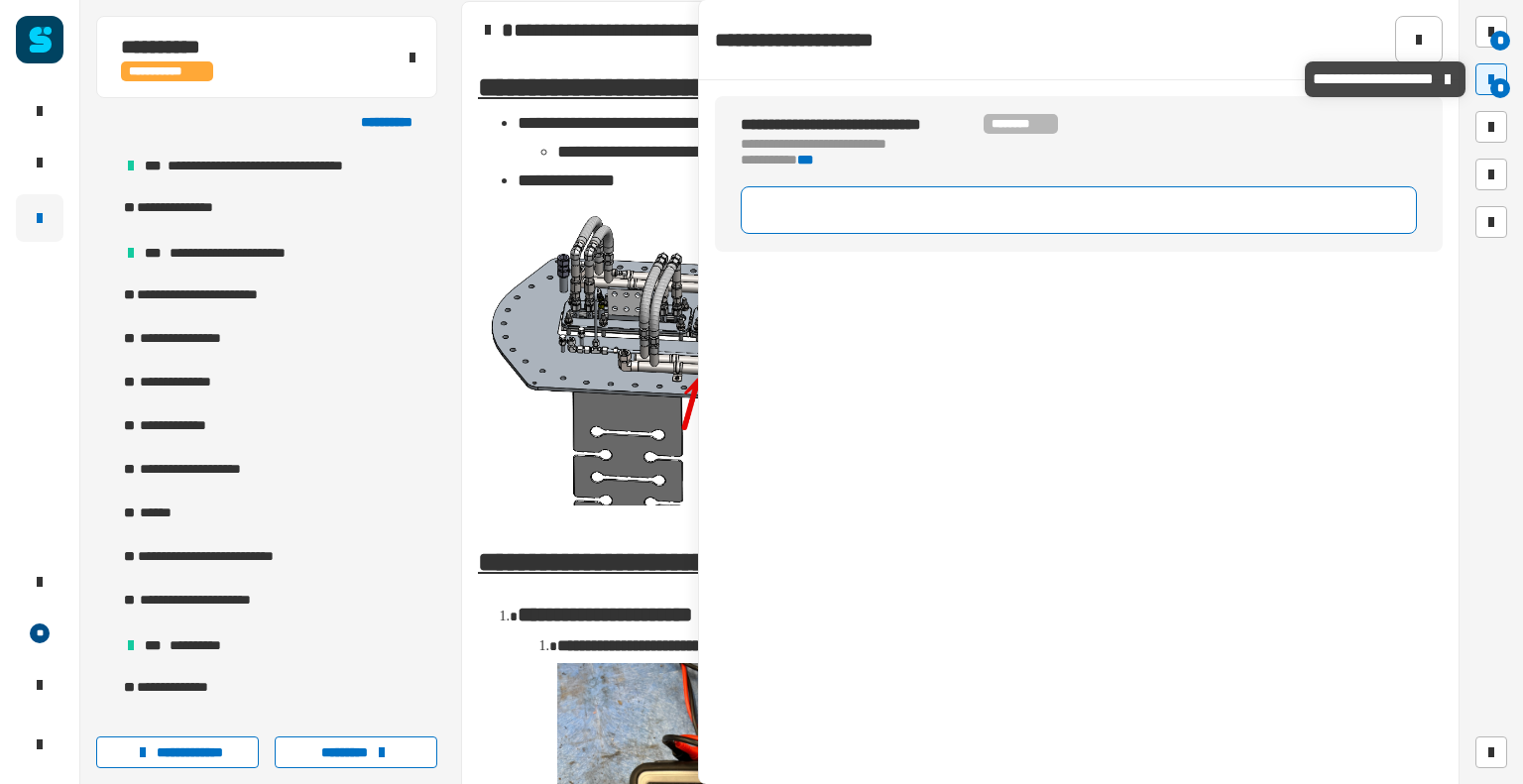 click 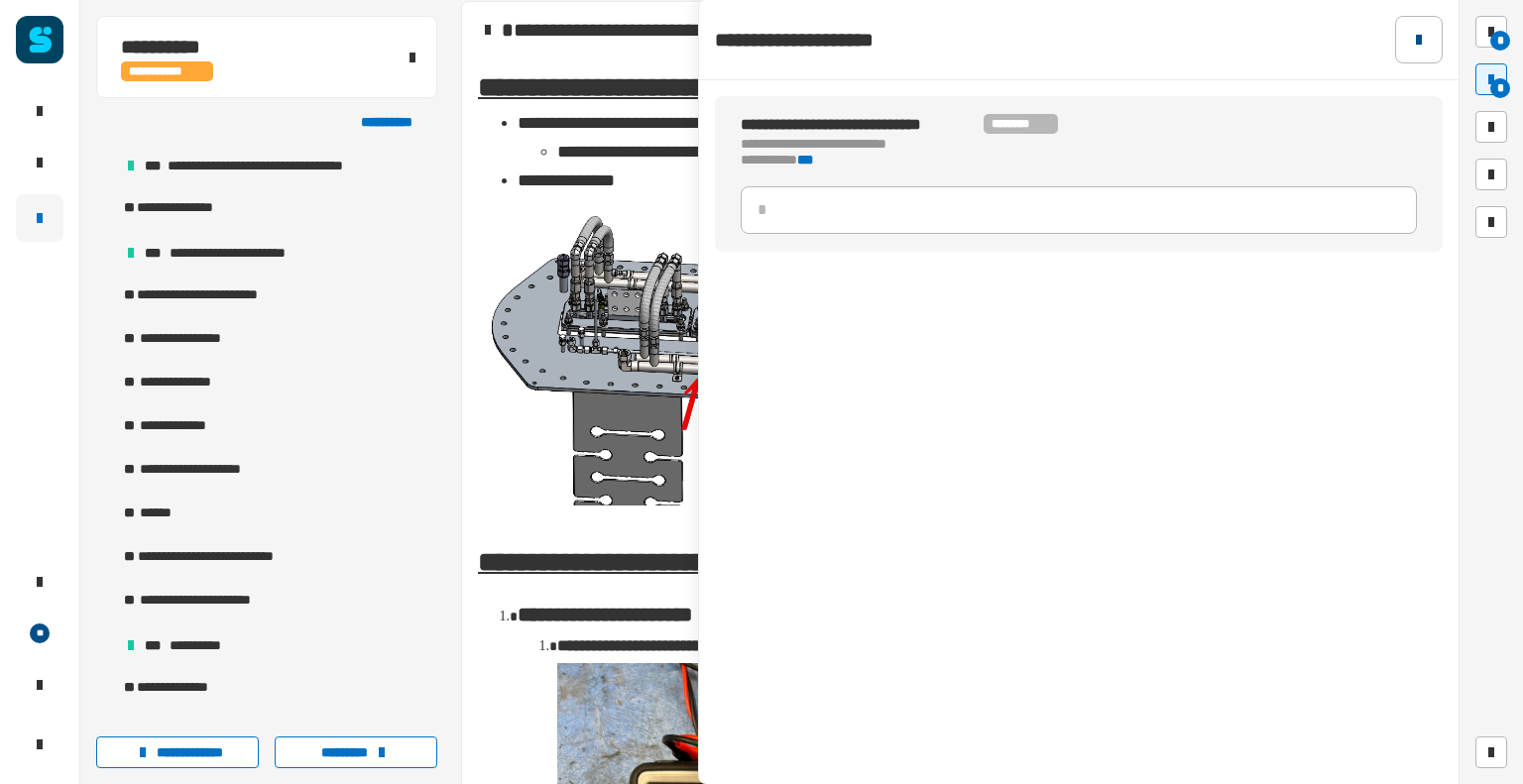 click 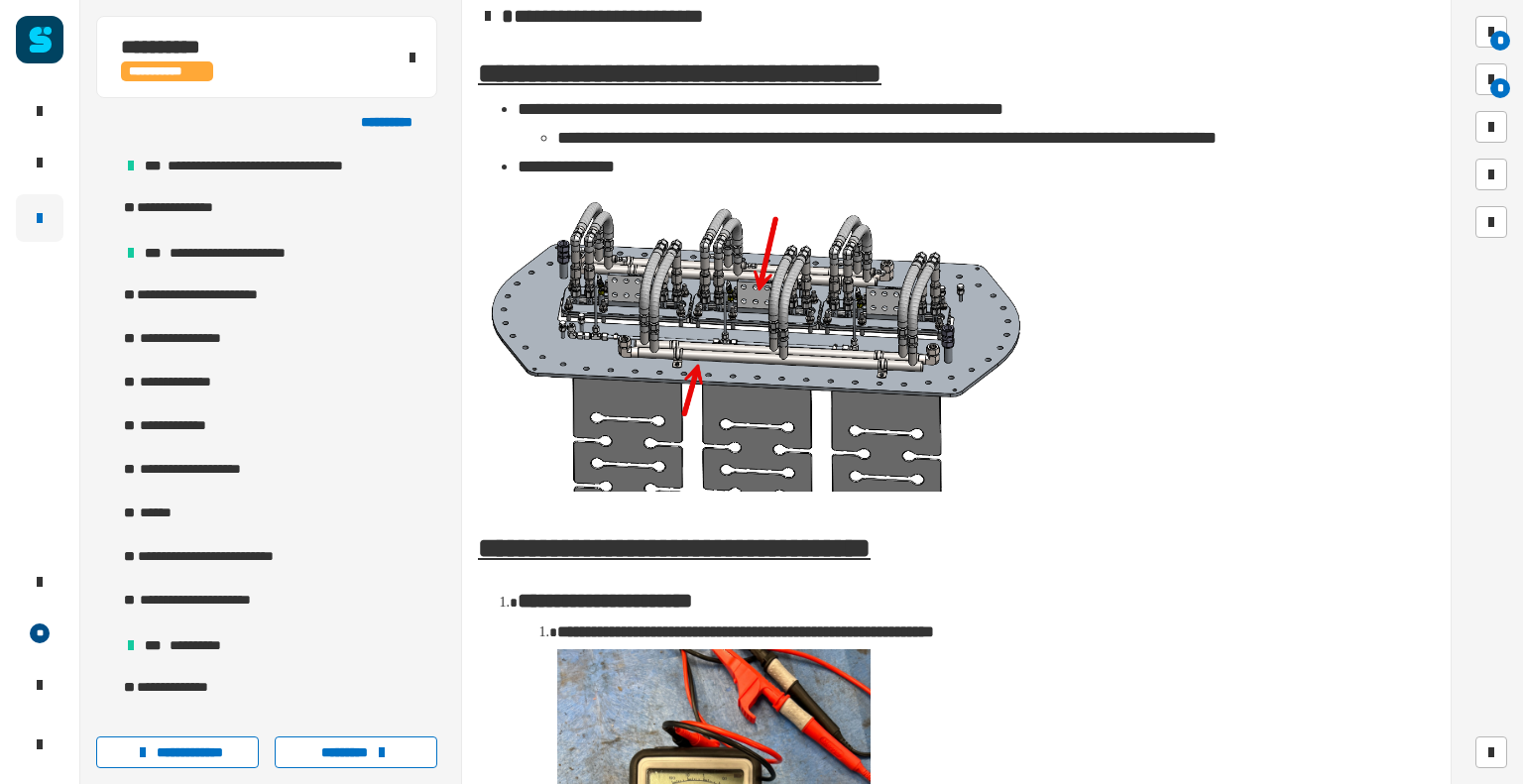 scroll, scrollTop: 214, scrollLeft: 0, axis: vertical 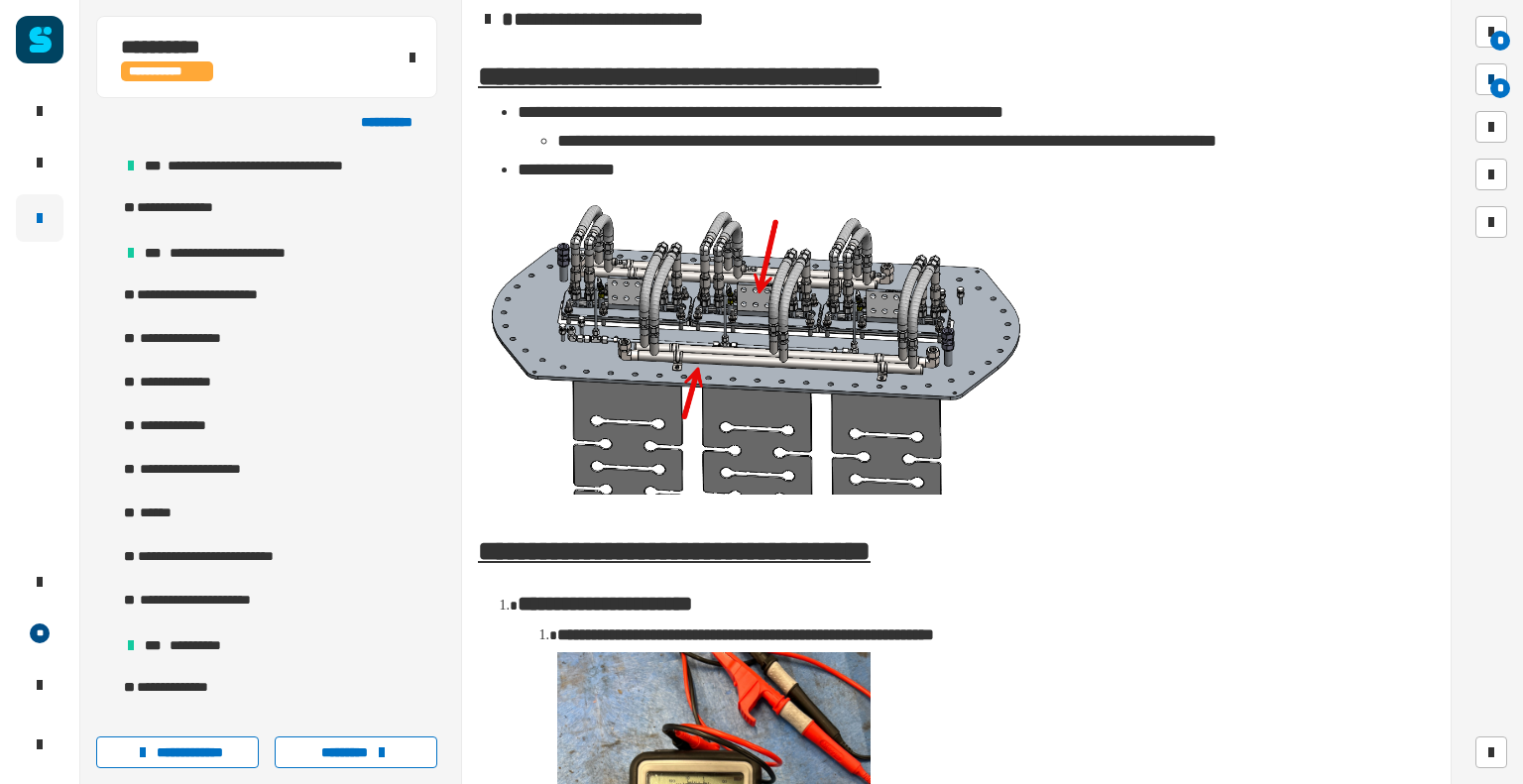 click on "*" at bounding box center [1500, 88] 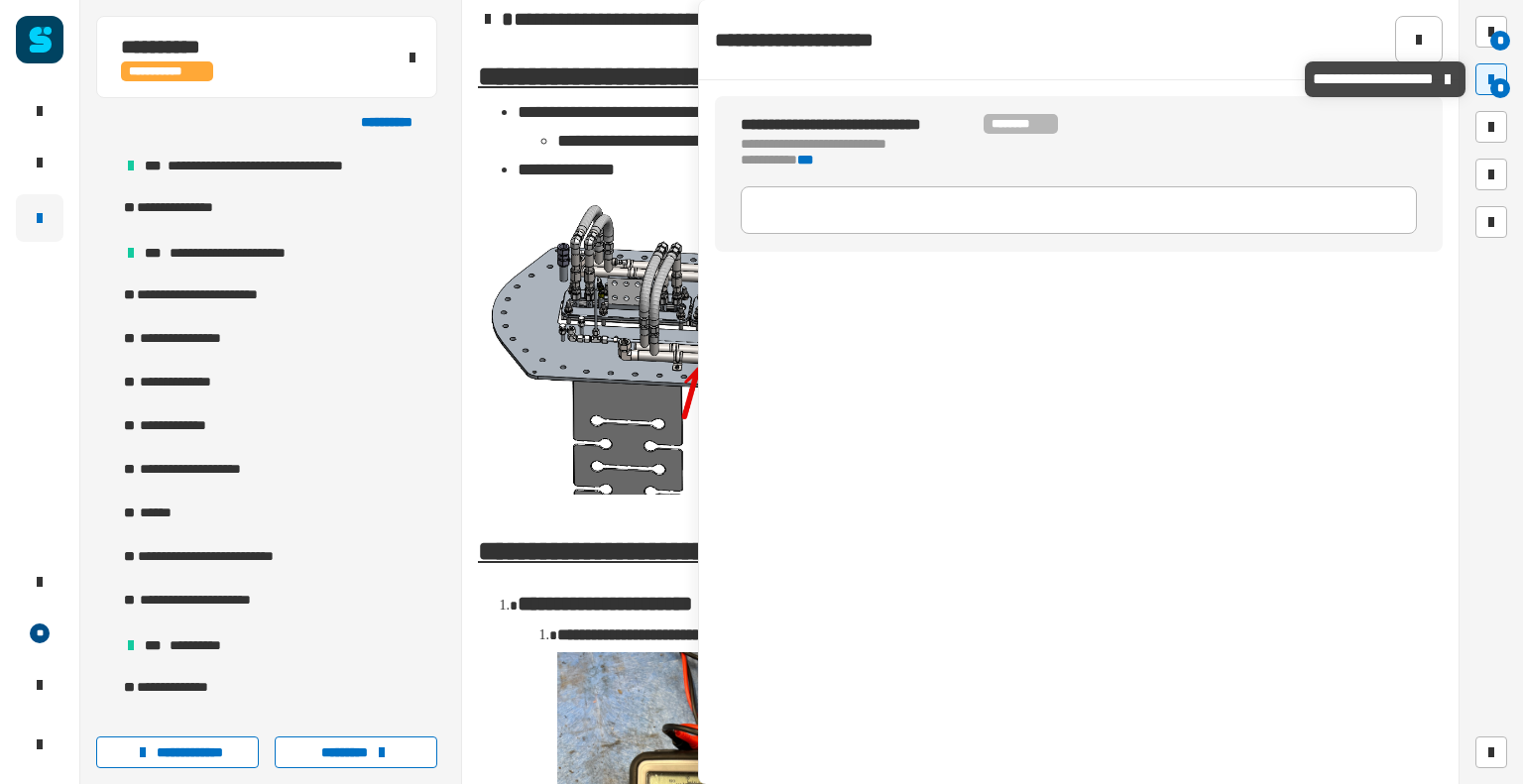 scroll, scrollTop: 203, scrollLeft: 0, axis: vertical 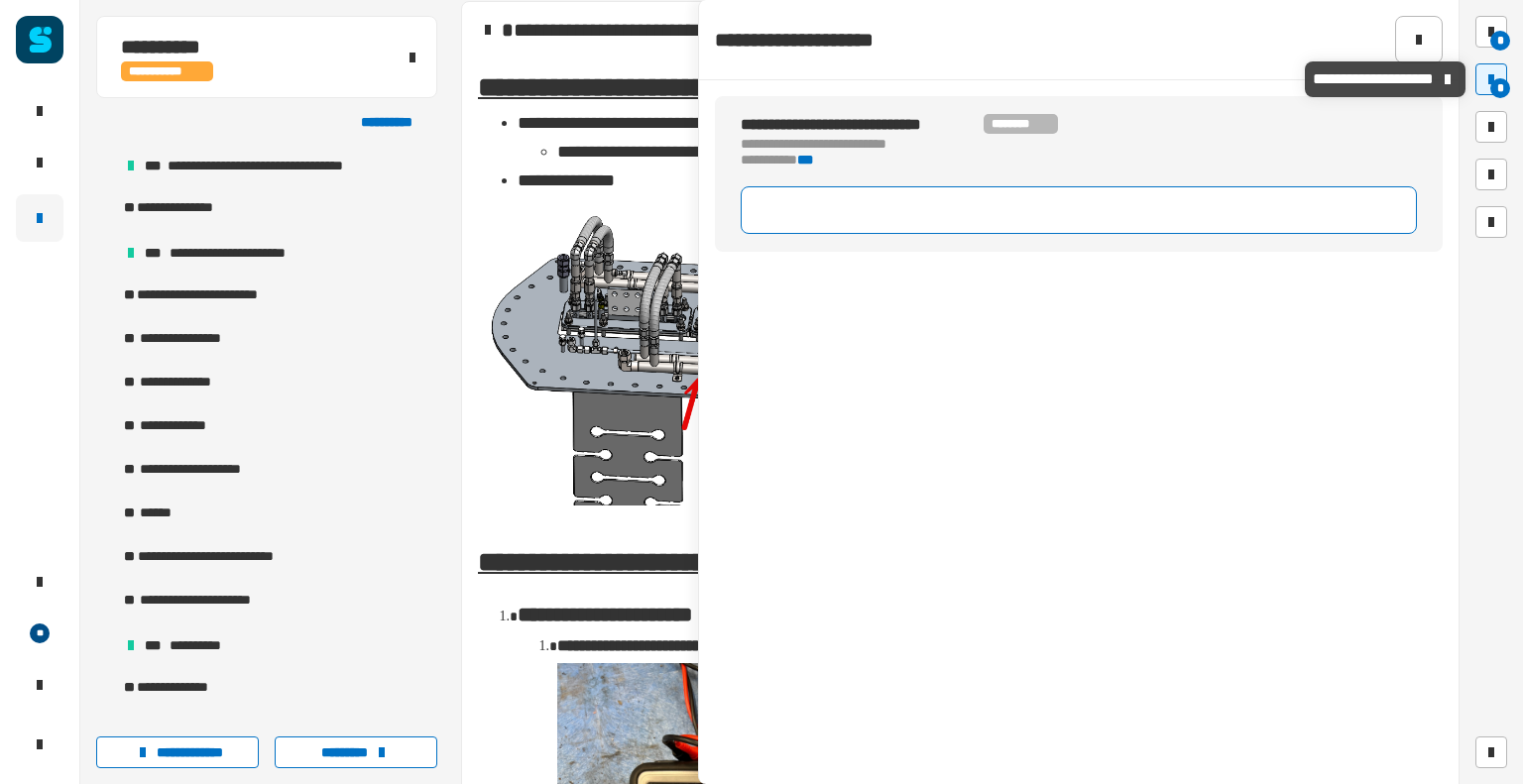 click 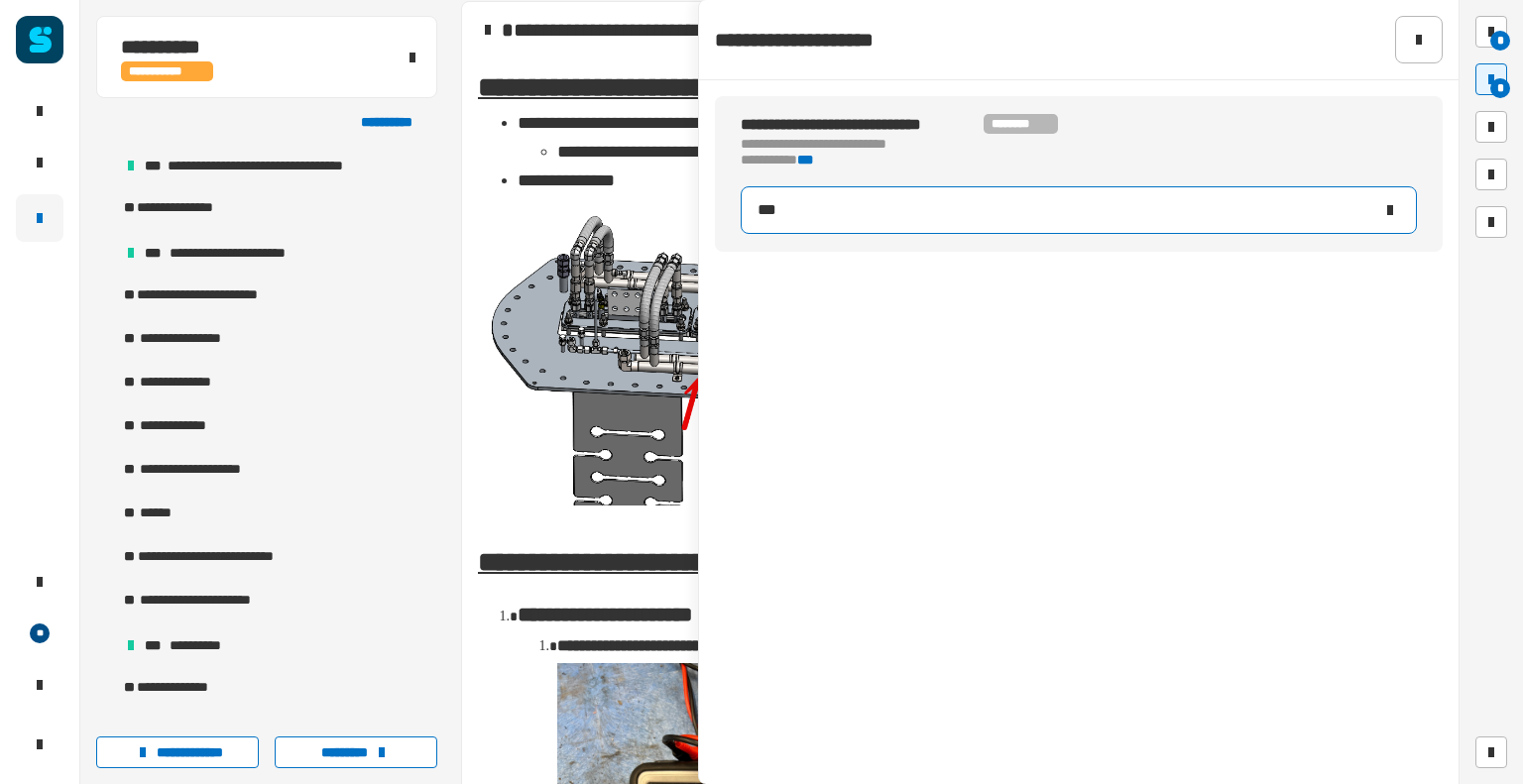 type on "***" 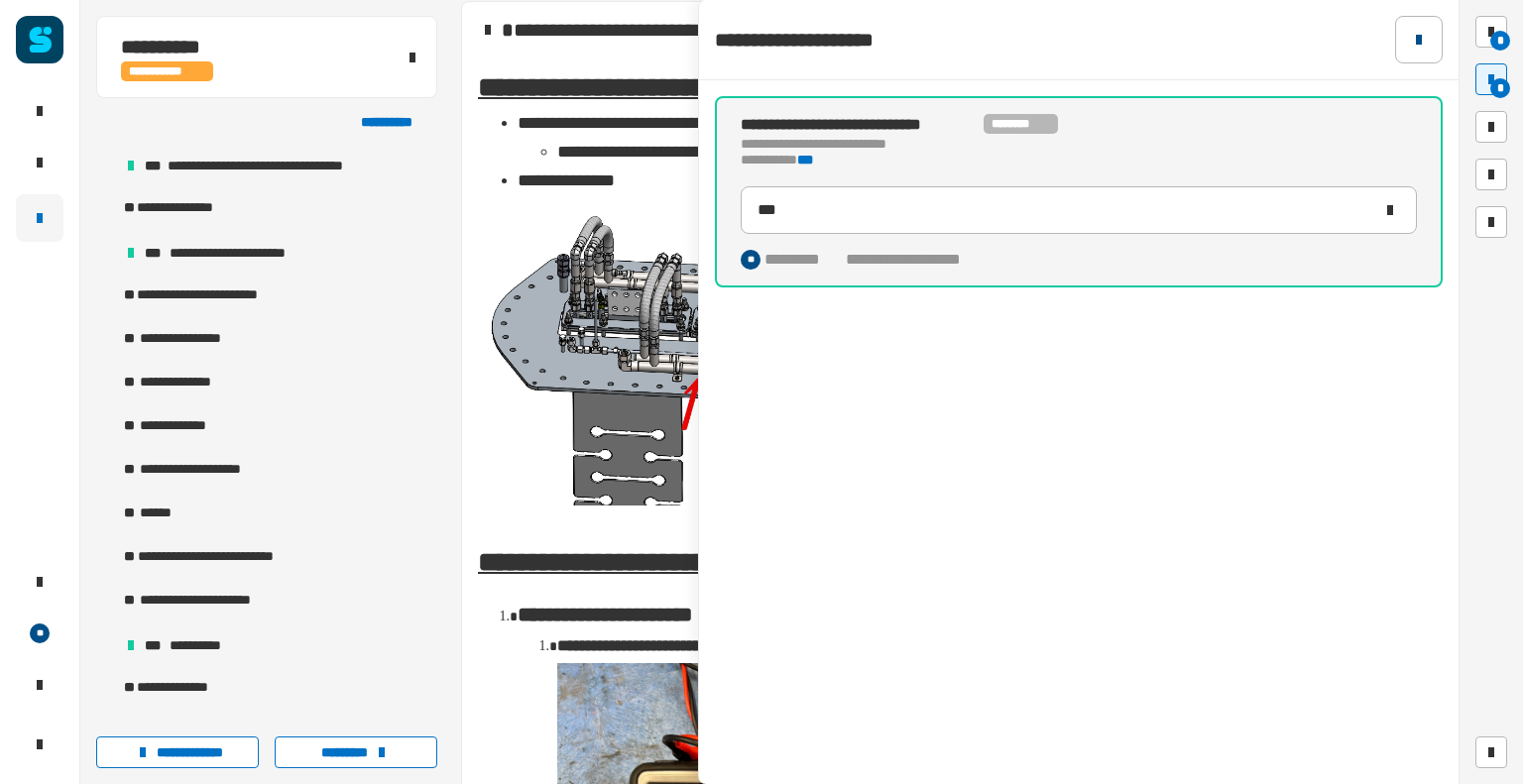 click 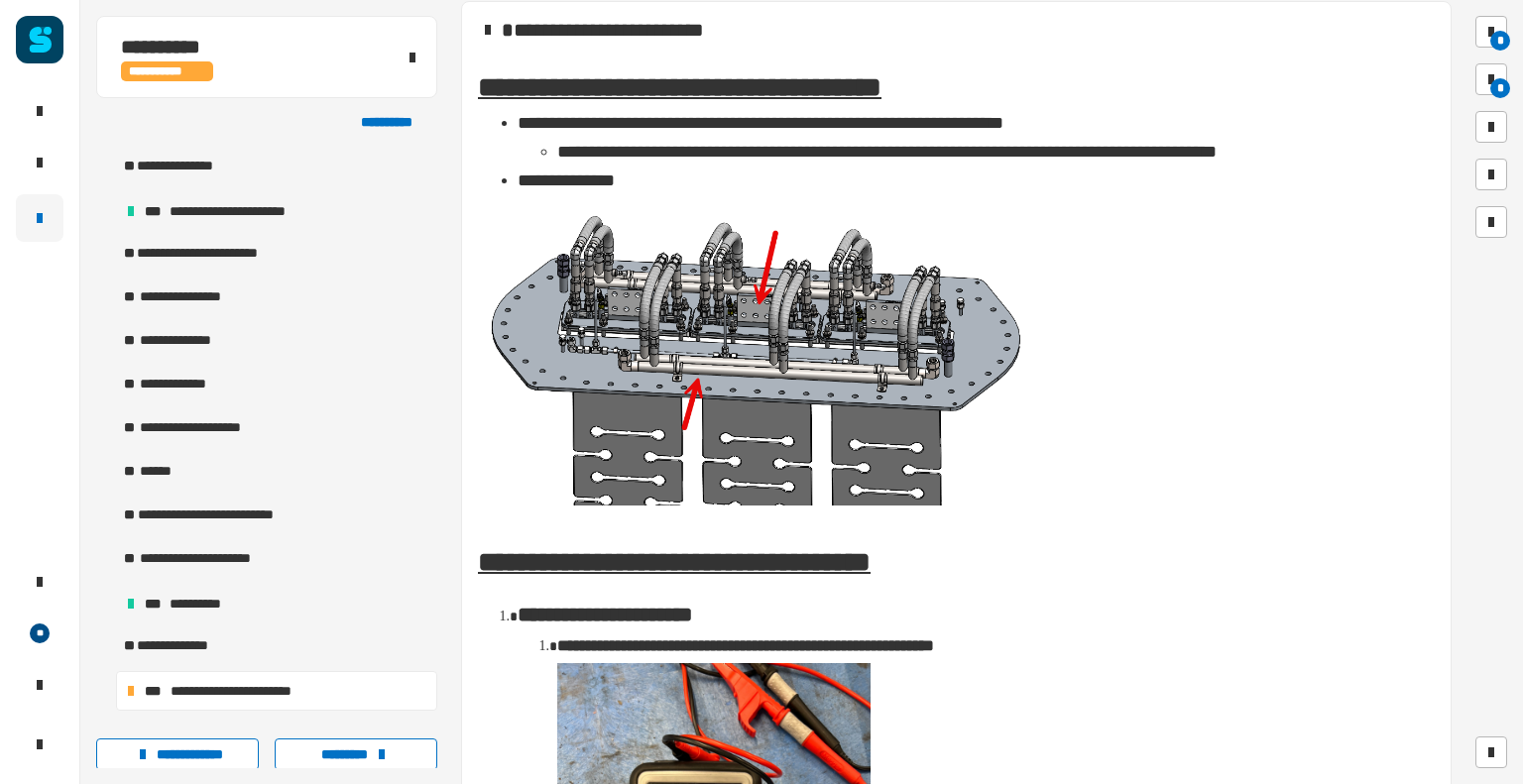 scroll, scrollTop: 22, scrollLeft: 0, axis: vertical 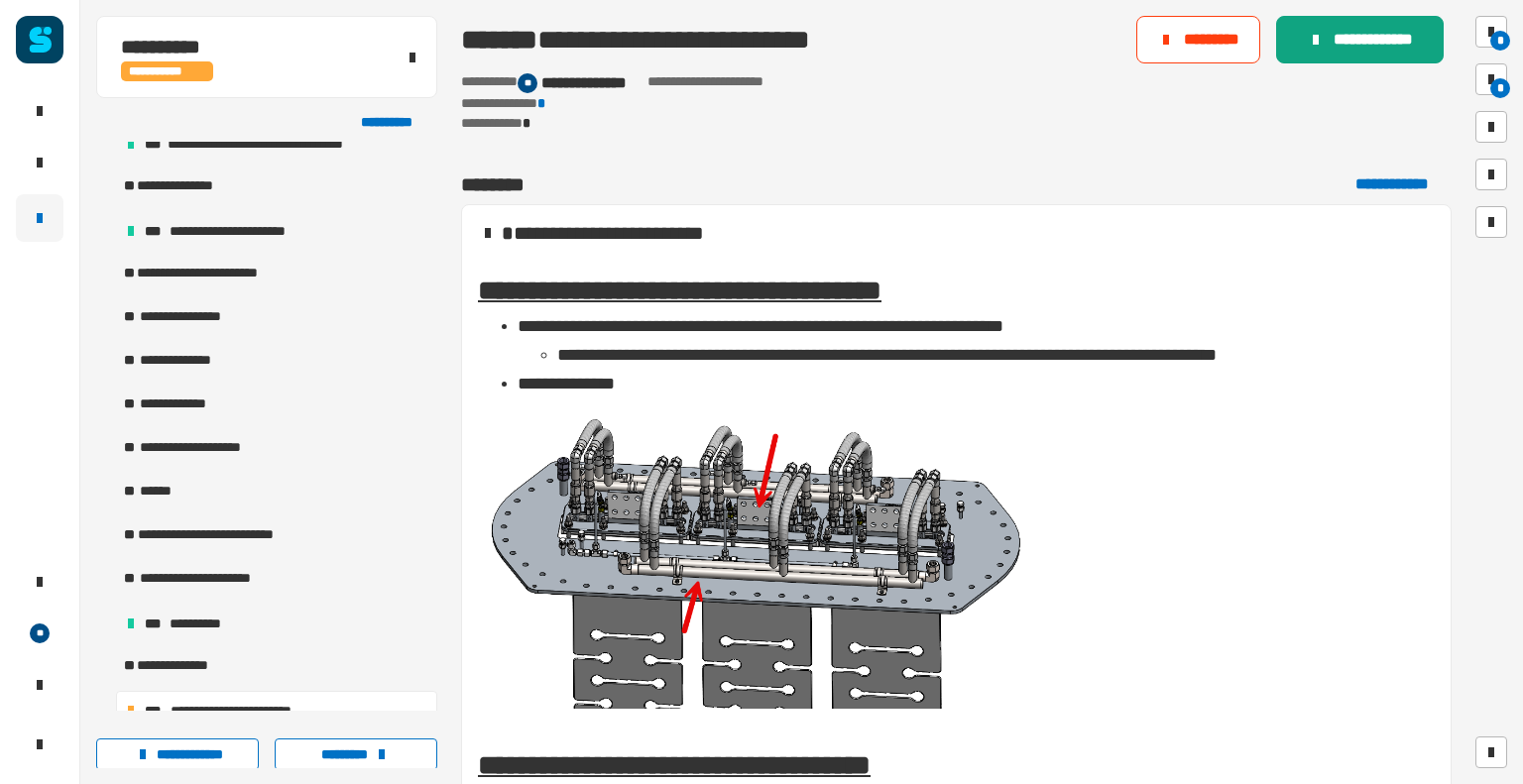 click on "**********" 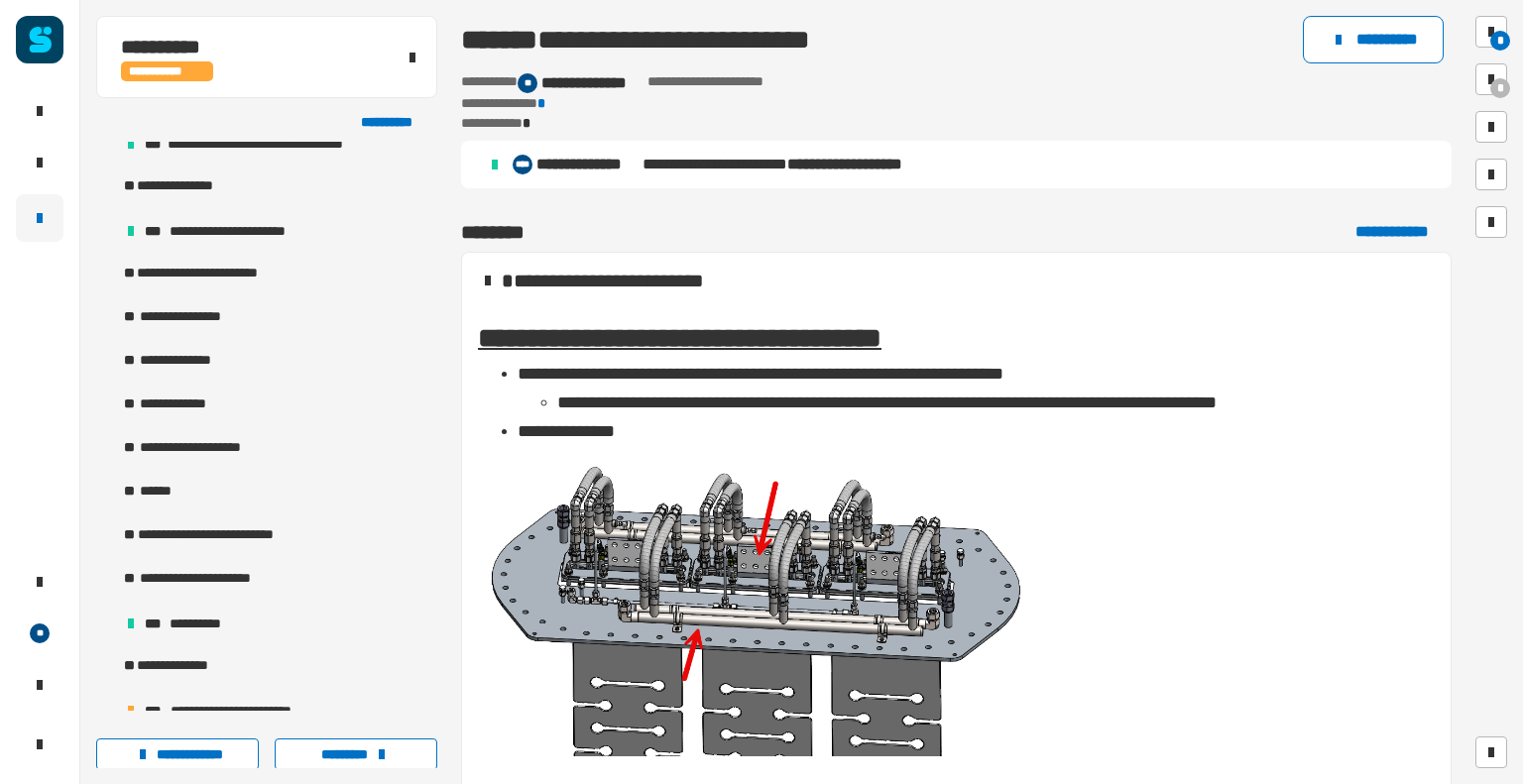 scroll, scrollTop: 0, scrollLeft: 0, axis: both 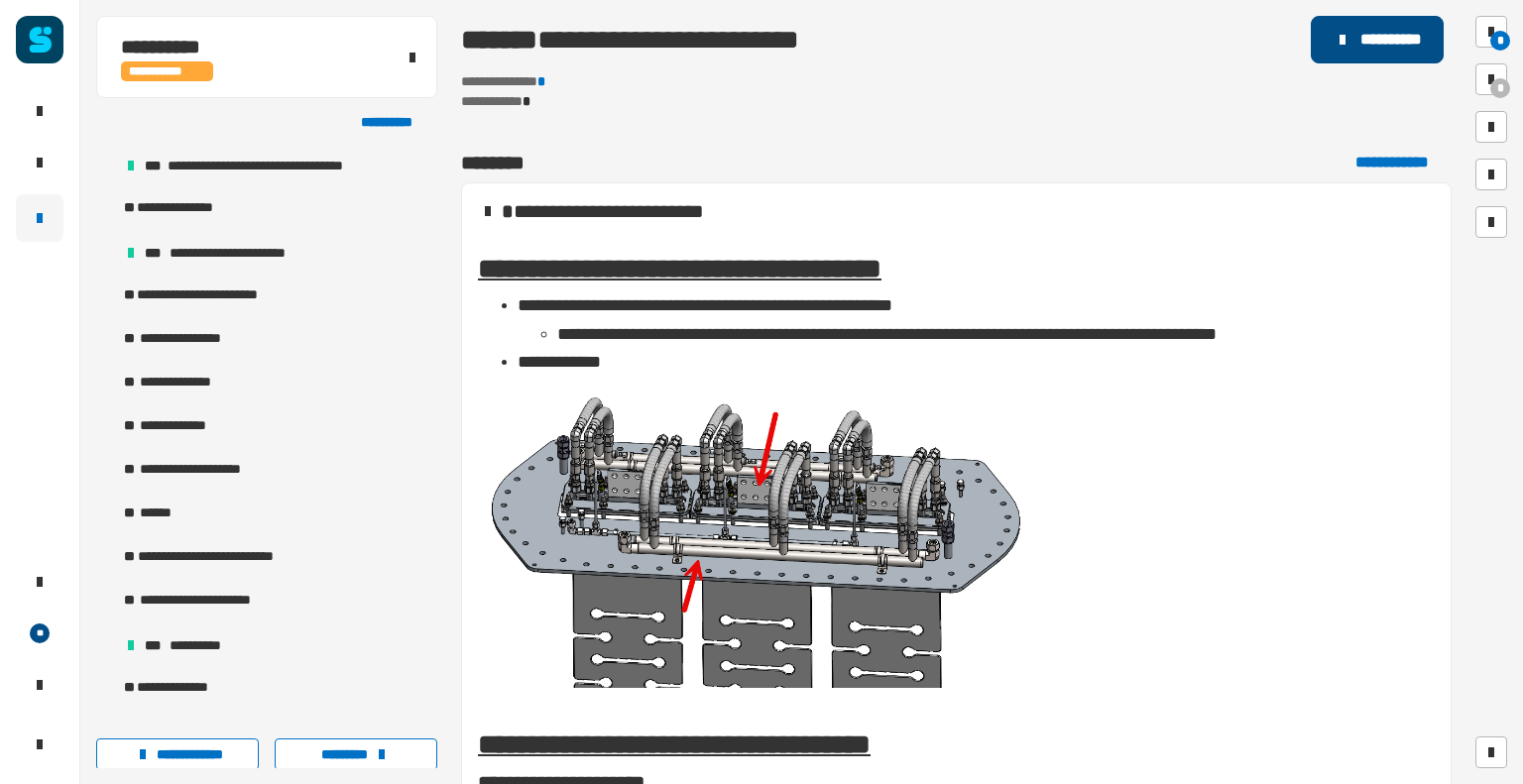 click on "**********" 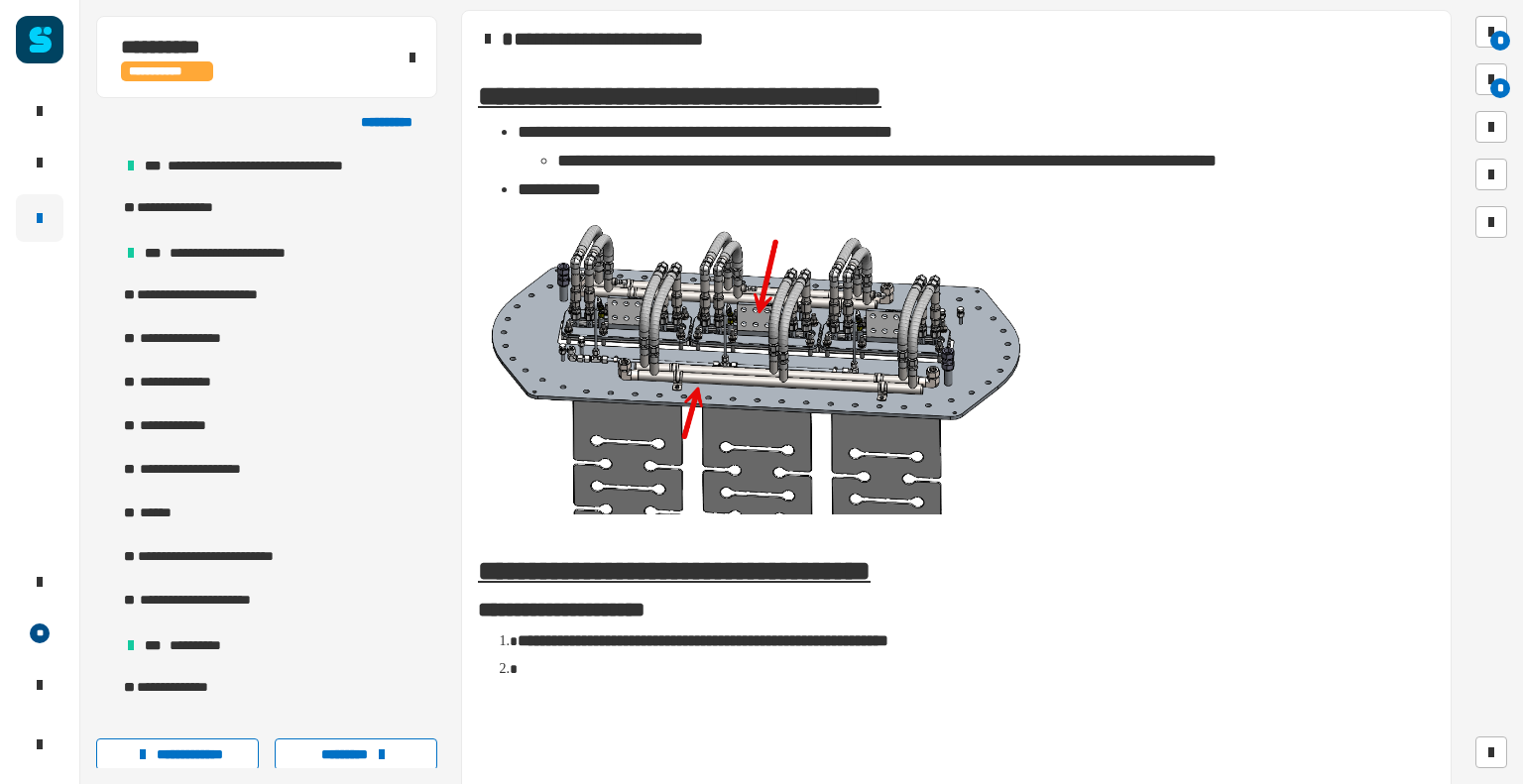 scroll, scrollTop: 211, scrollLeft: 0, axis: vertical 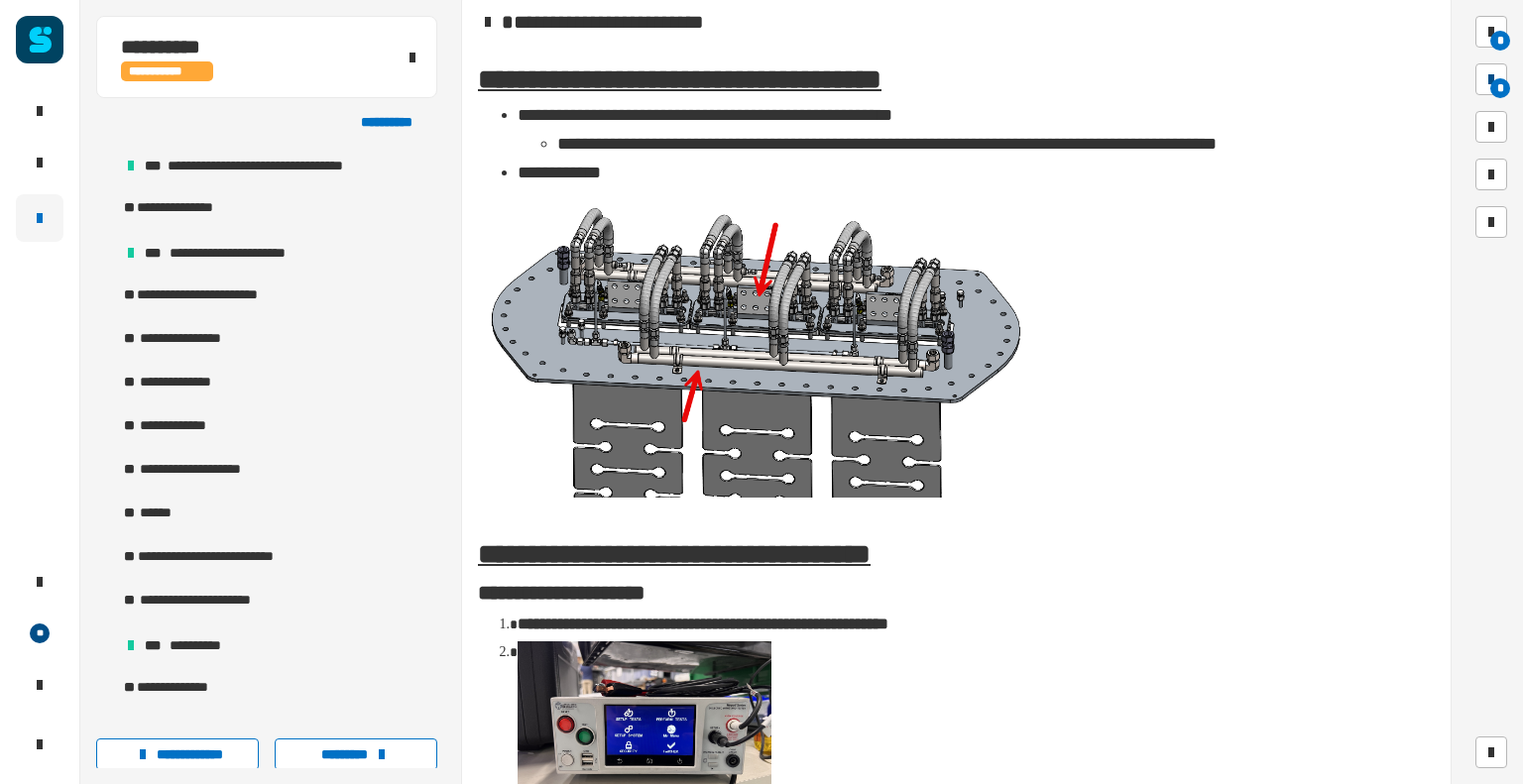 click on "*" at bounding box center [1500, 88] 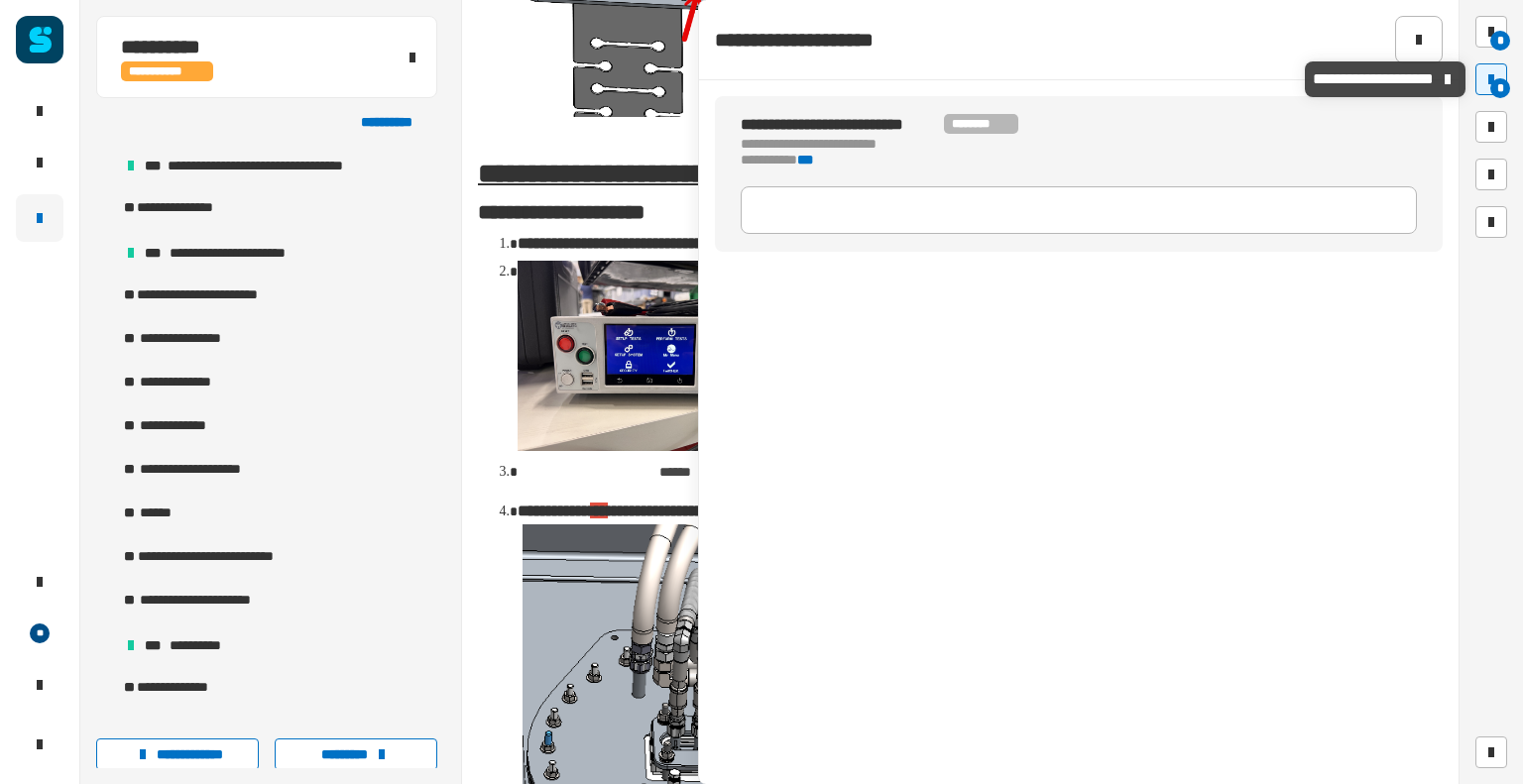 scroll, scrollTop: 593, scrollLeft: 0, axis: vertical 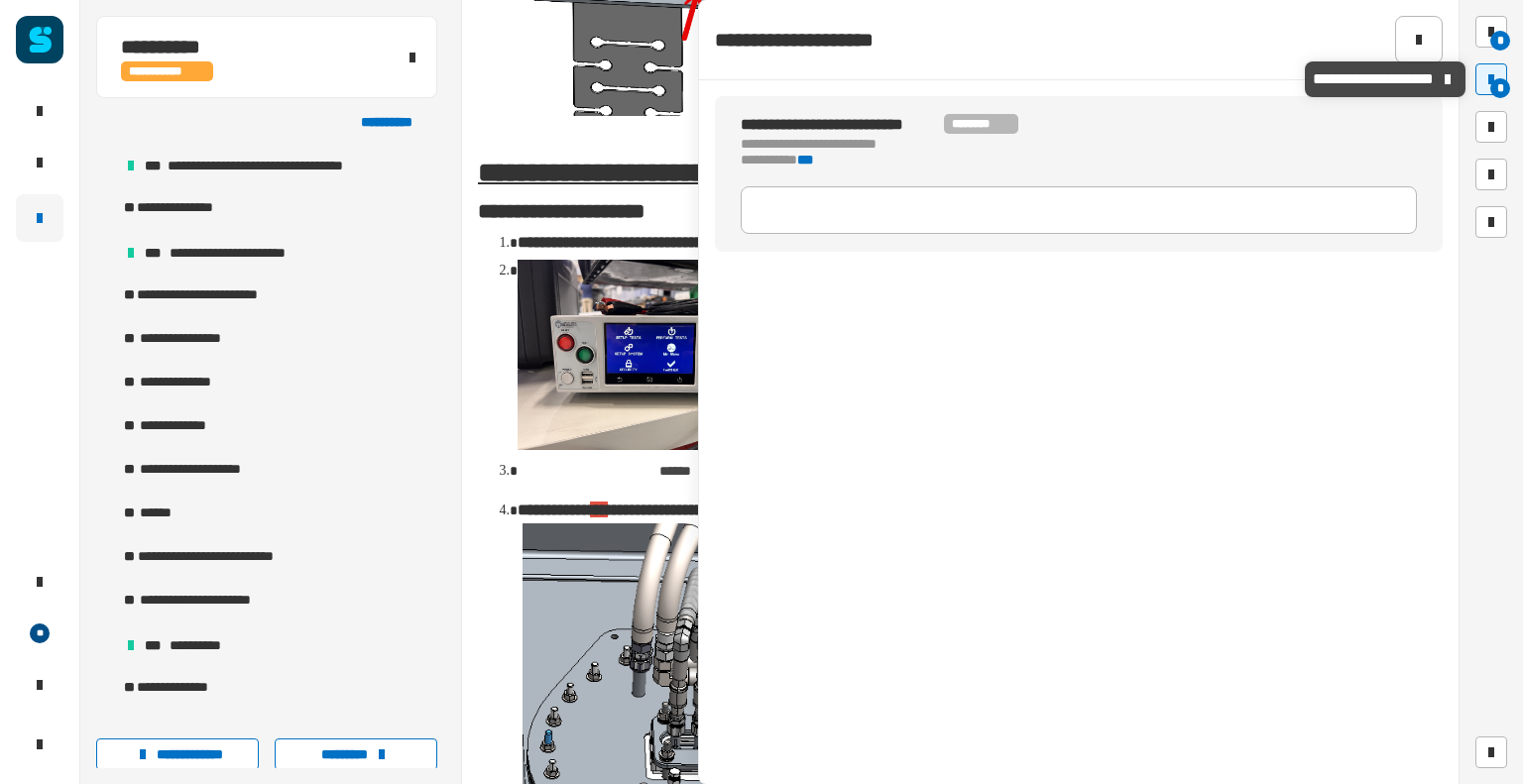 click on "**********" 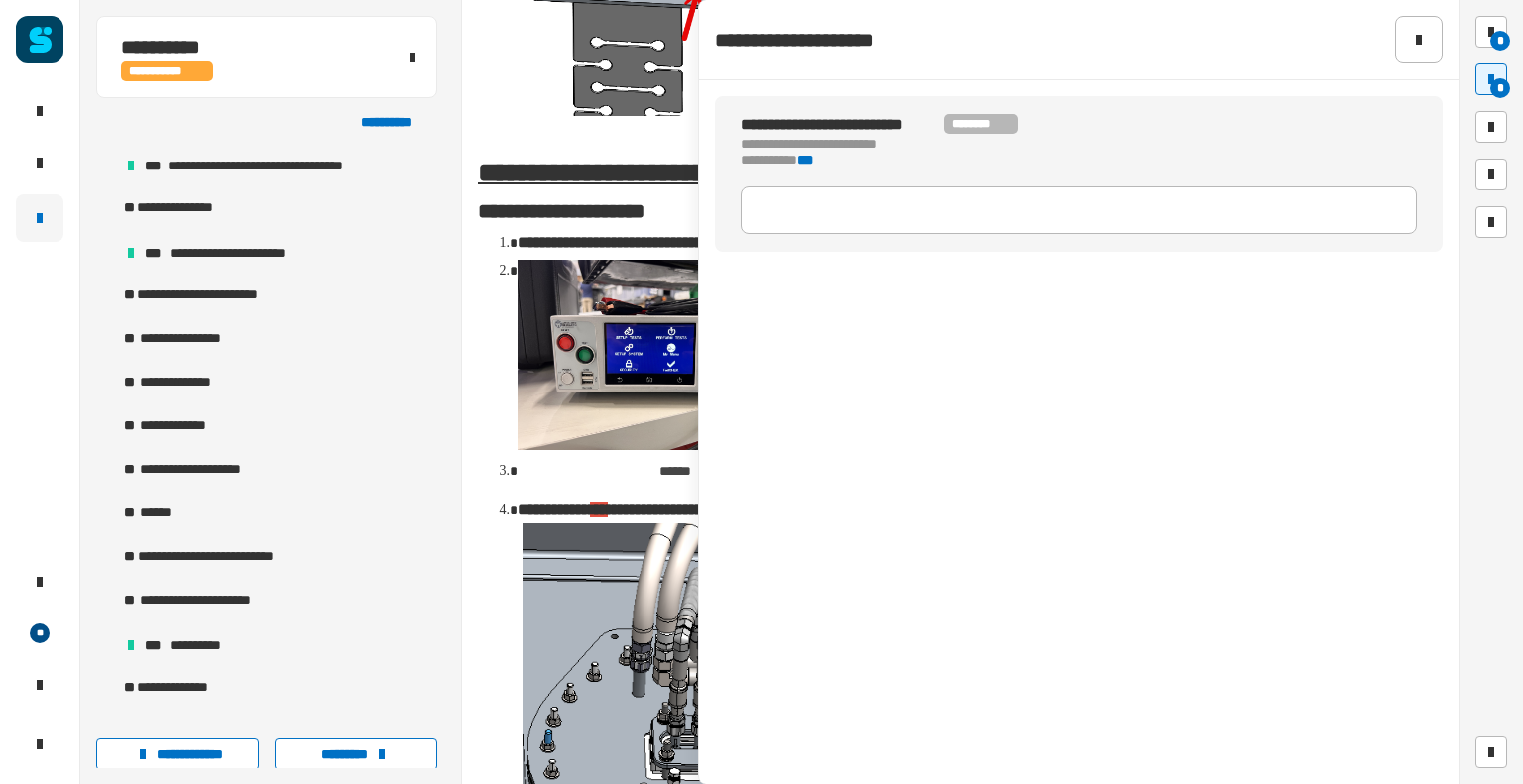 click at bounding box center [644, 355] 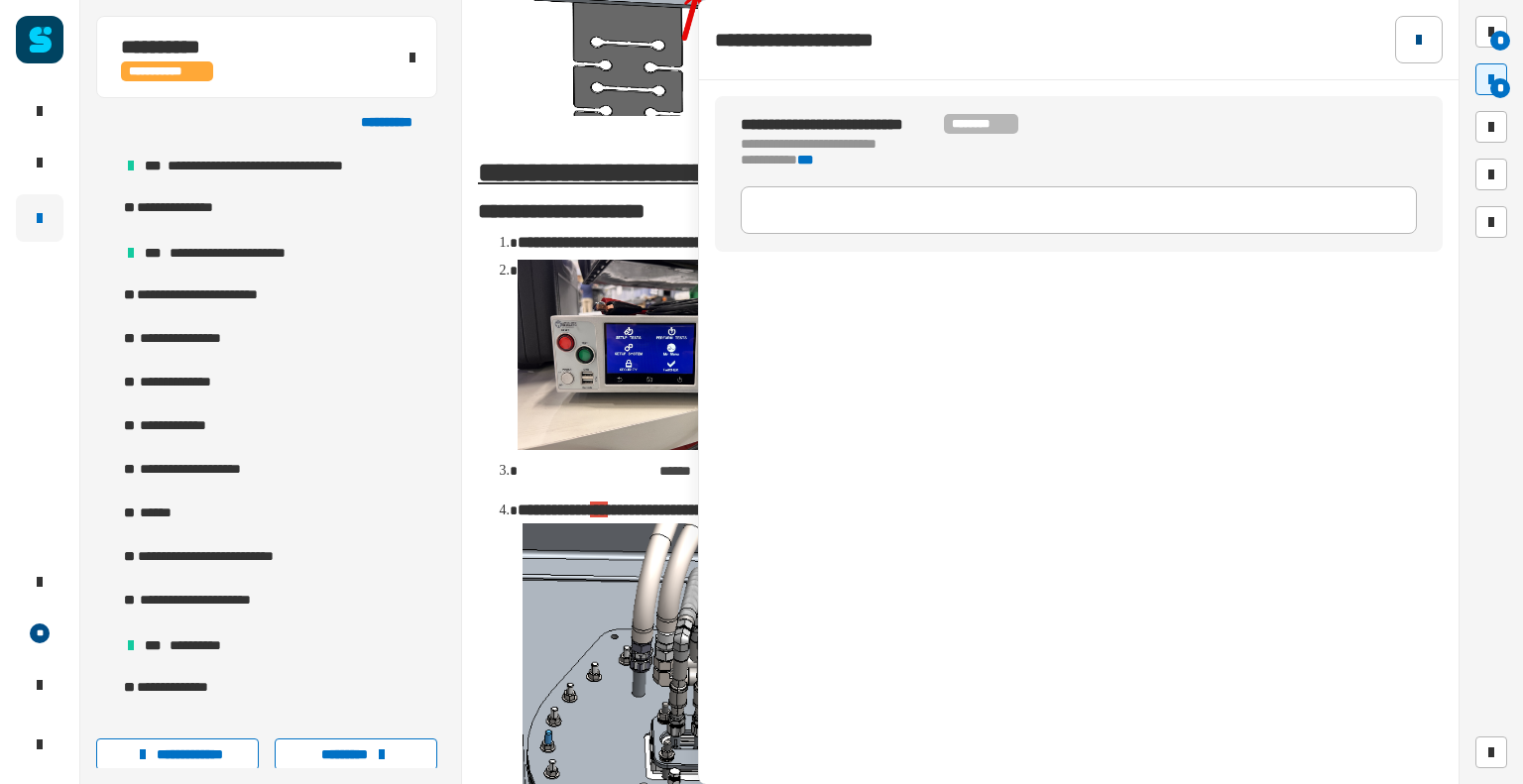 click 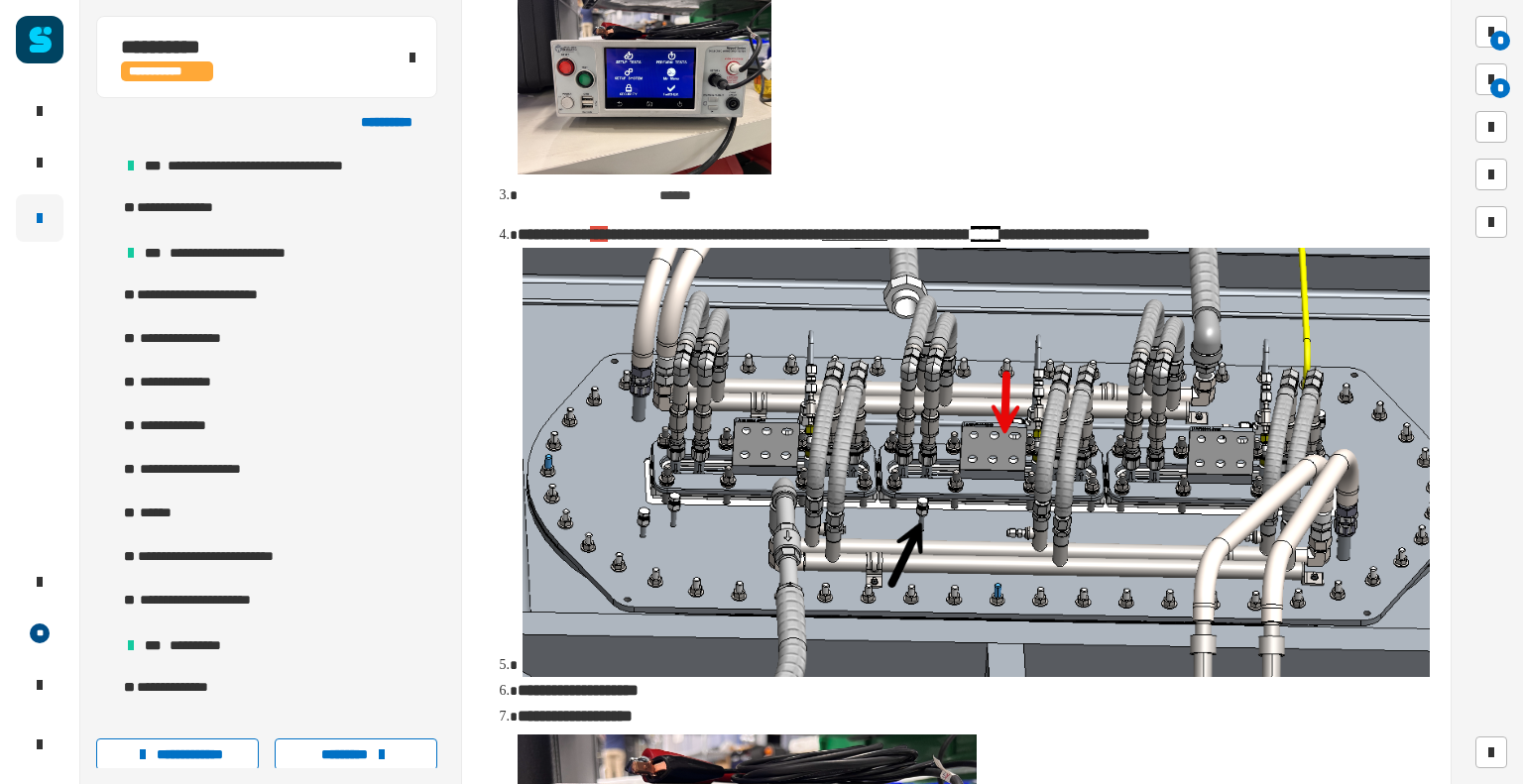 scroll, scrollTop: 865, scrollLeft: 0, axis: vertical 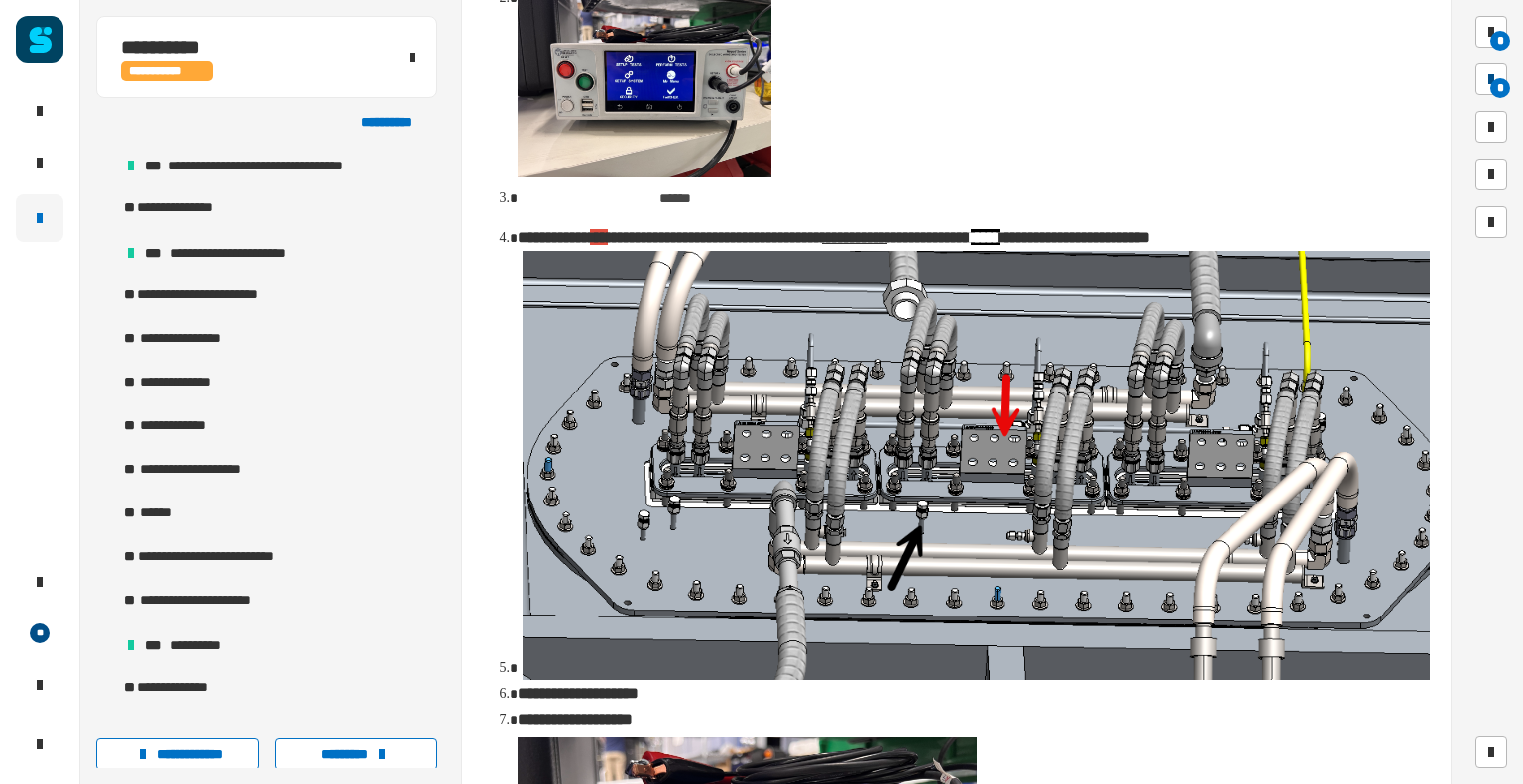 click on "*" at bounding box center (1500, 88) 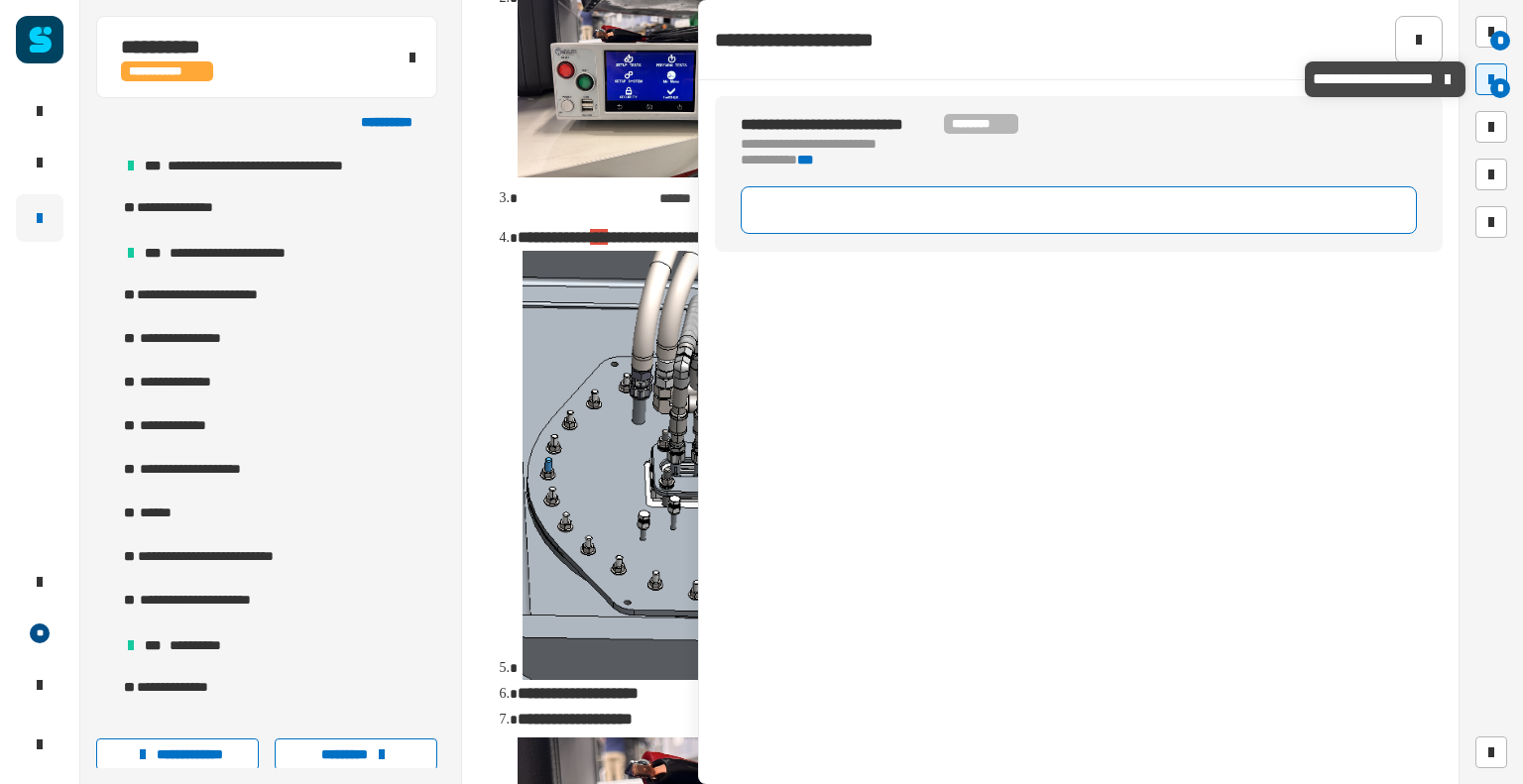 click 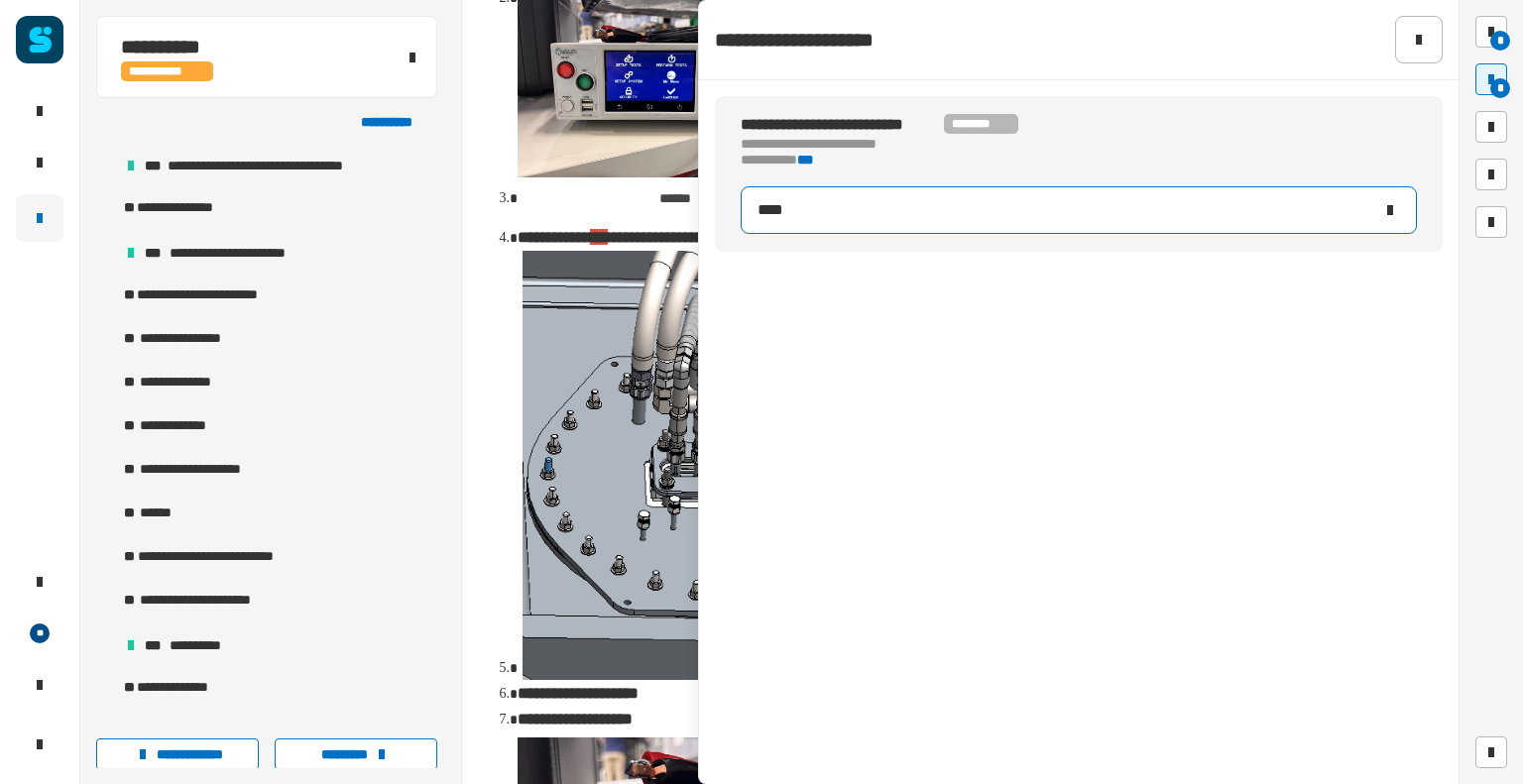 type on "*****" 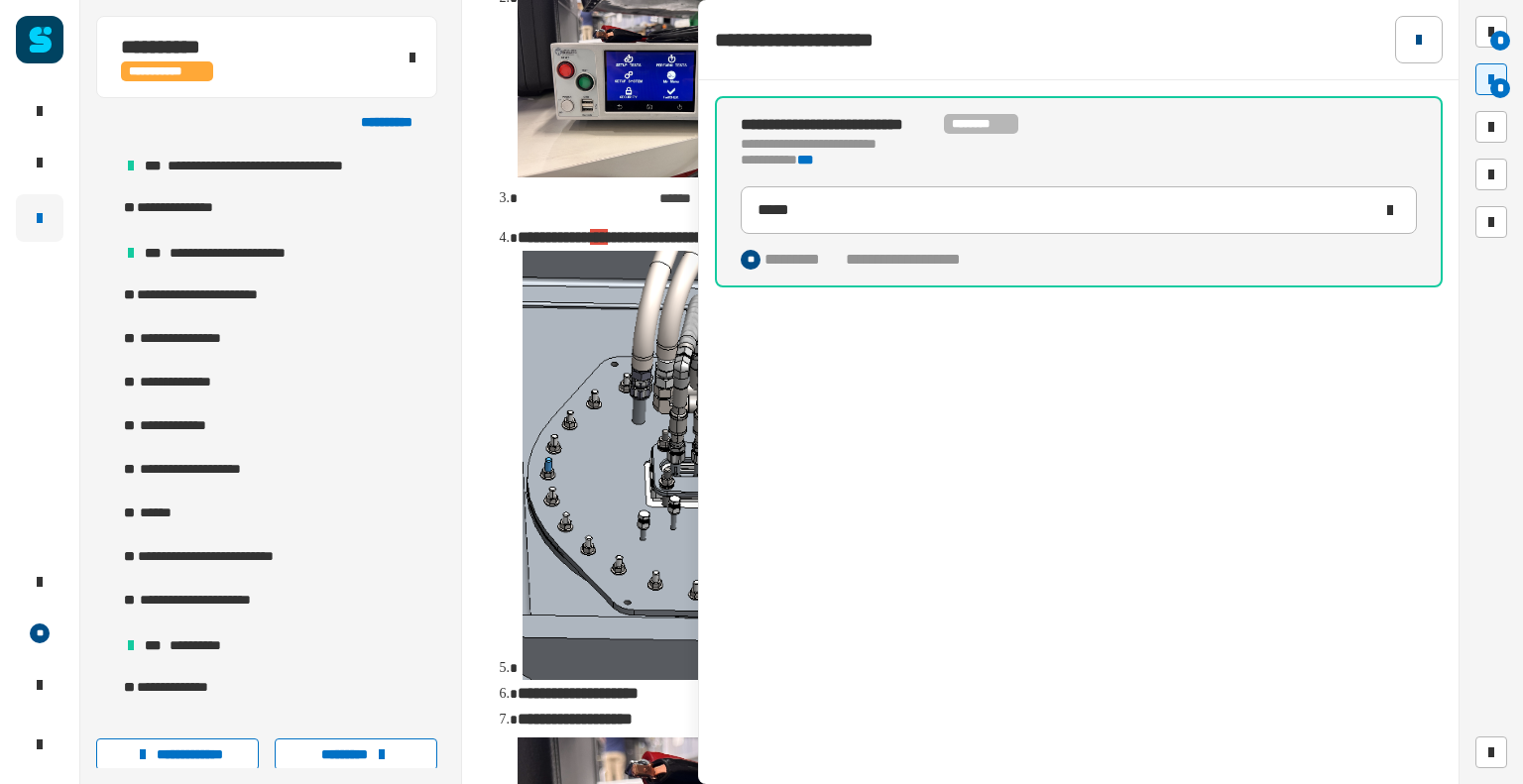 click 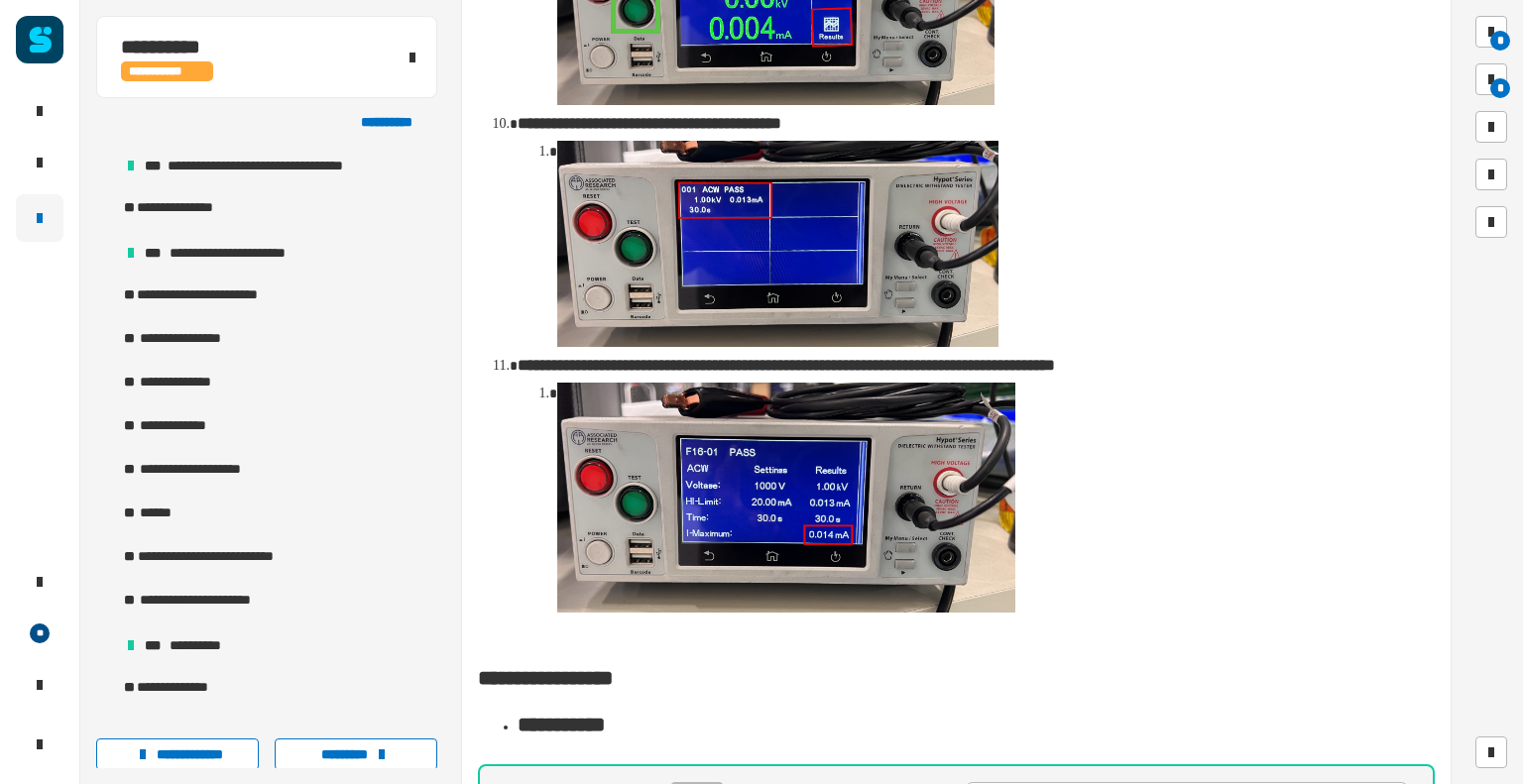 scroll, scrollTop: 2527, scrollLeft: 0, axis: vertical 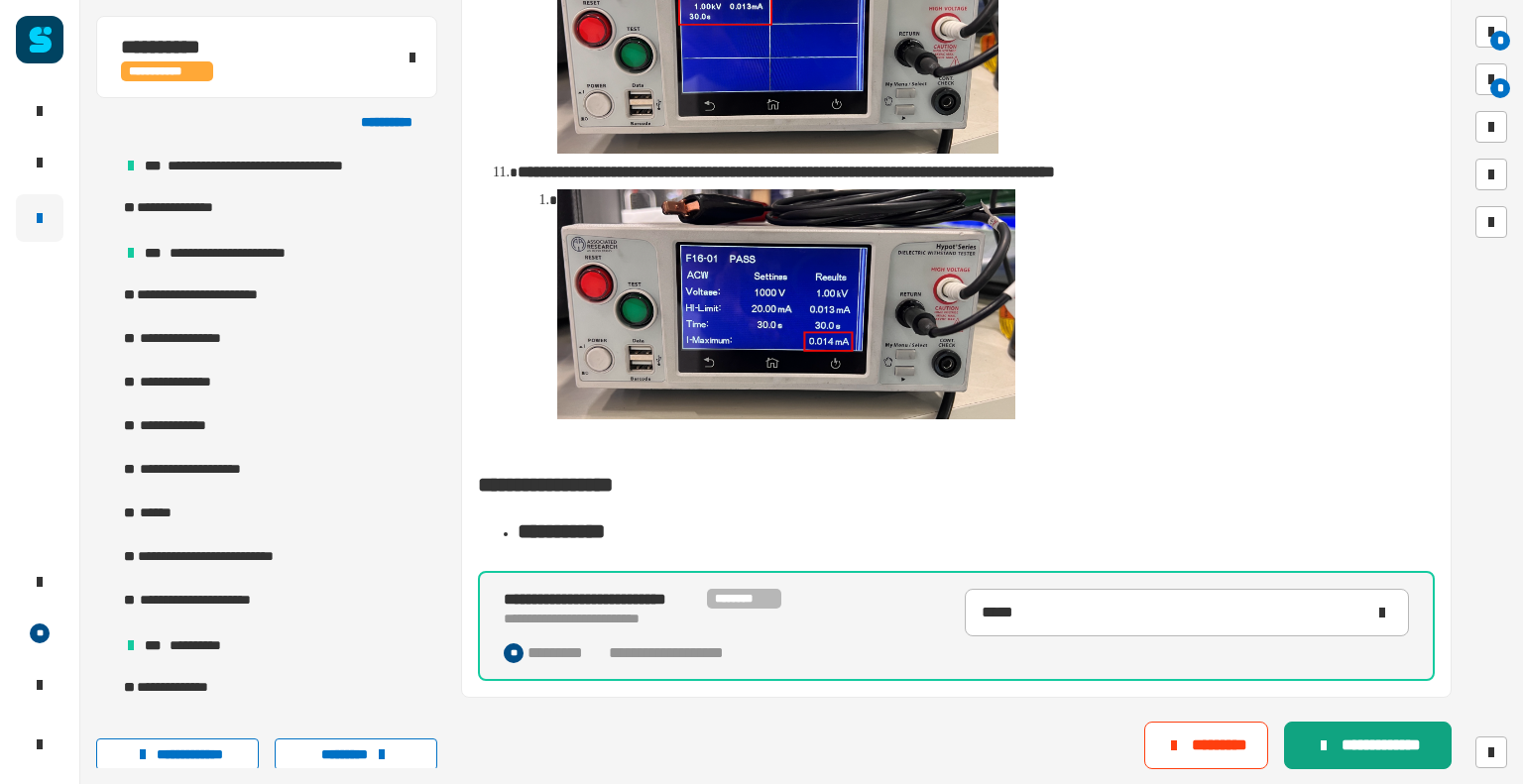 click on "**********" 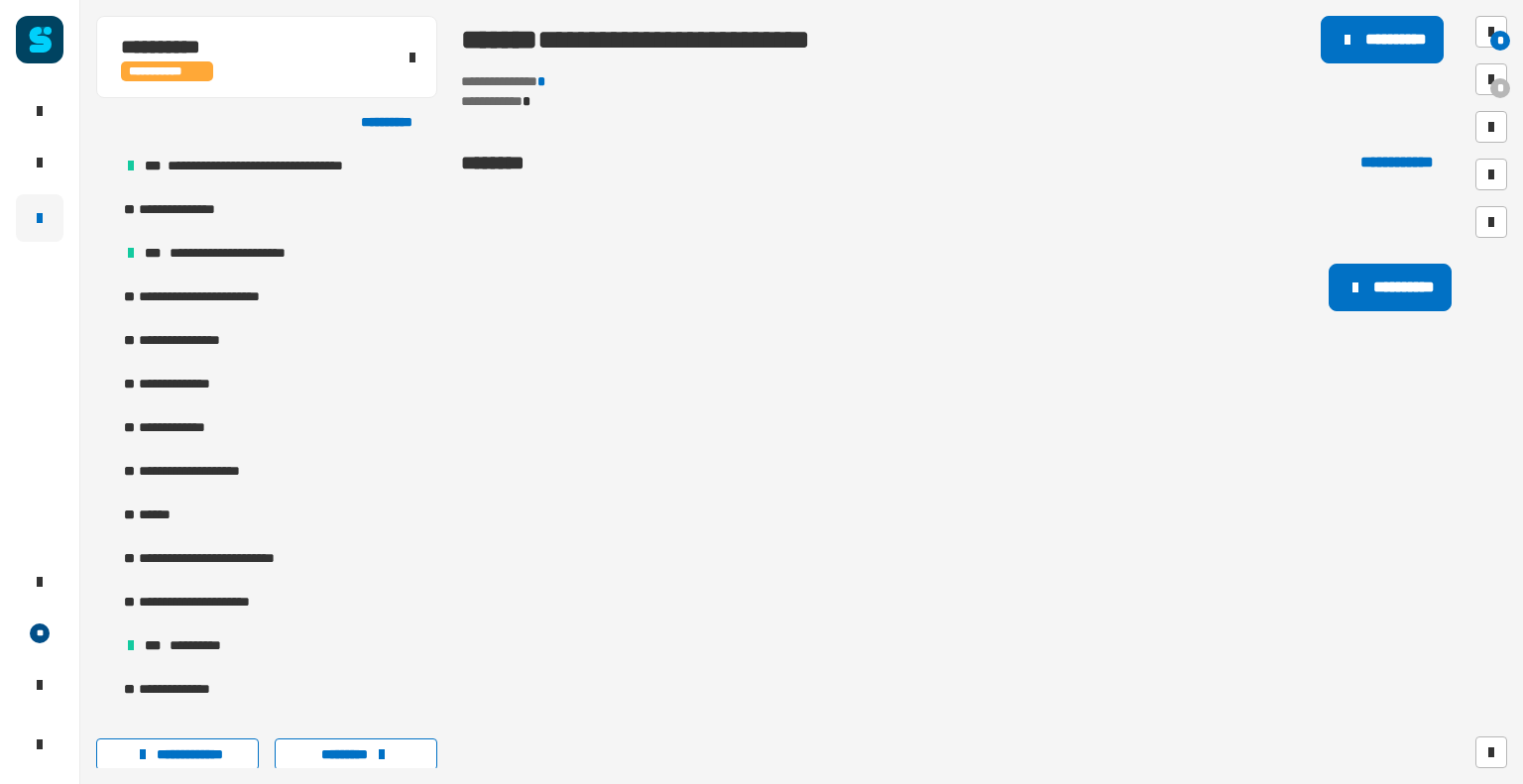scroll, scrollTop: 0, scrollLeft: 0, axis: both 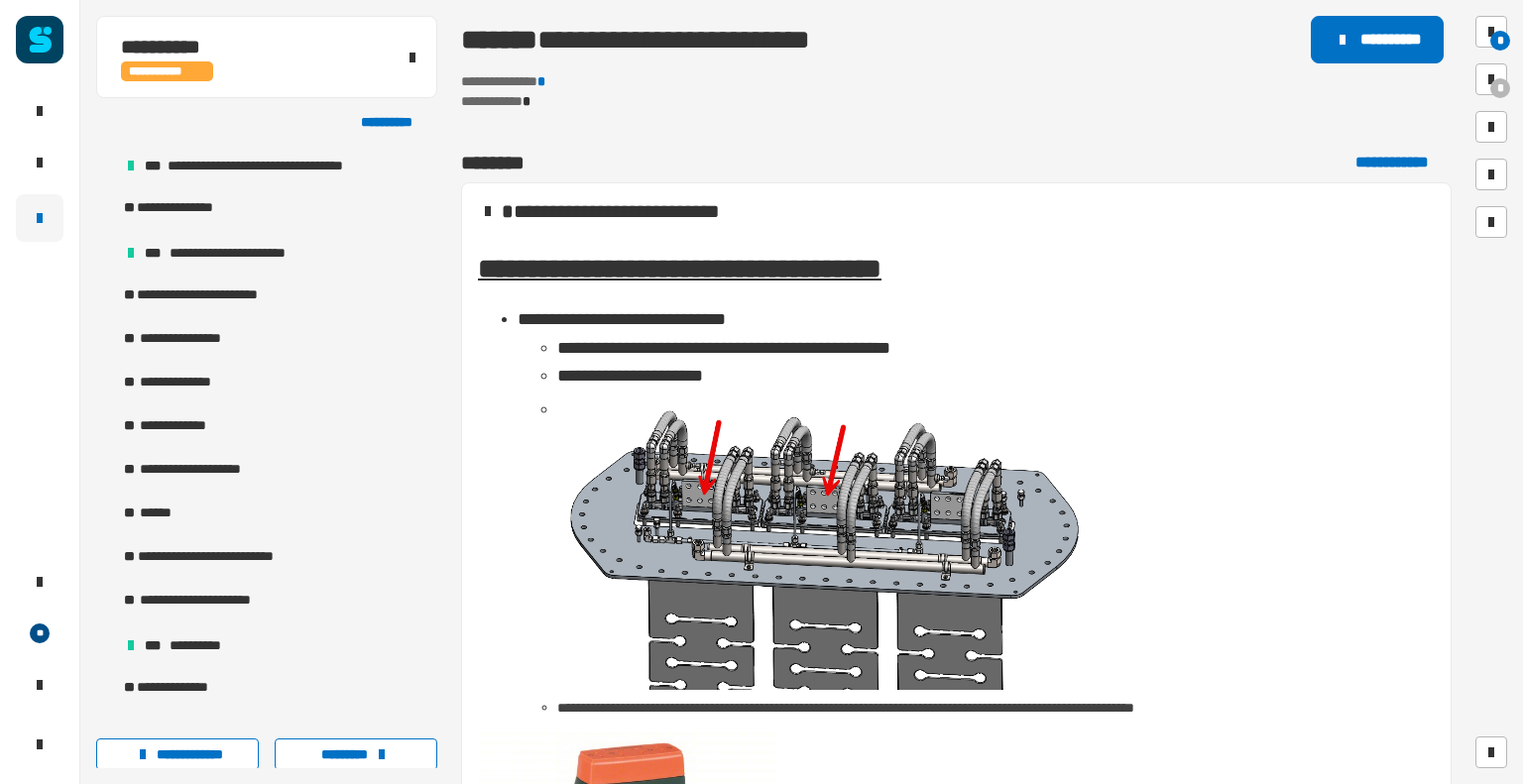 click on "* *" 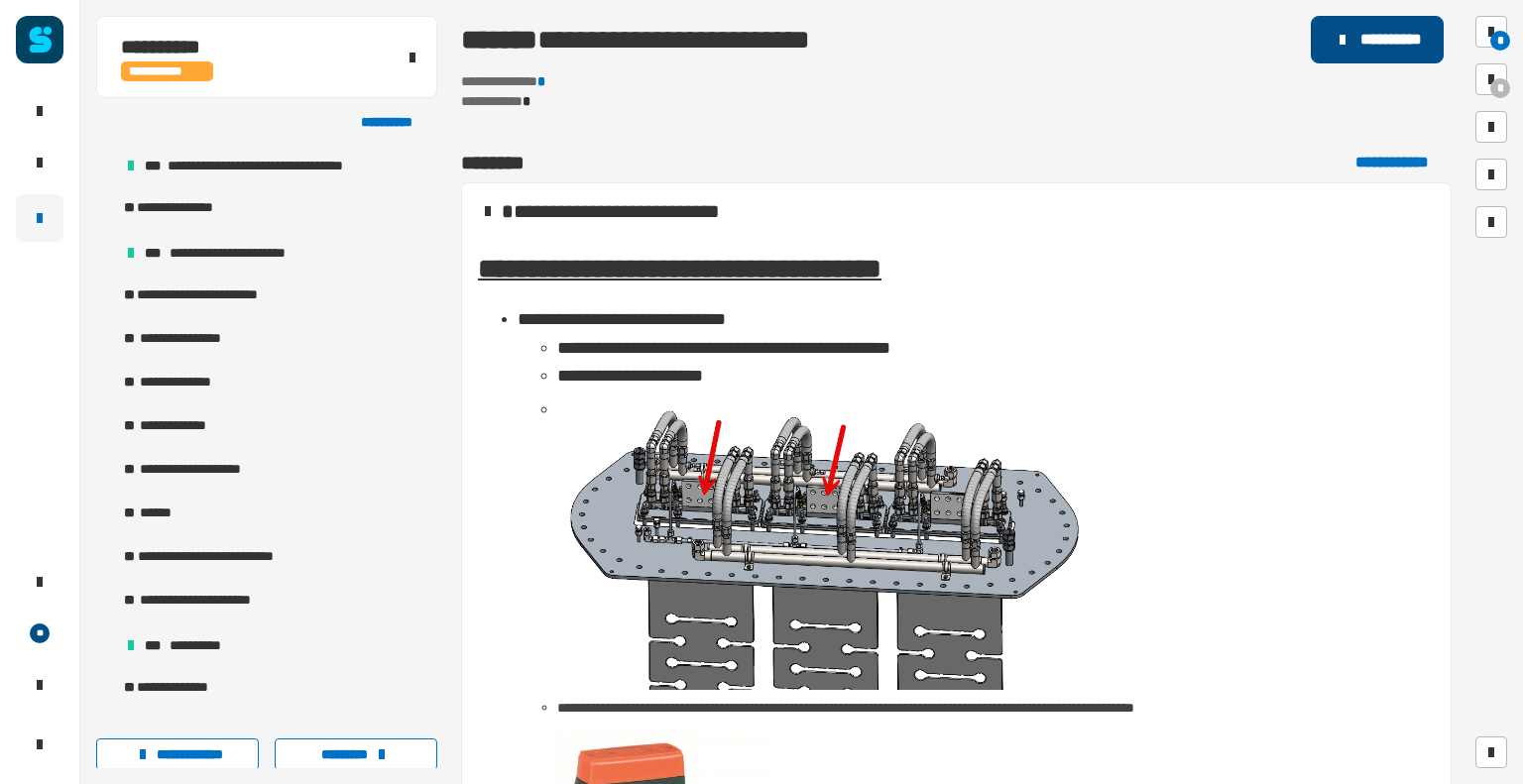 click on "**********" 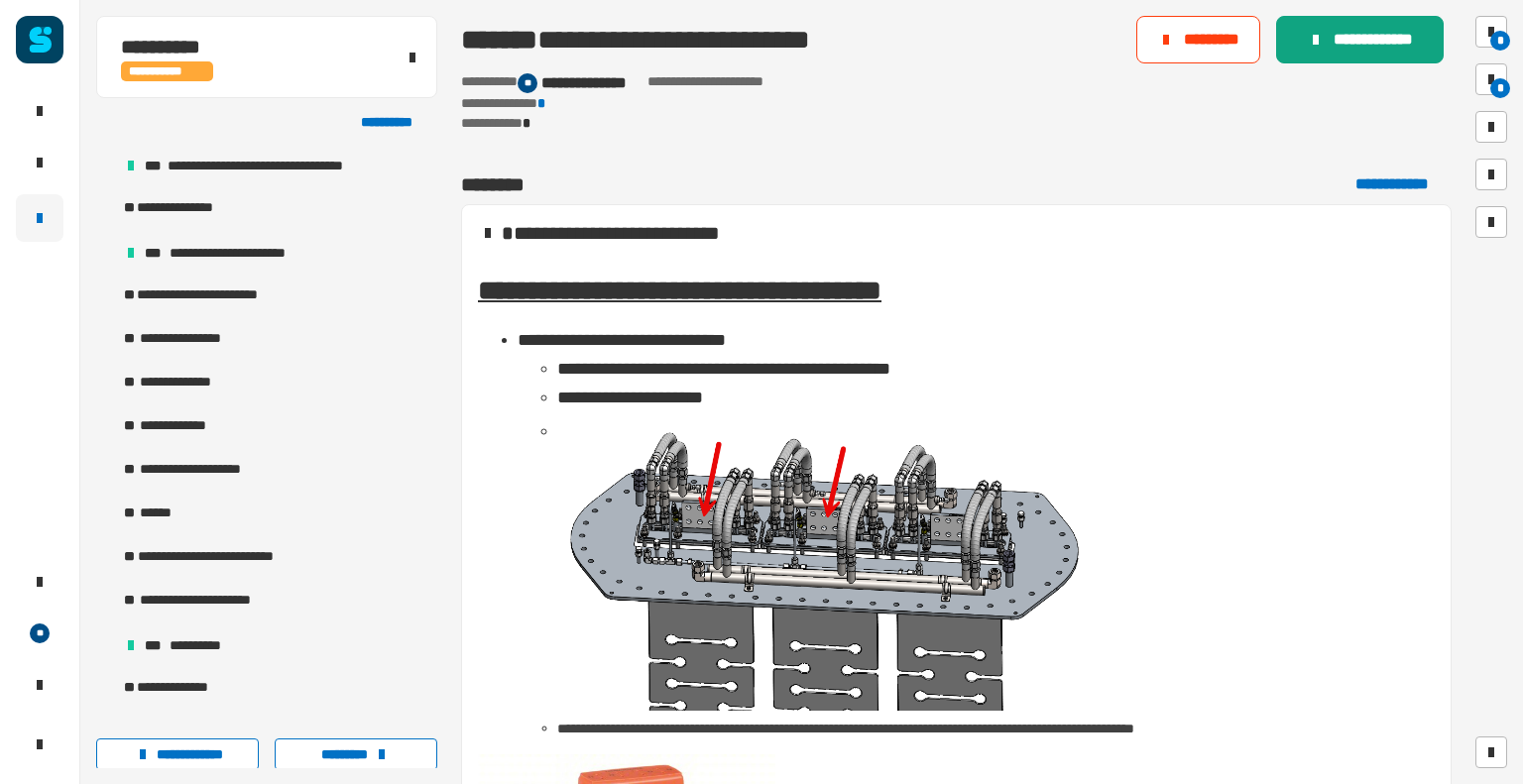 click on "**********" 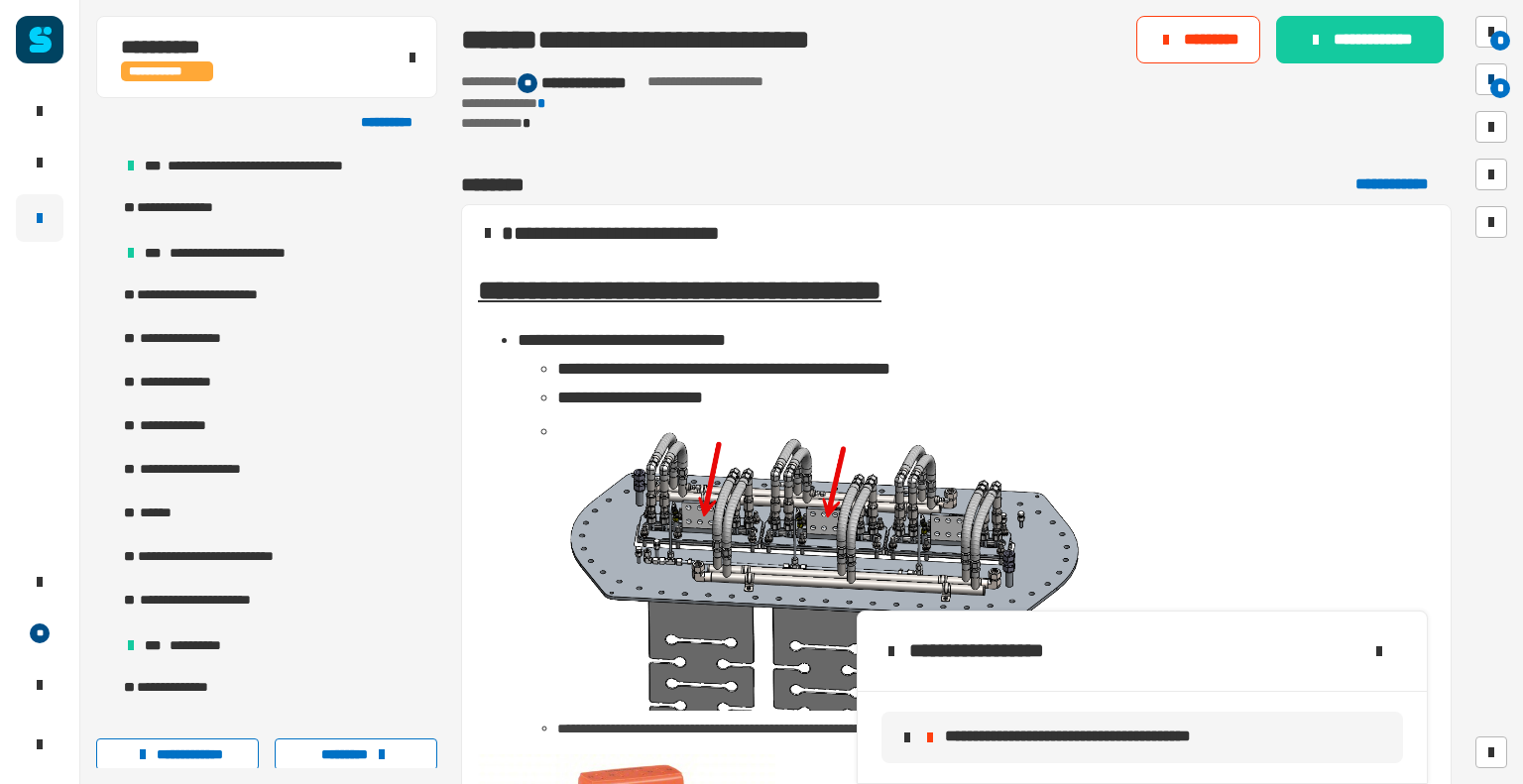 click on "*" at bounding box center [1500, 88] 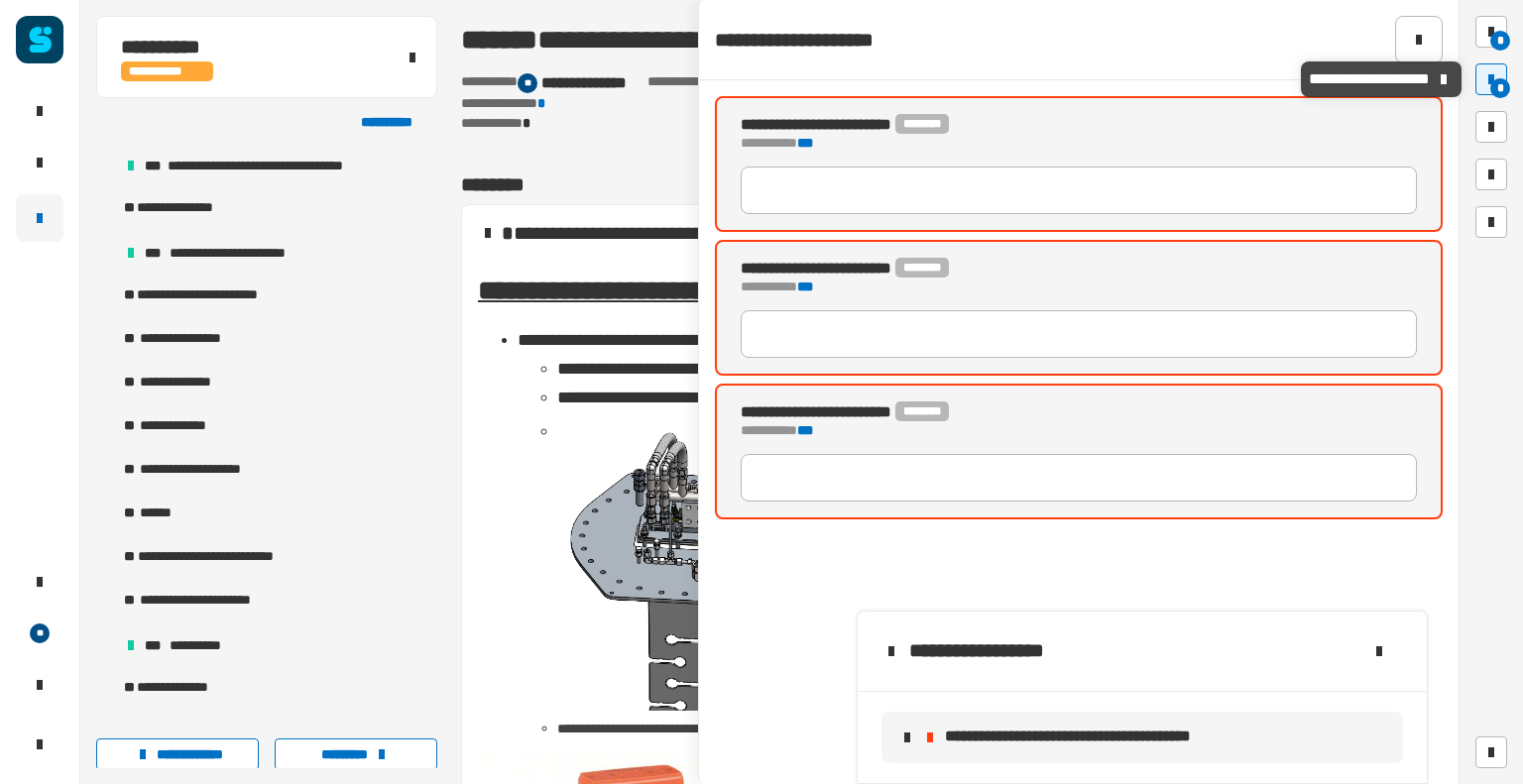 type 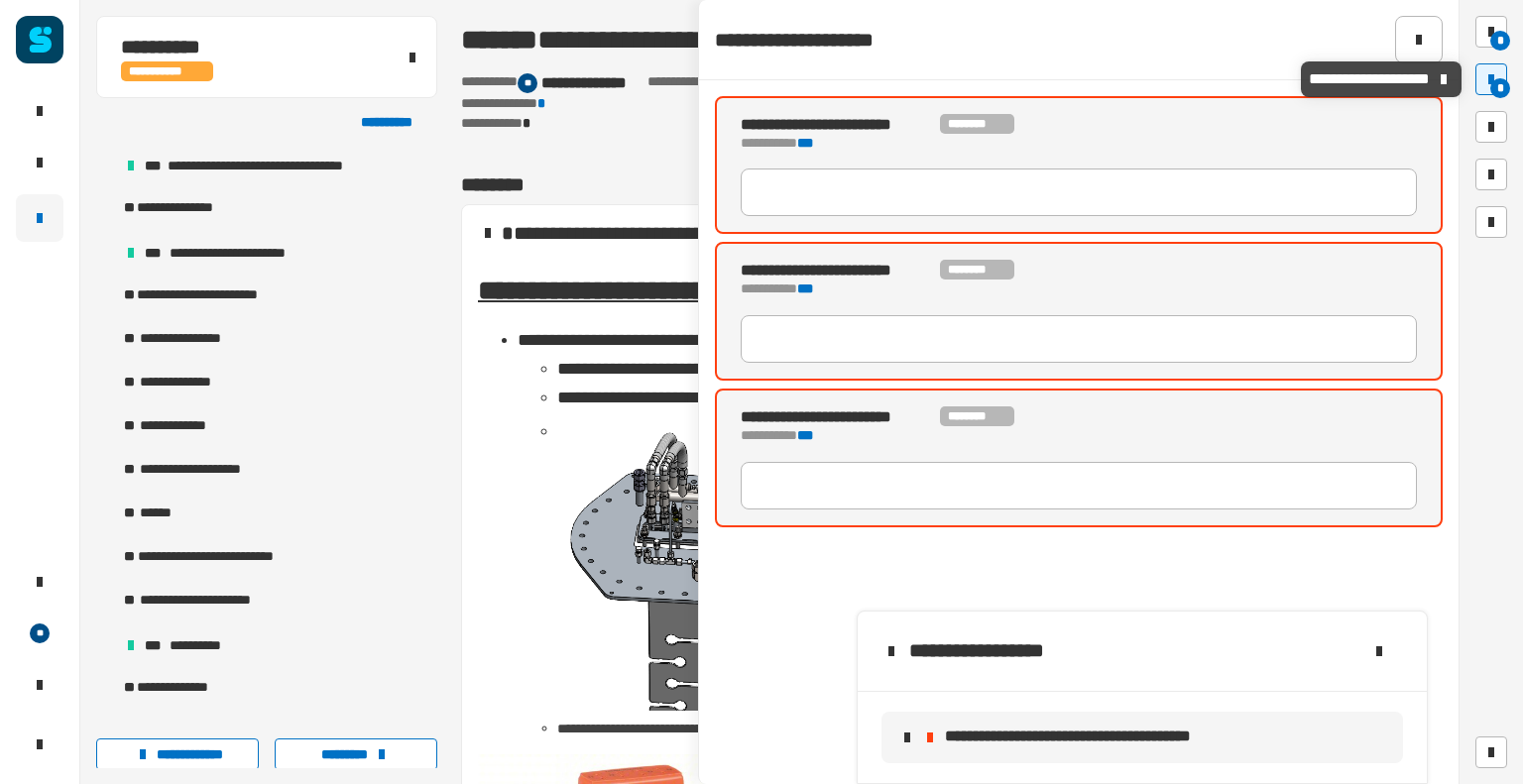 scroll, scrollTop: 203, scrollLeft: 0, axis: vertical 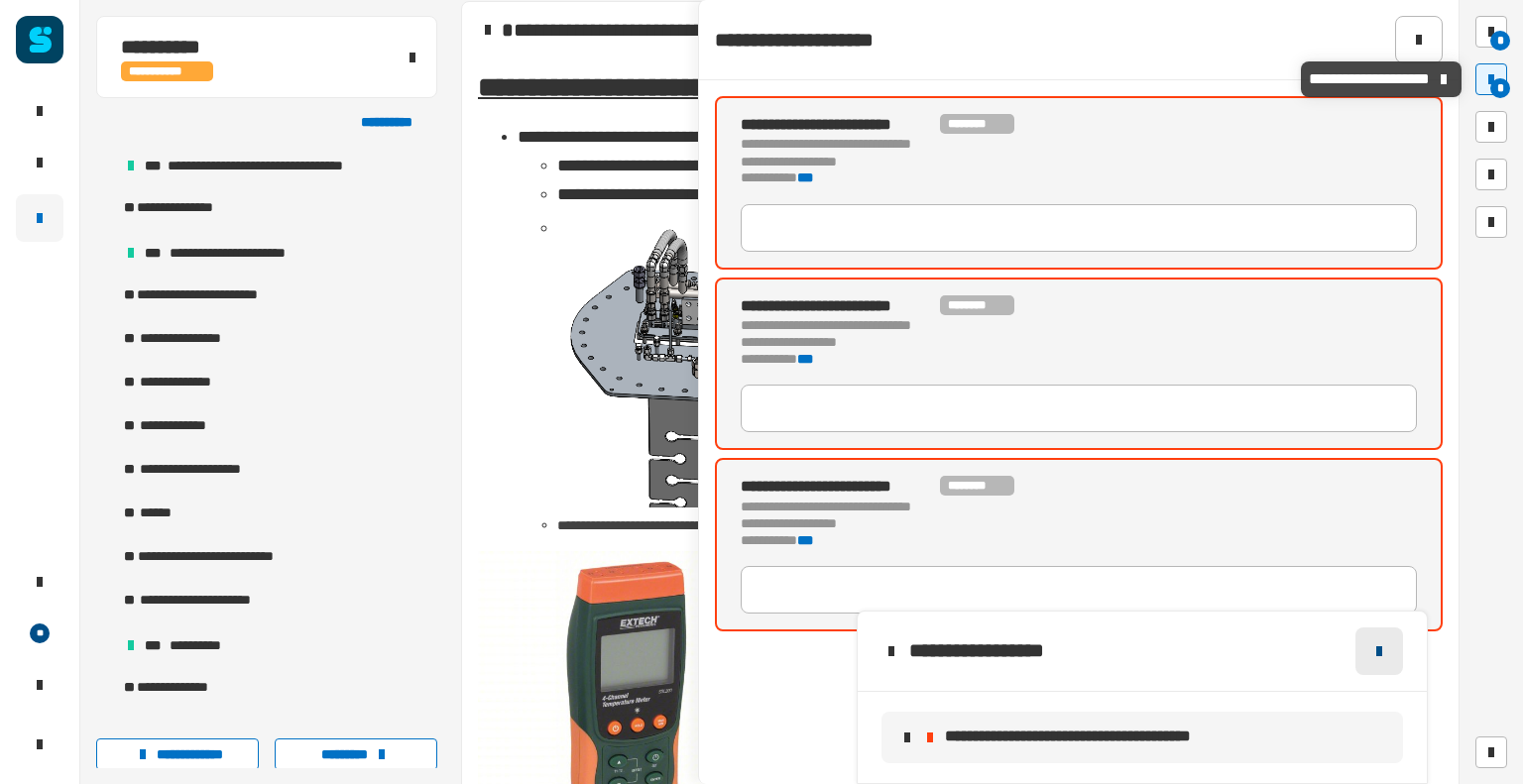 click 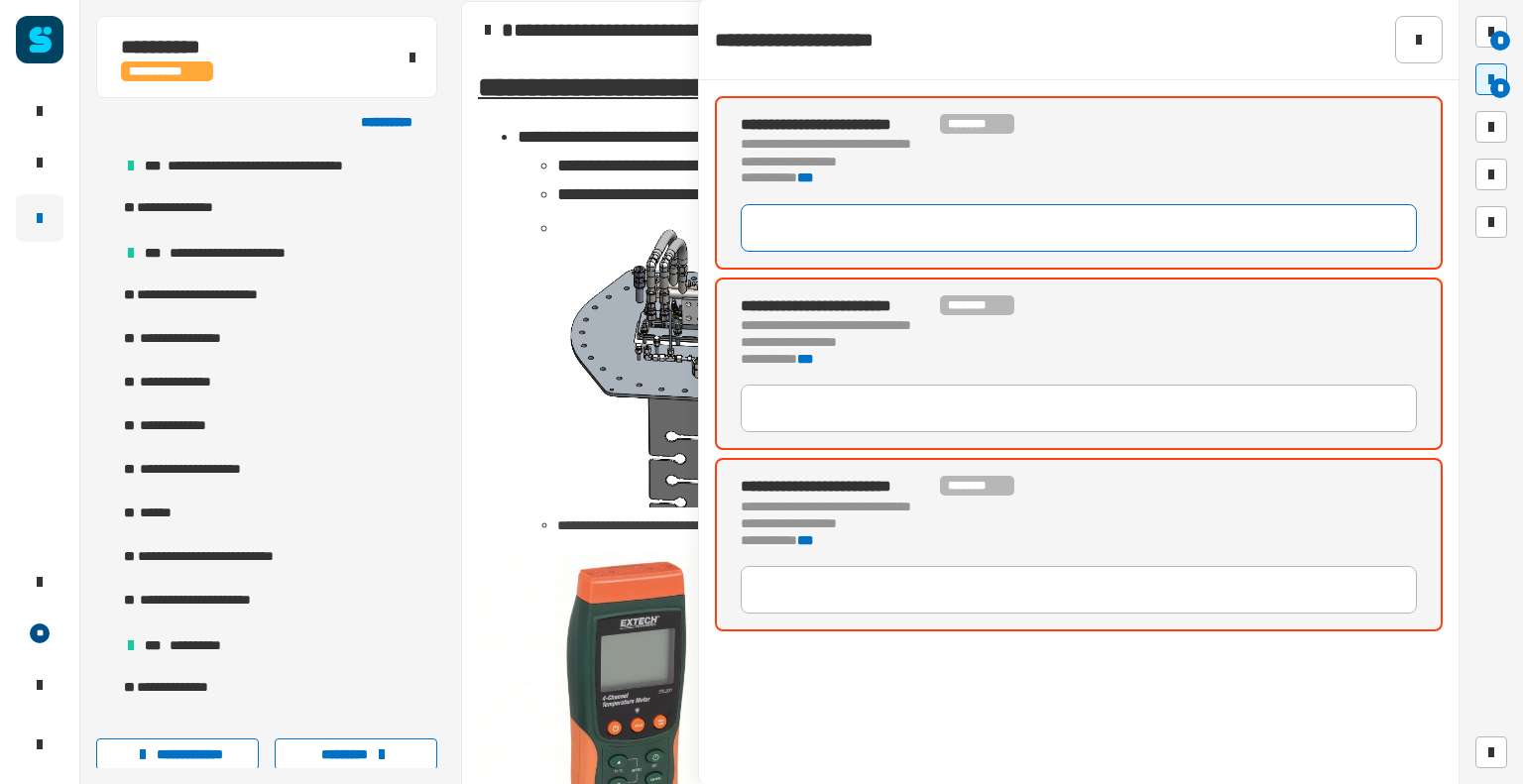 click 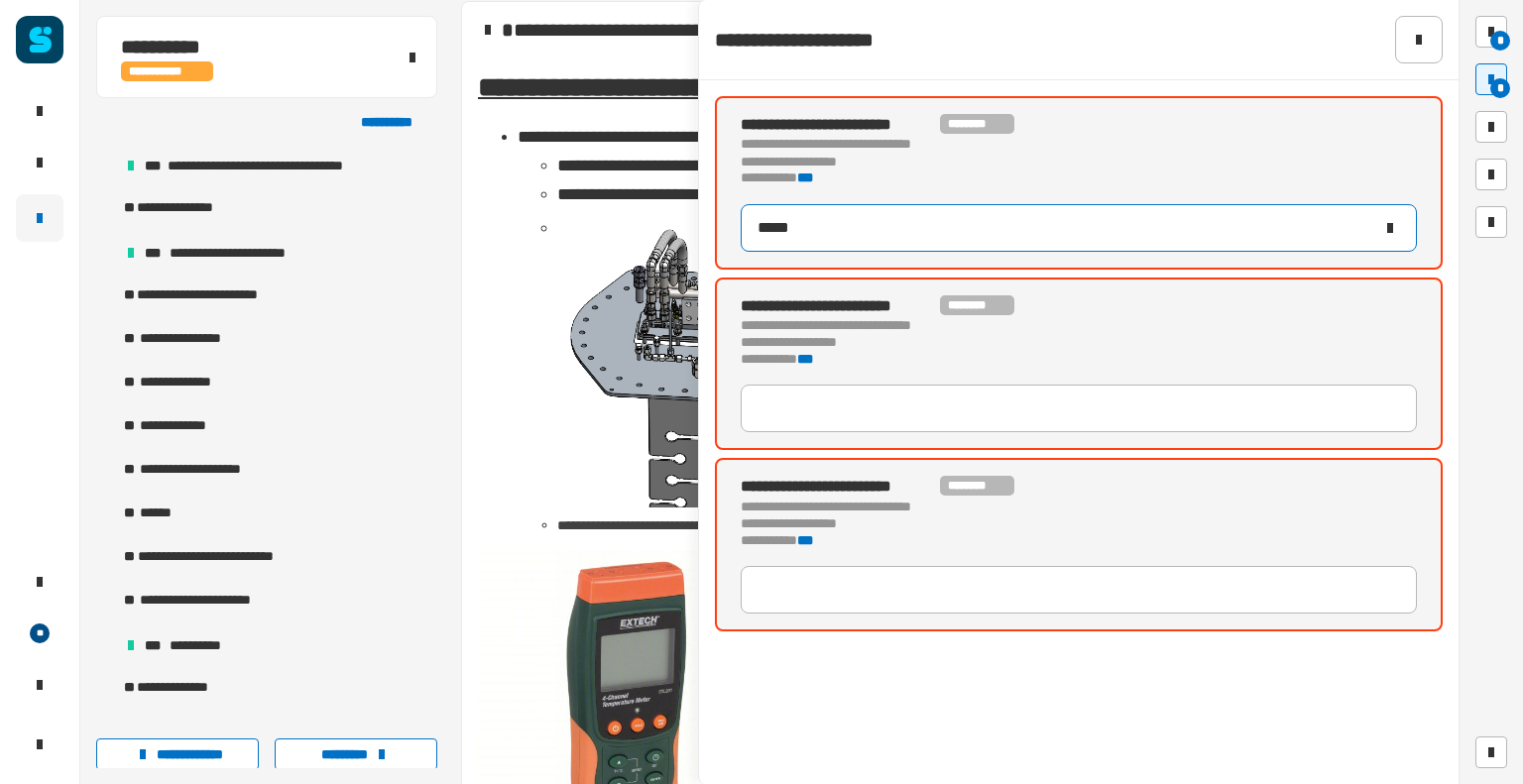 type on "******" 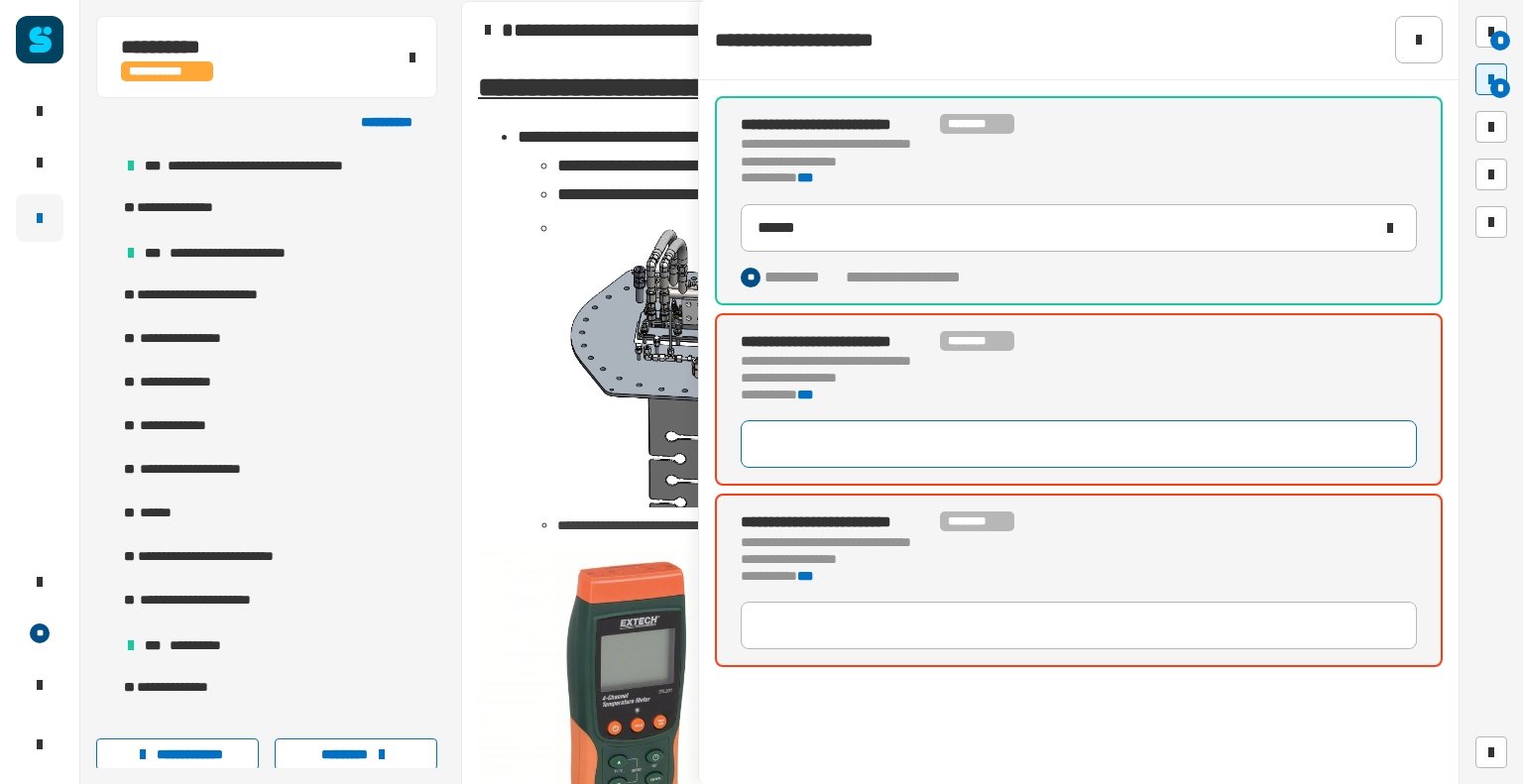 click 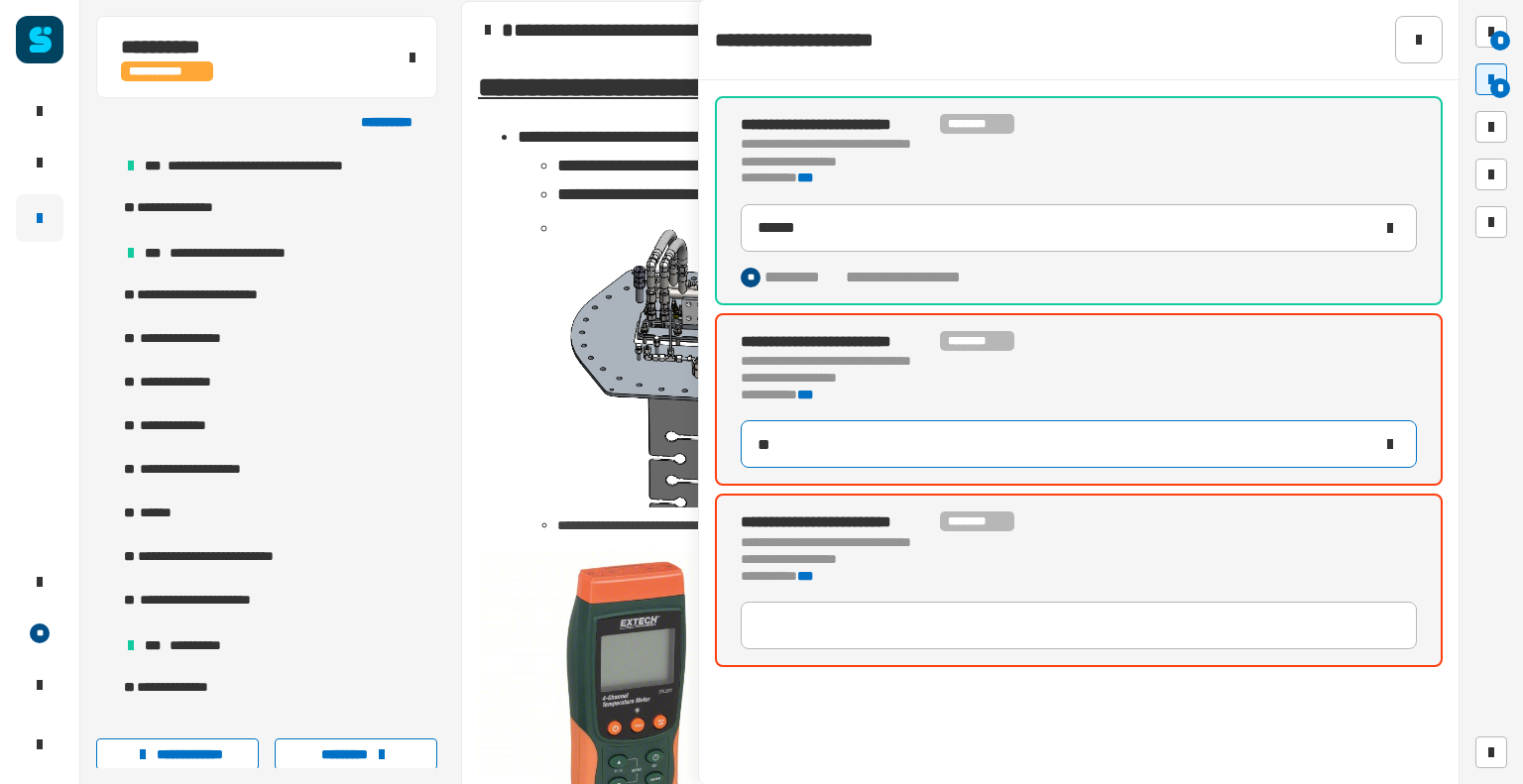 type on "***" 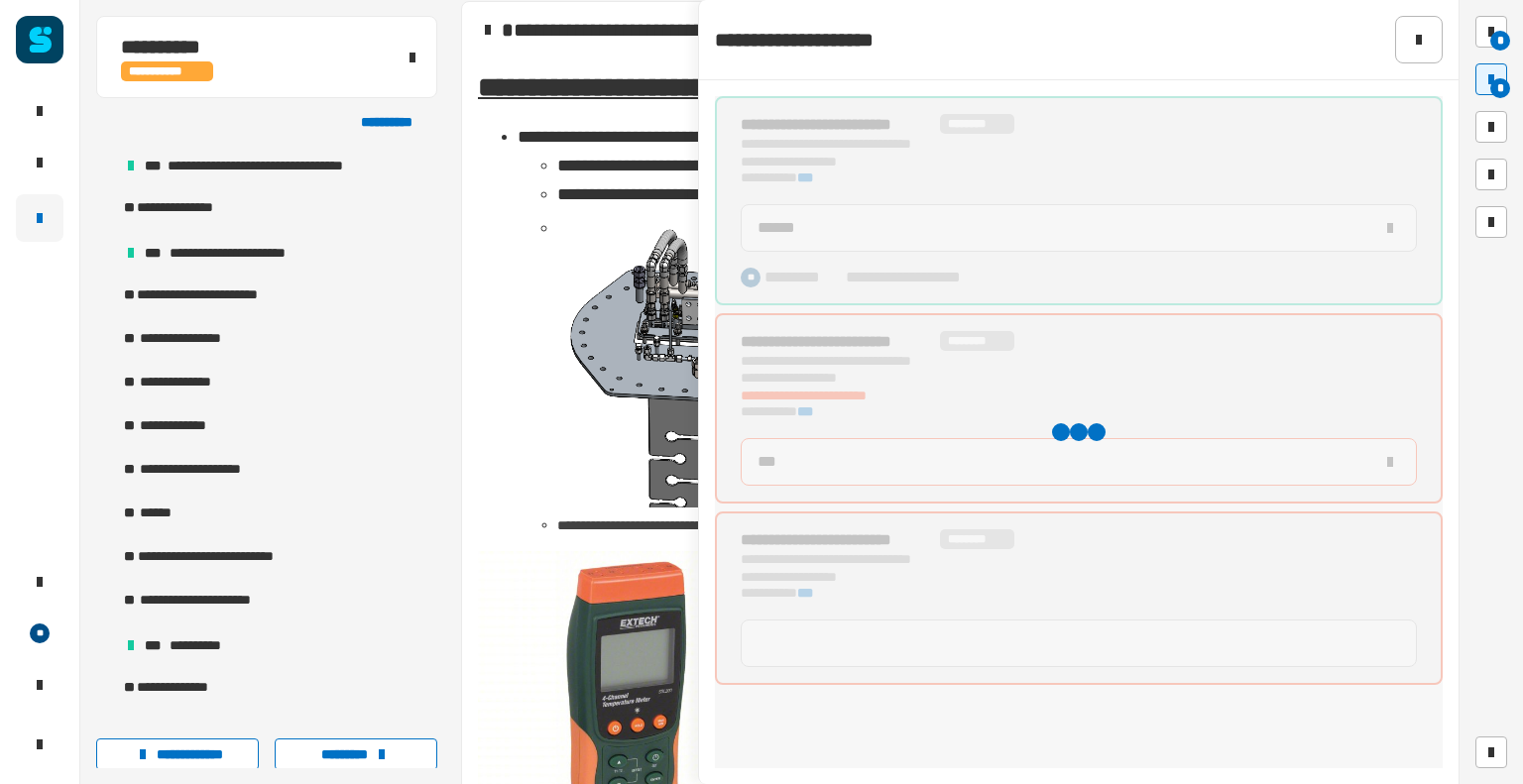 type on "******" 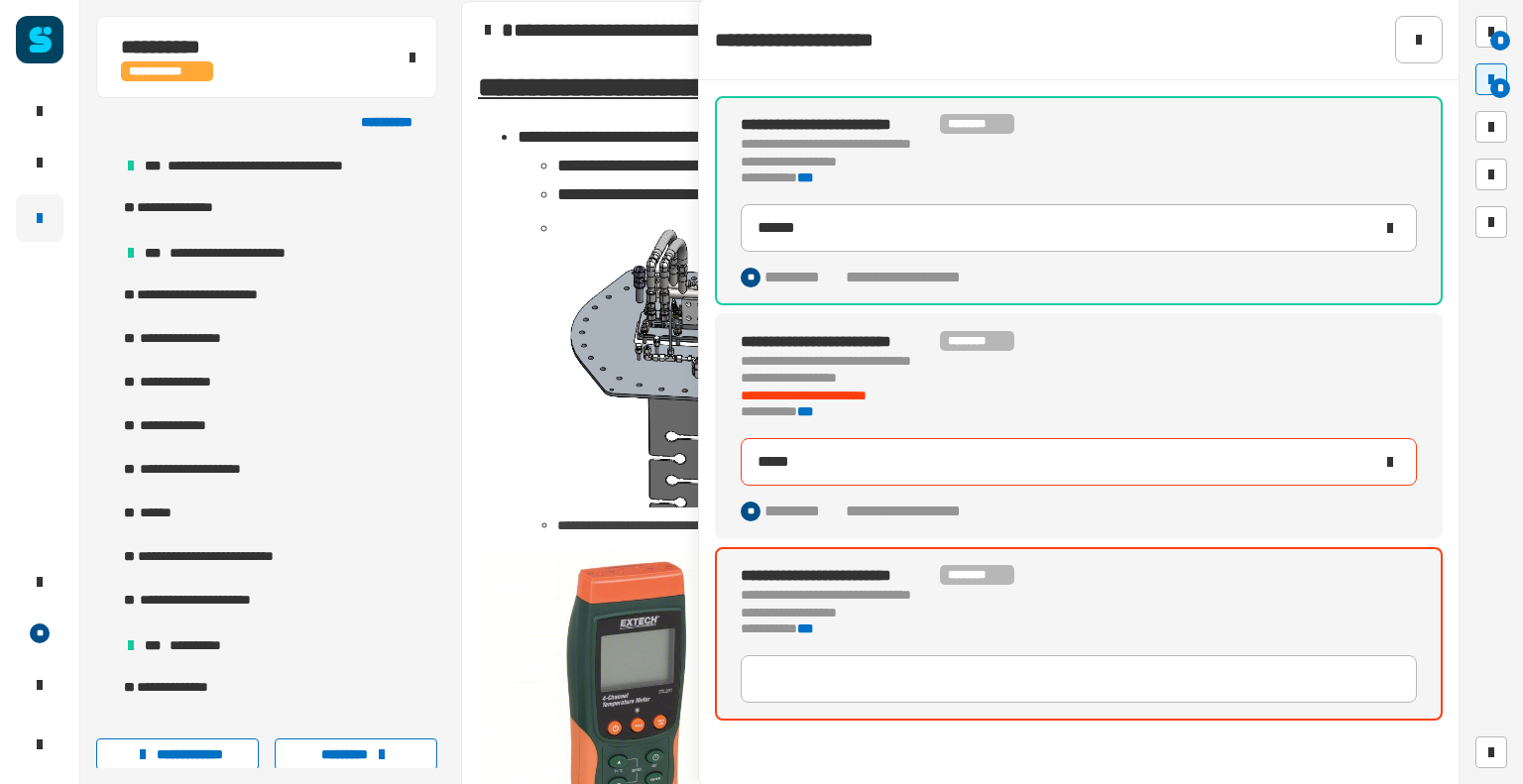 type on "******" 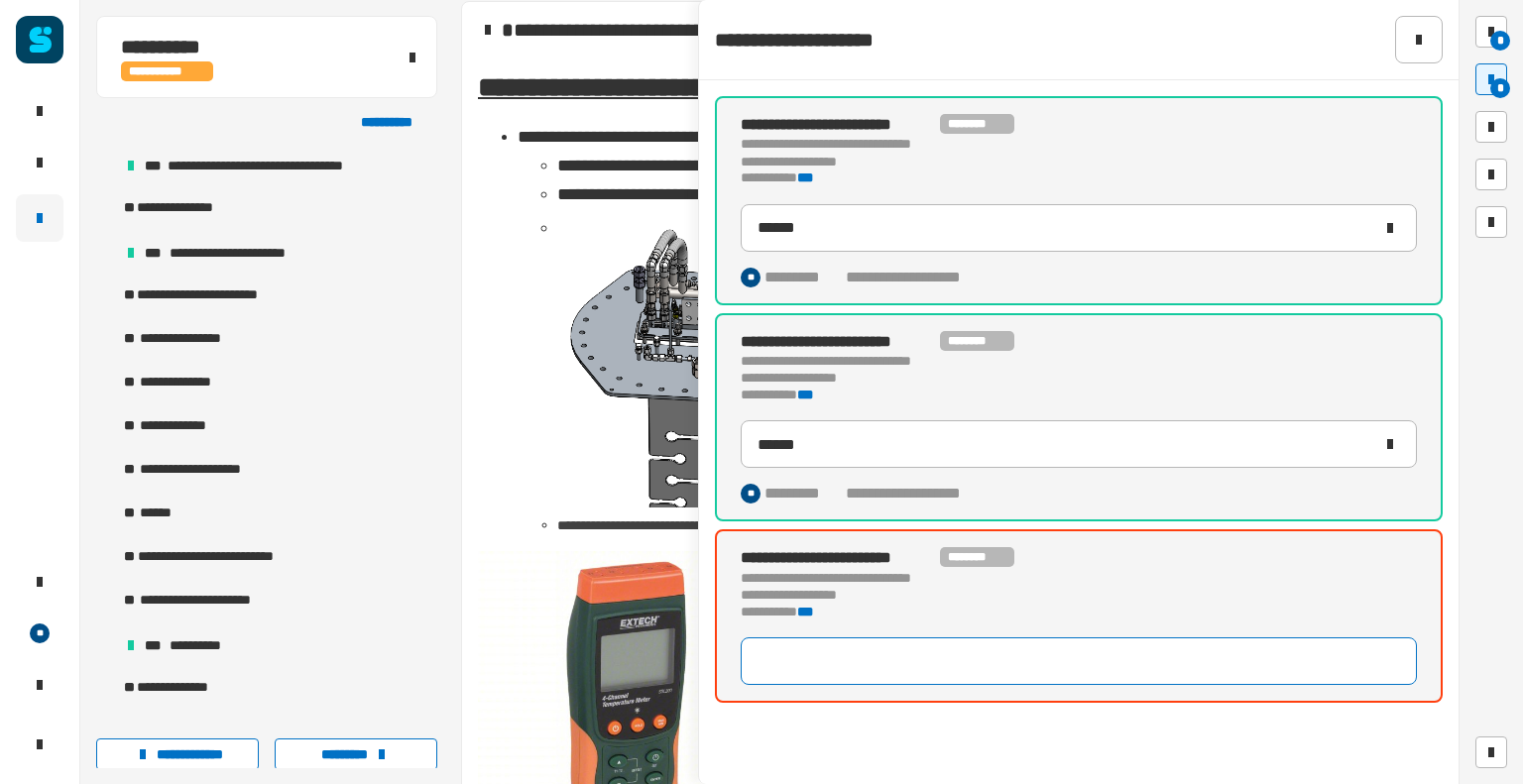 click 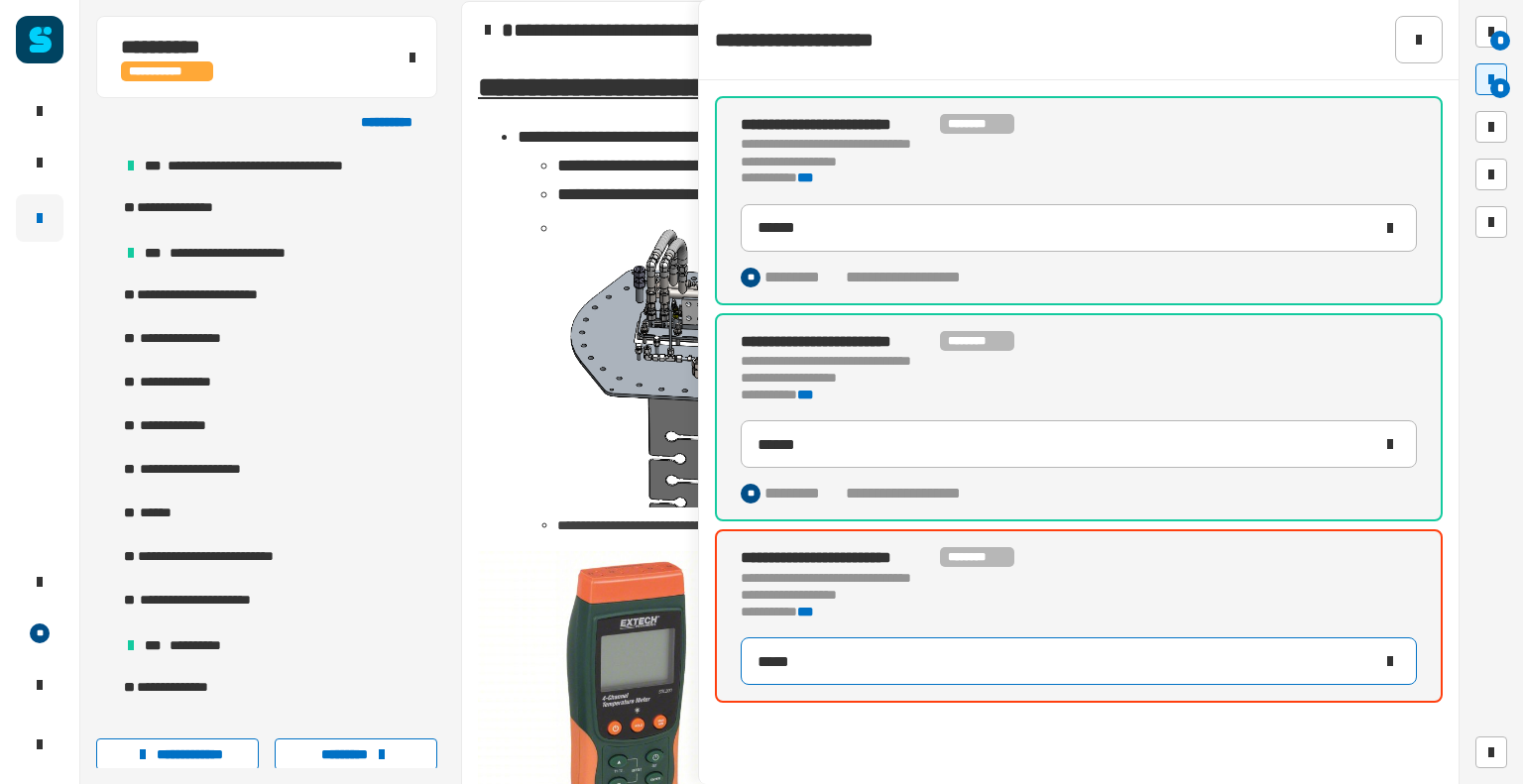 type on "******" 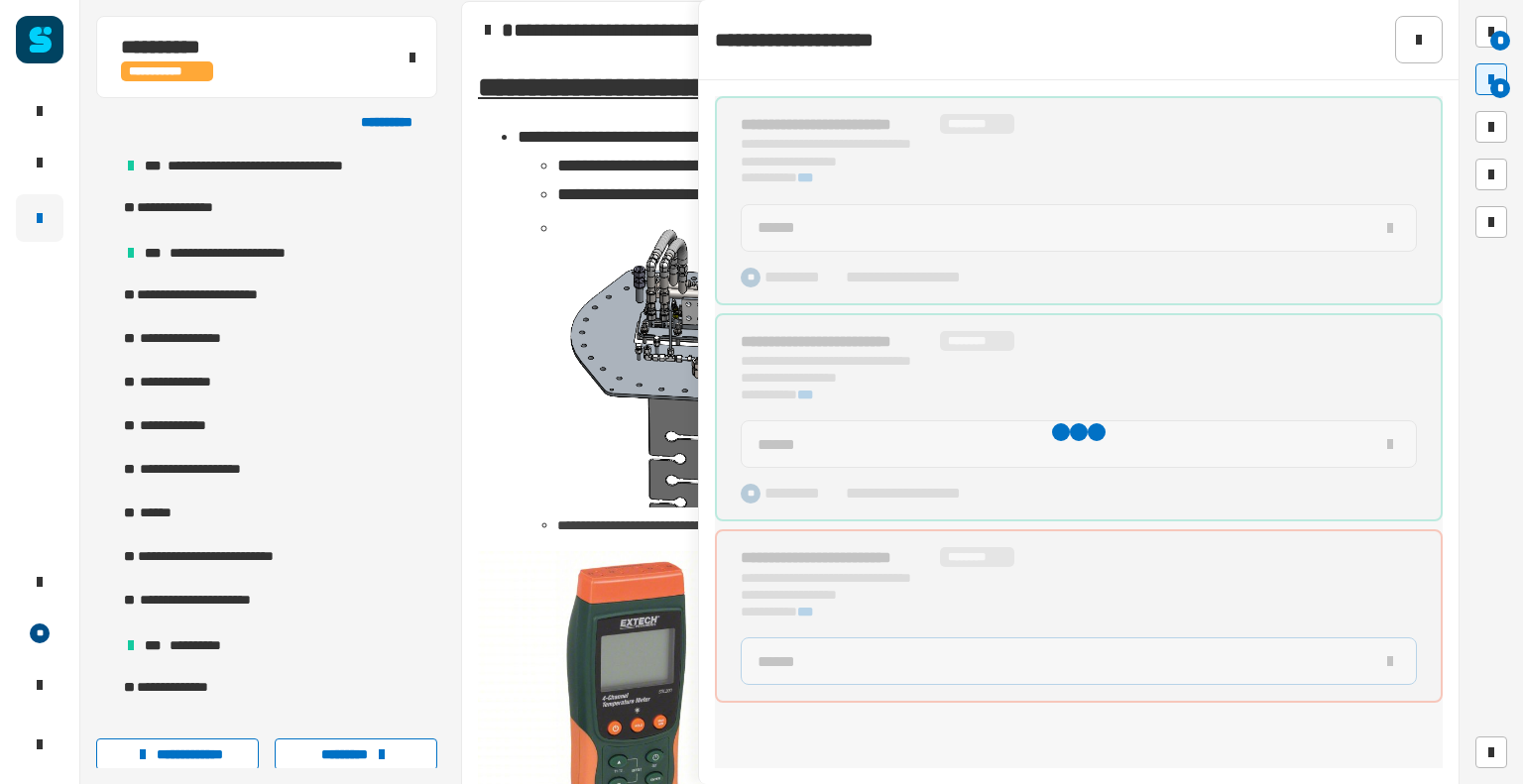 type on "******" 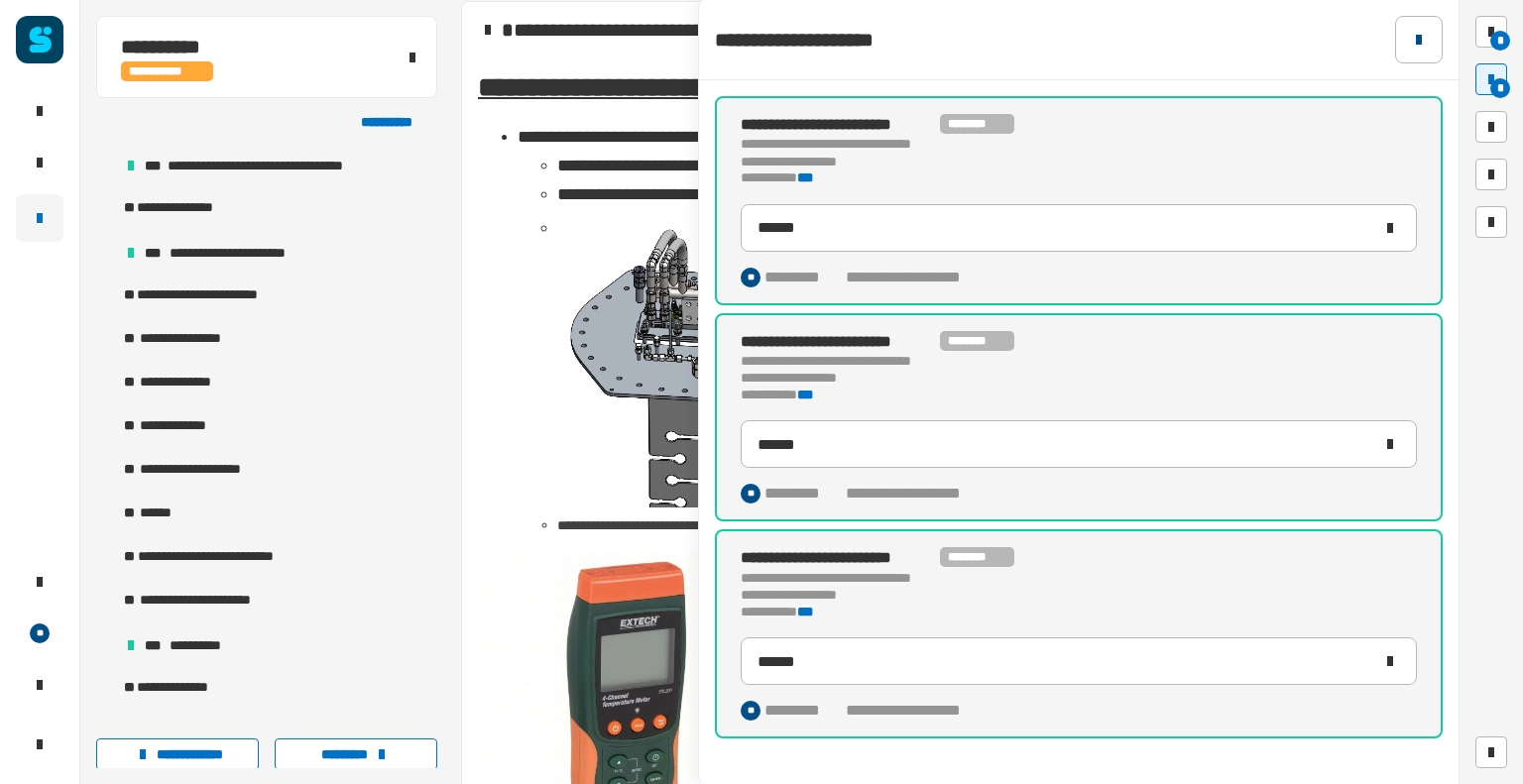 click 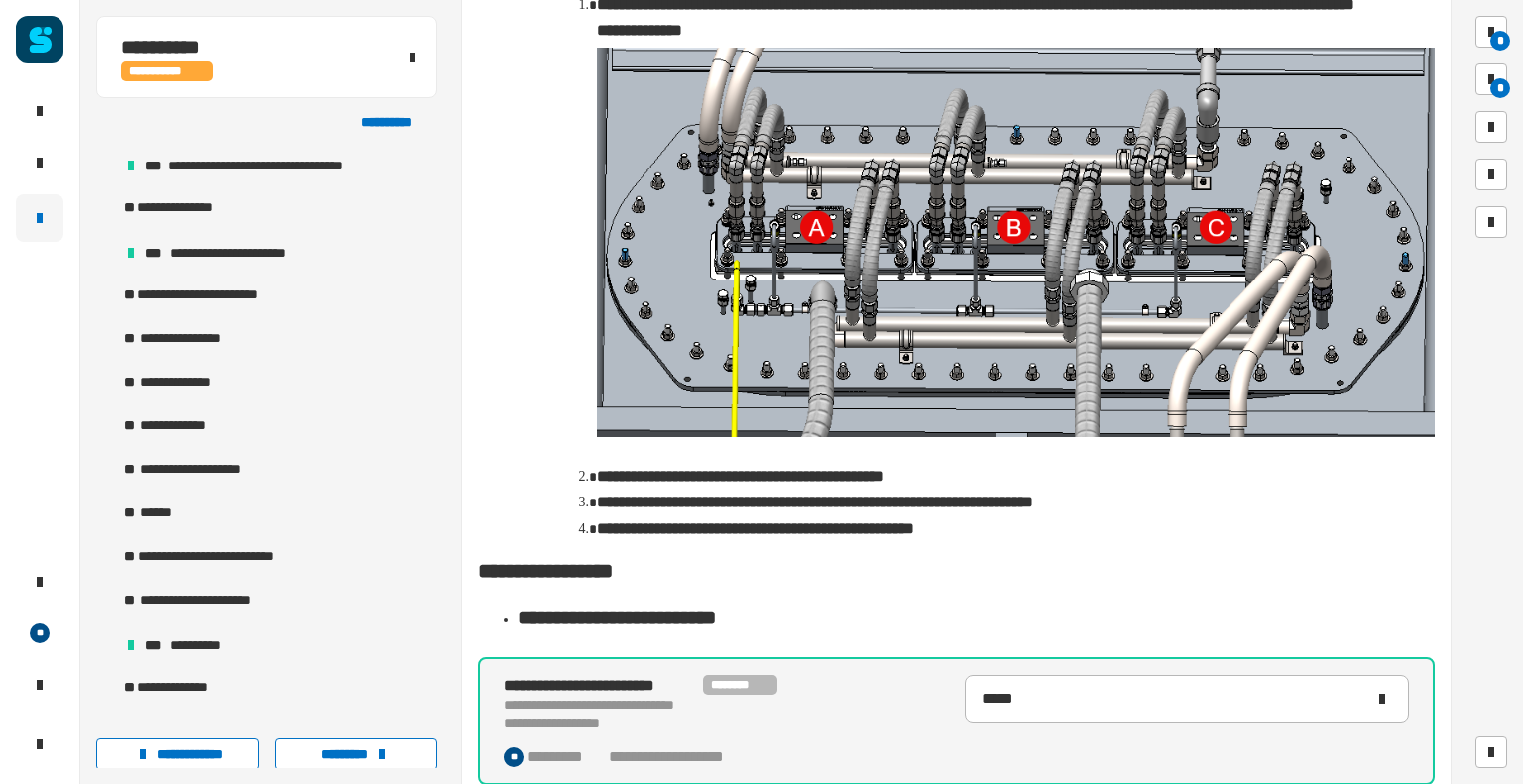 scroll, scrollTop: 2697, scrollLeft: 0, axis: vertical 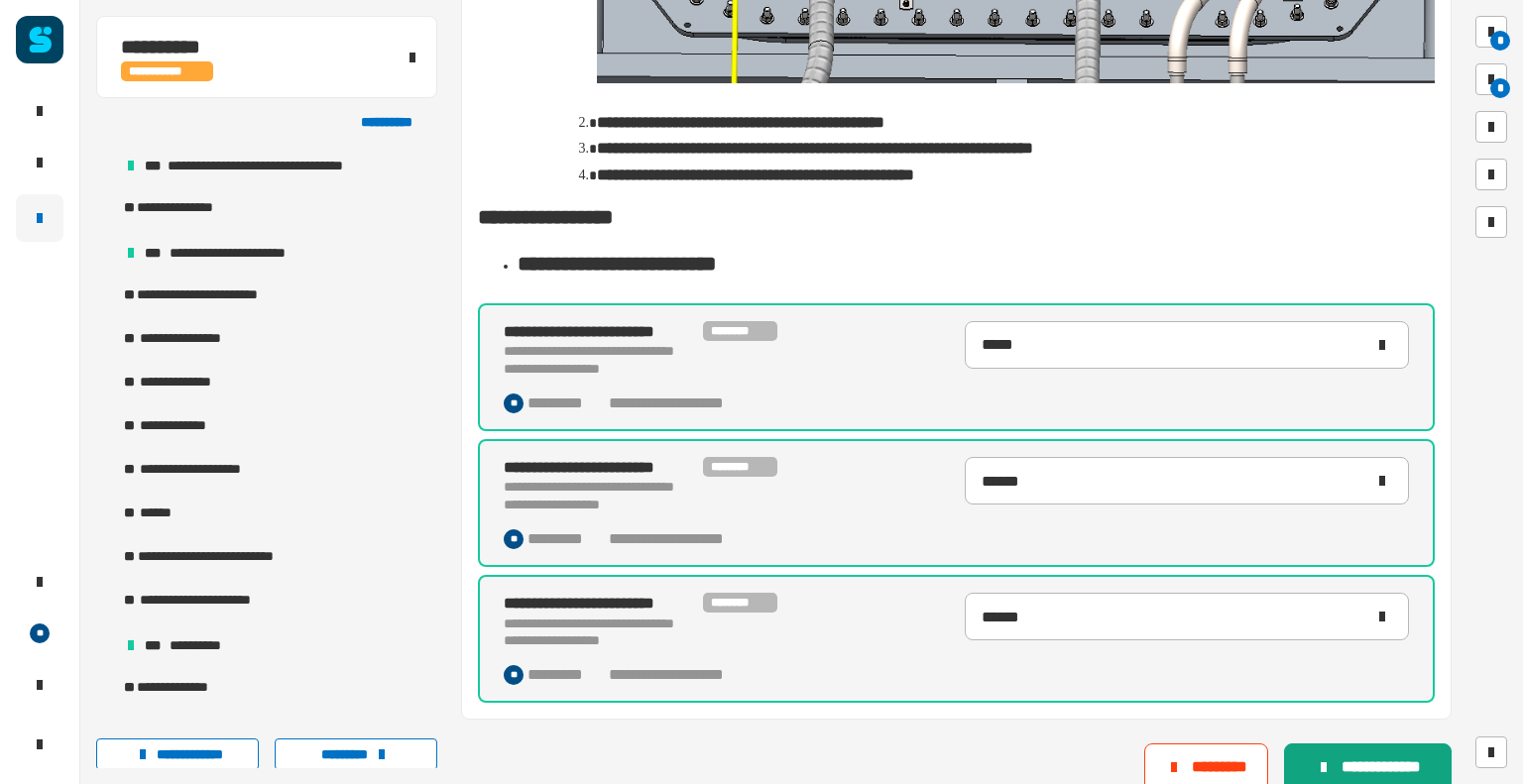 click on "**********" 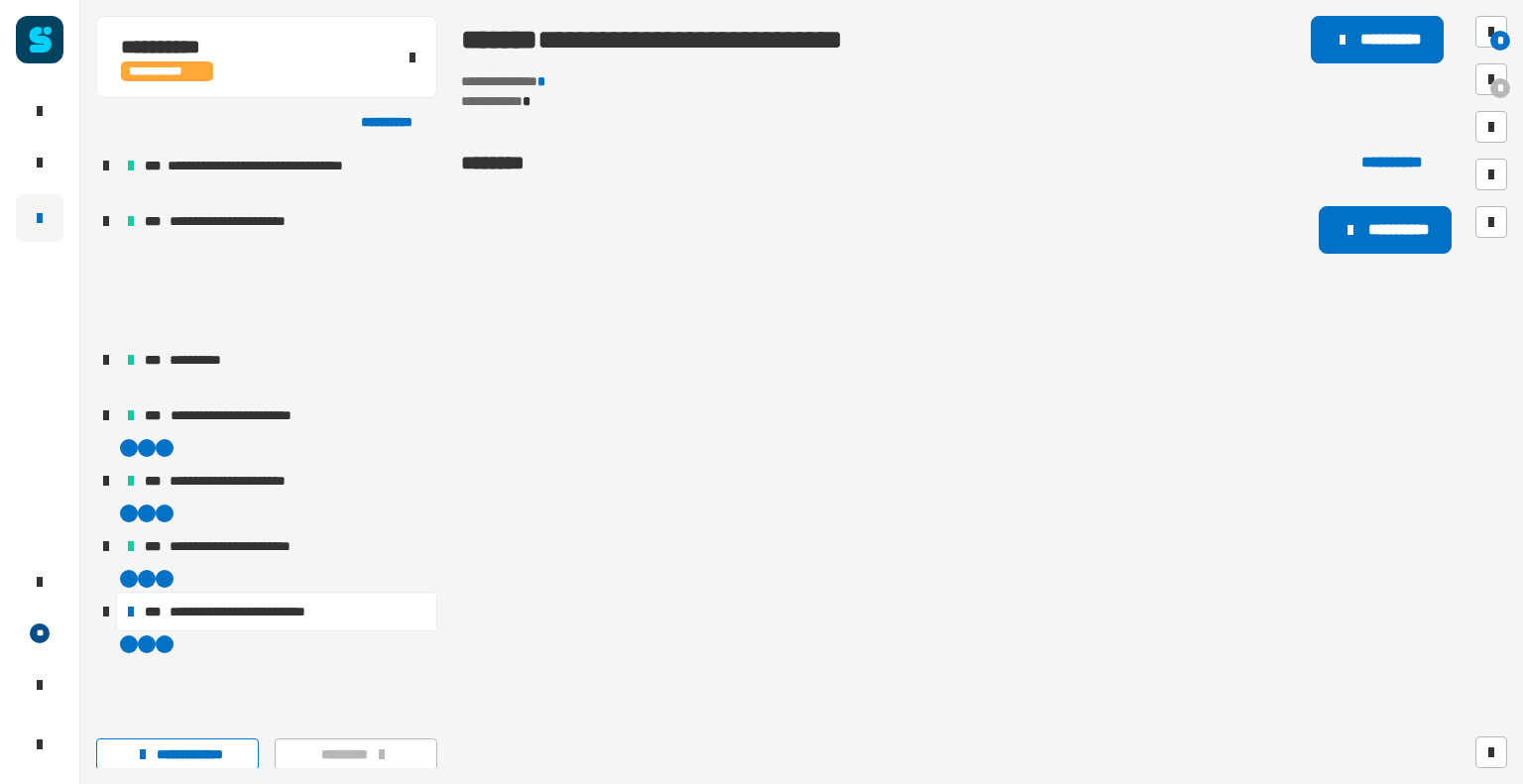 scroll, scrollTop: 0, scrollLeft: 0, axis: both 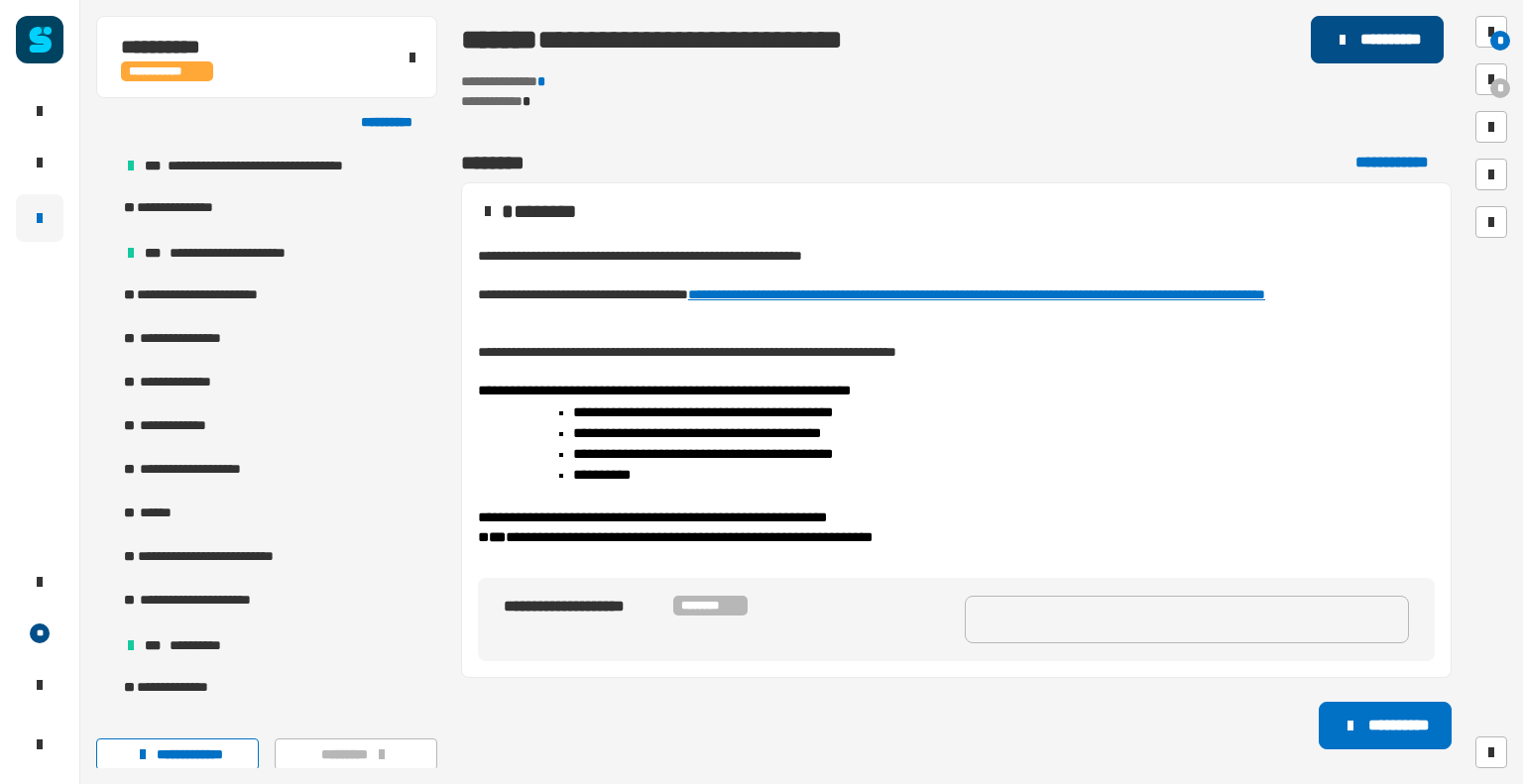 click on "**********" 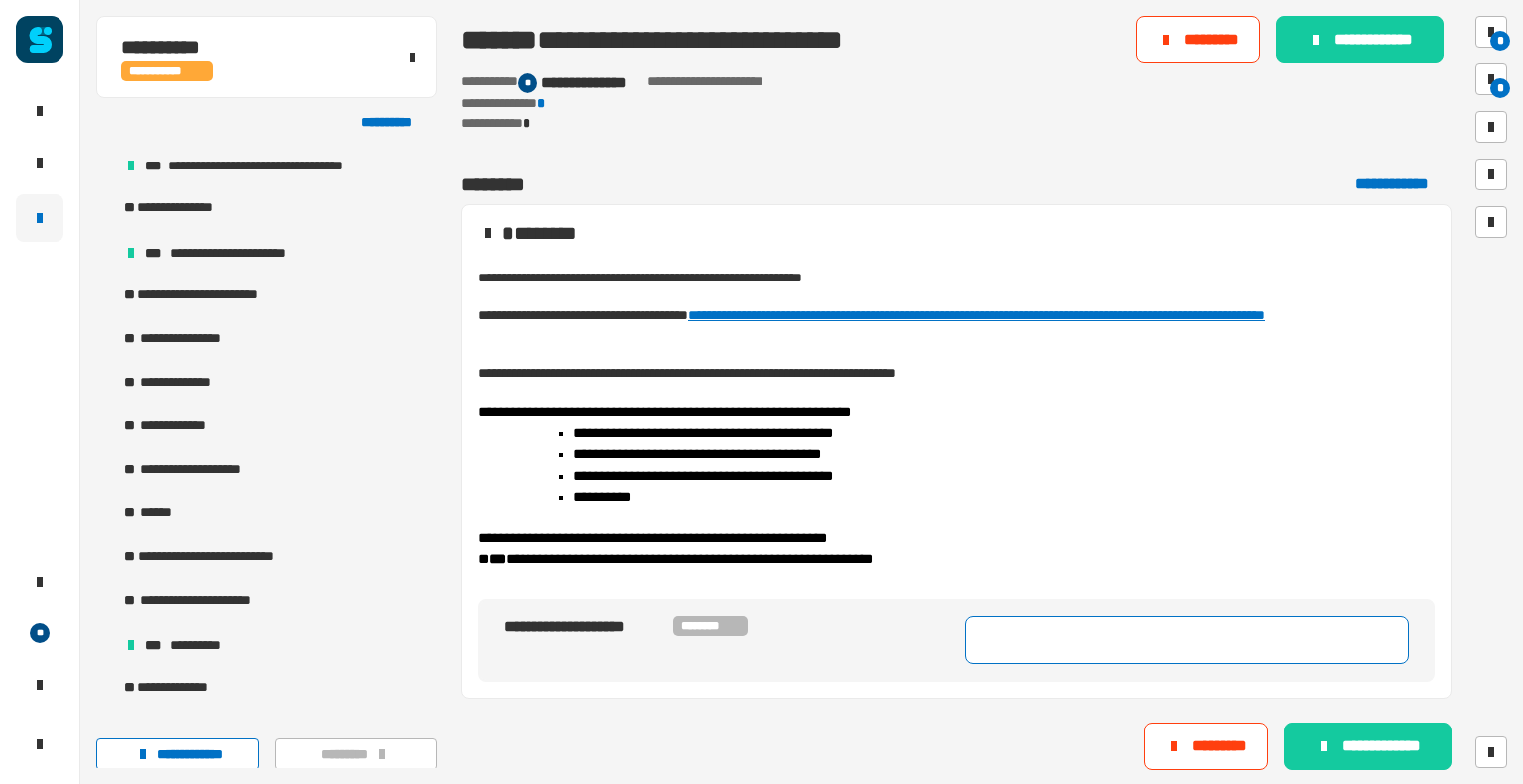 click at bounding box center [1187, 640] 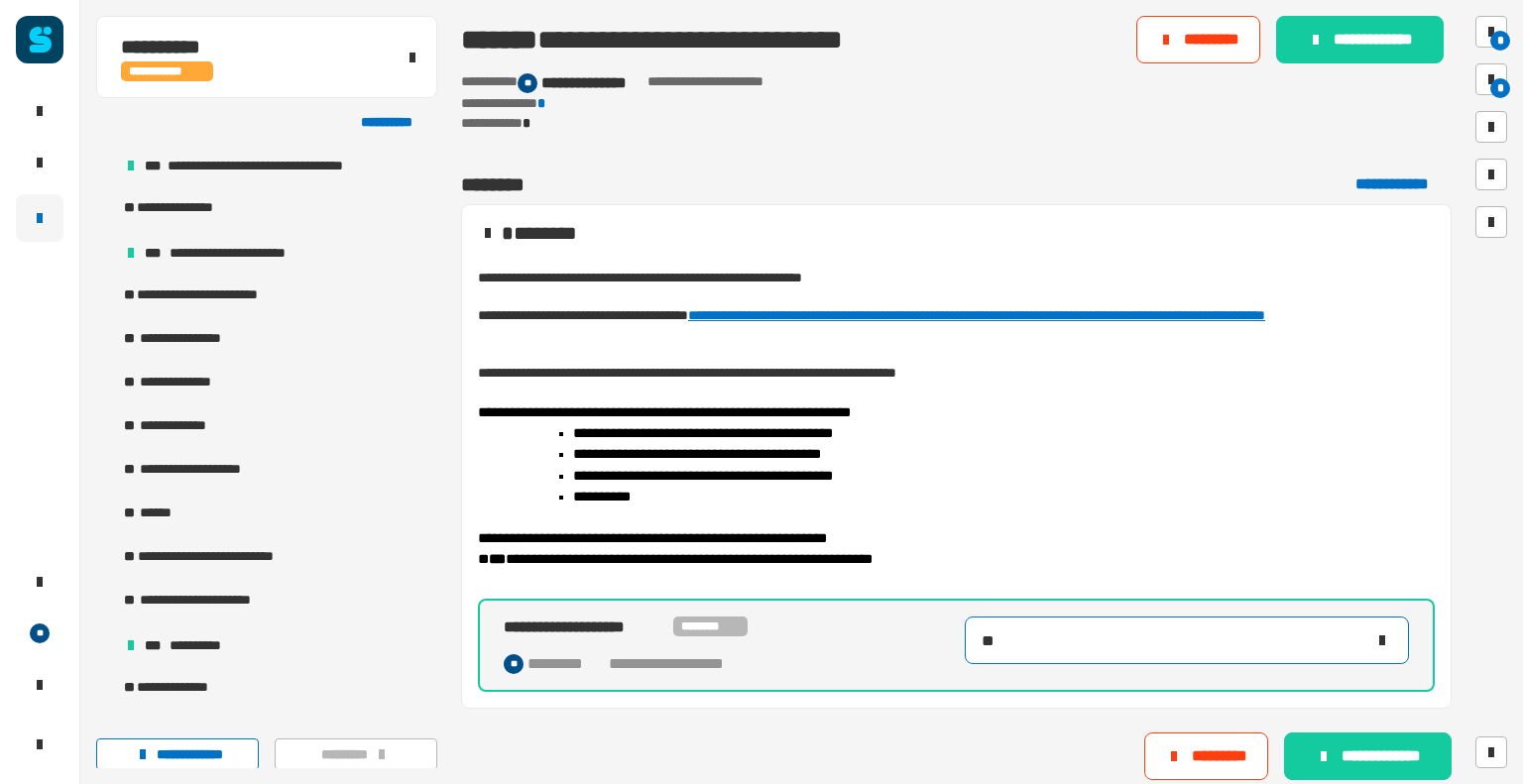 scroll, scrollTop: 12, scrollLeft: 0, axis: vertical 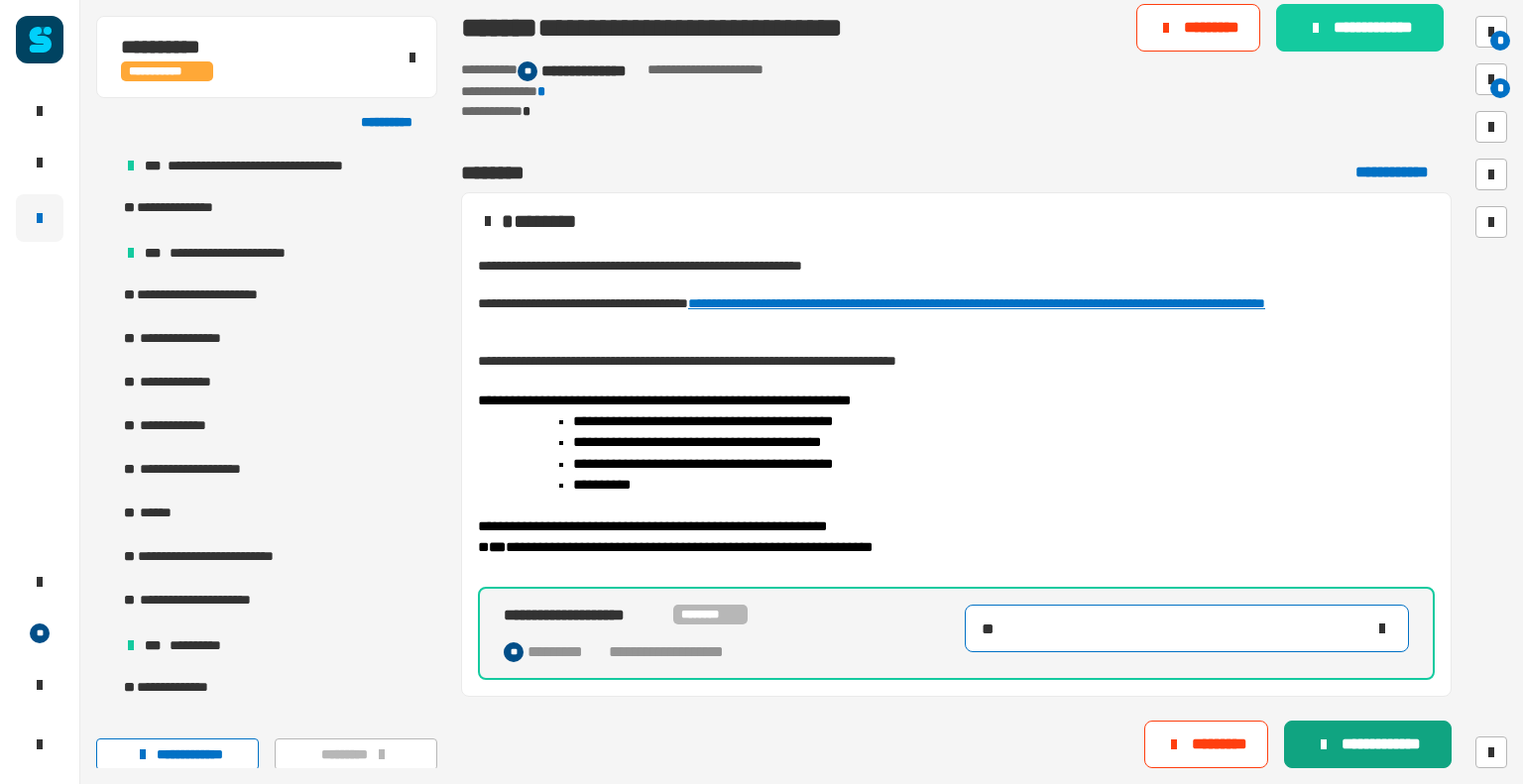 type on "**" 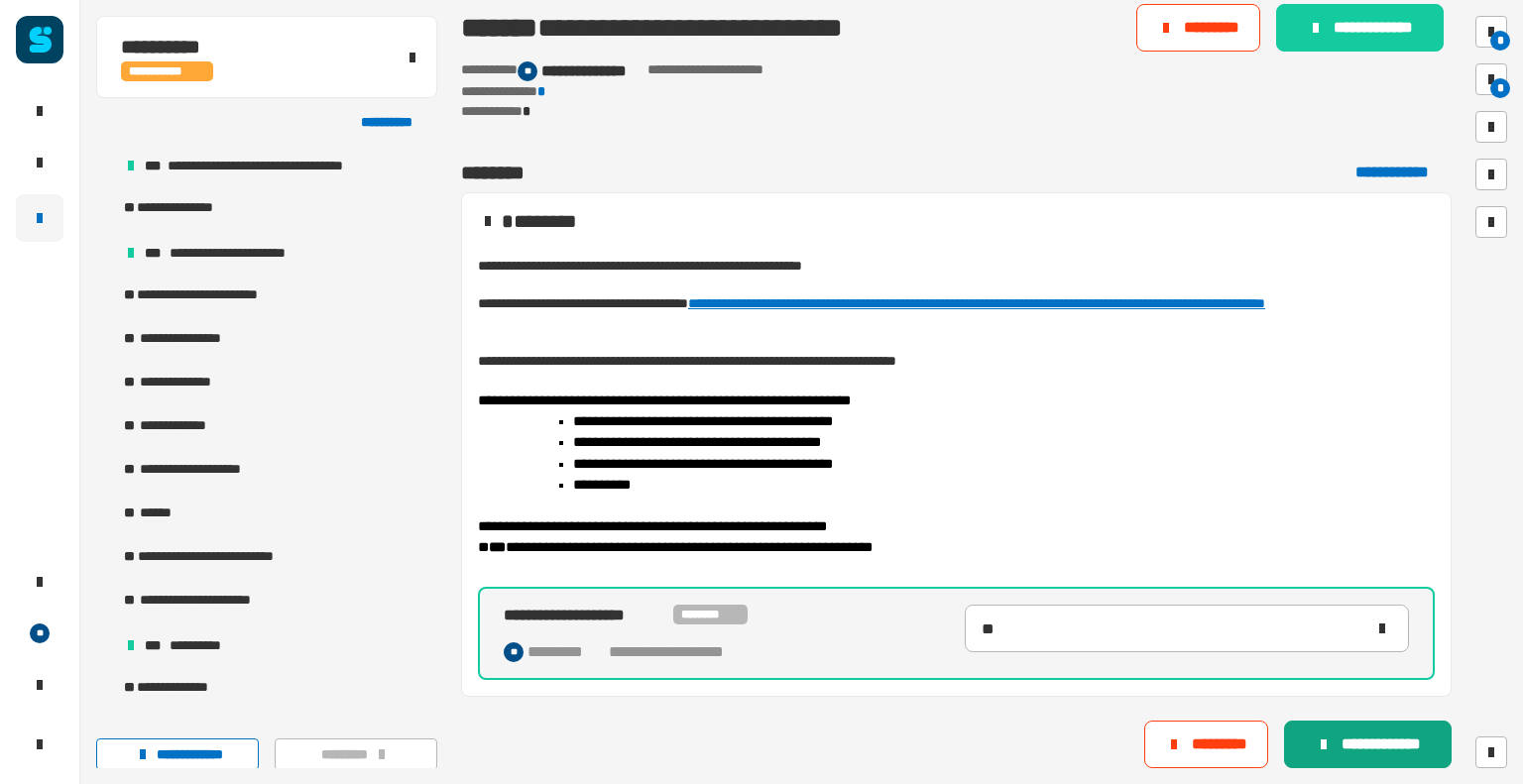 click on "**********" 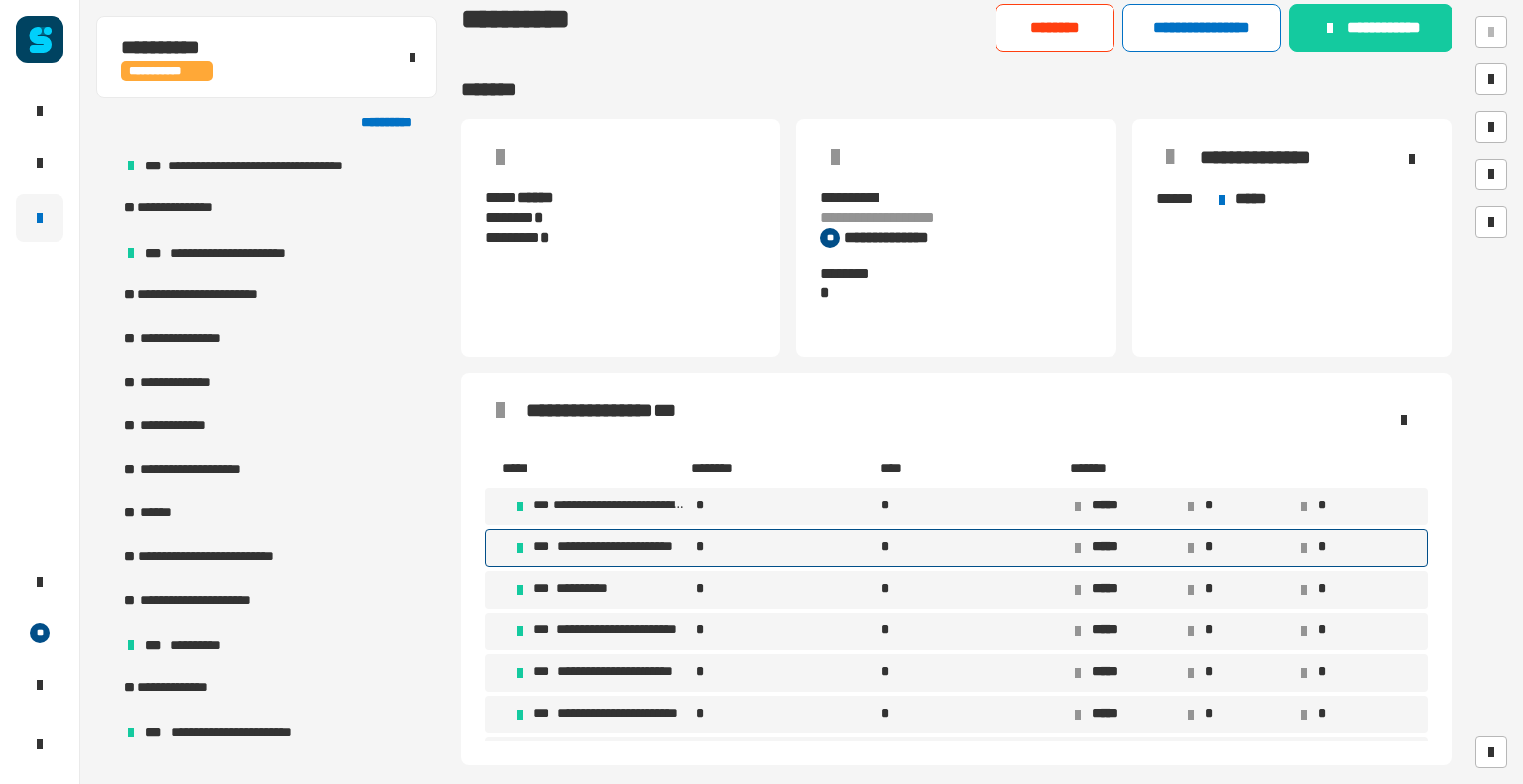 drag, startPoint x: 1357, startPoint y: 751, endPoint x: 1063, endPoint y: 546, distance: 358.41456 